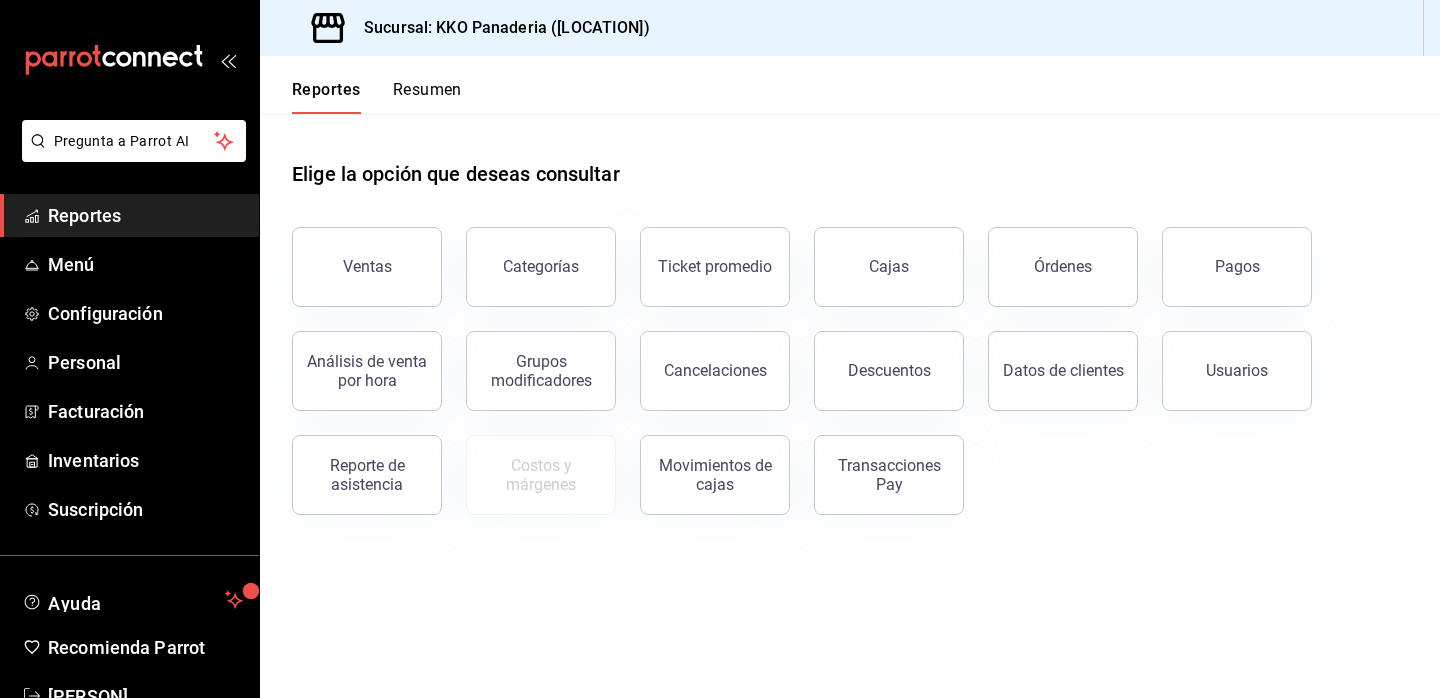 scroll, scrollTop: 0, scrollLeft: 0, axis: both 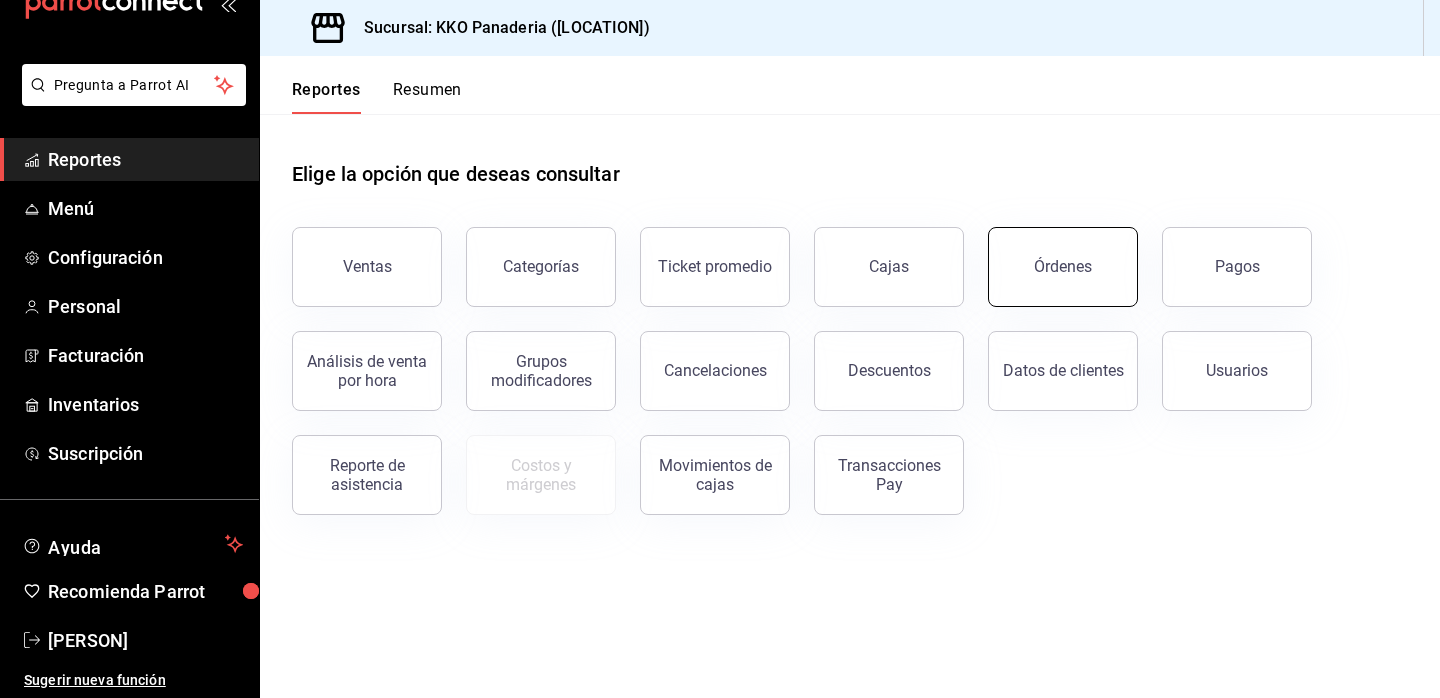 click on "Órdenes" at bounding box center [1063, 266] 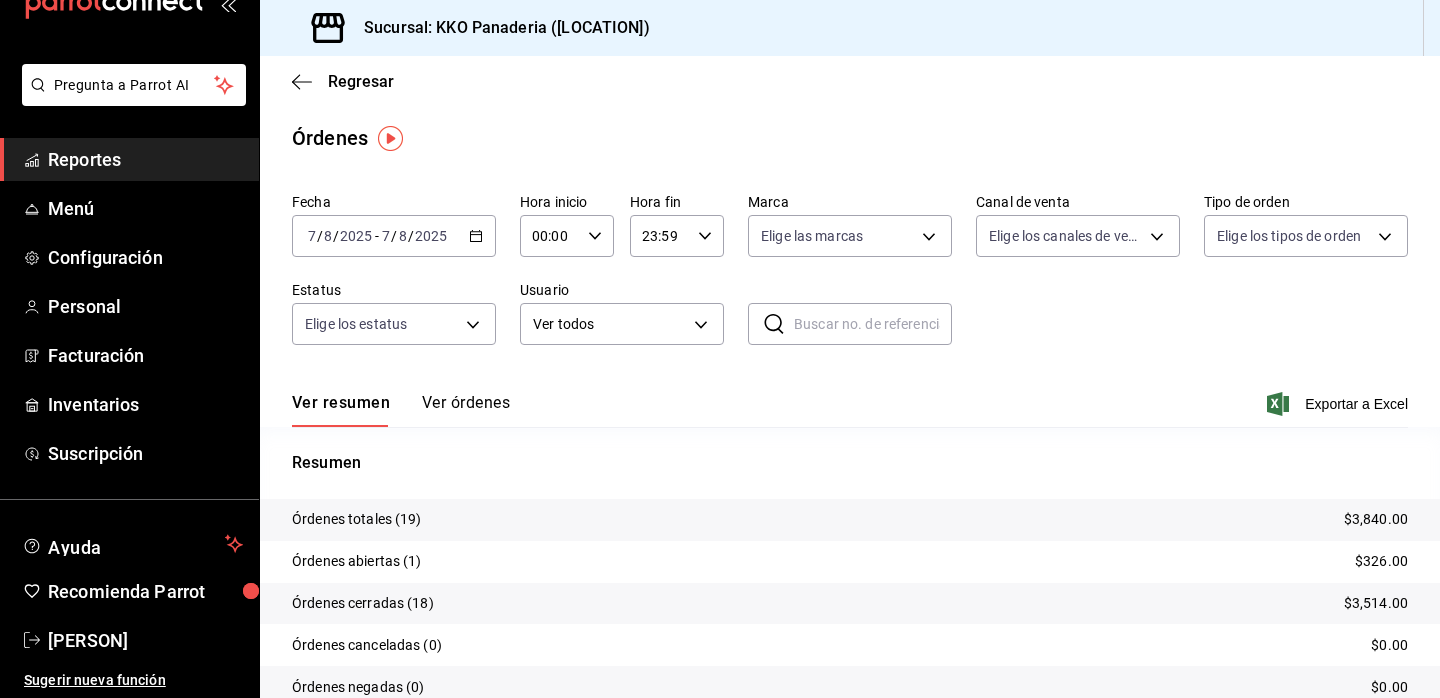 click on "Reportes" at bounding box center [145, 159] 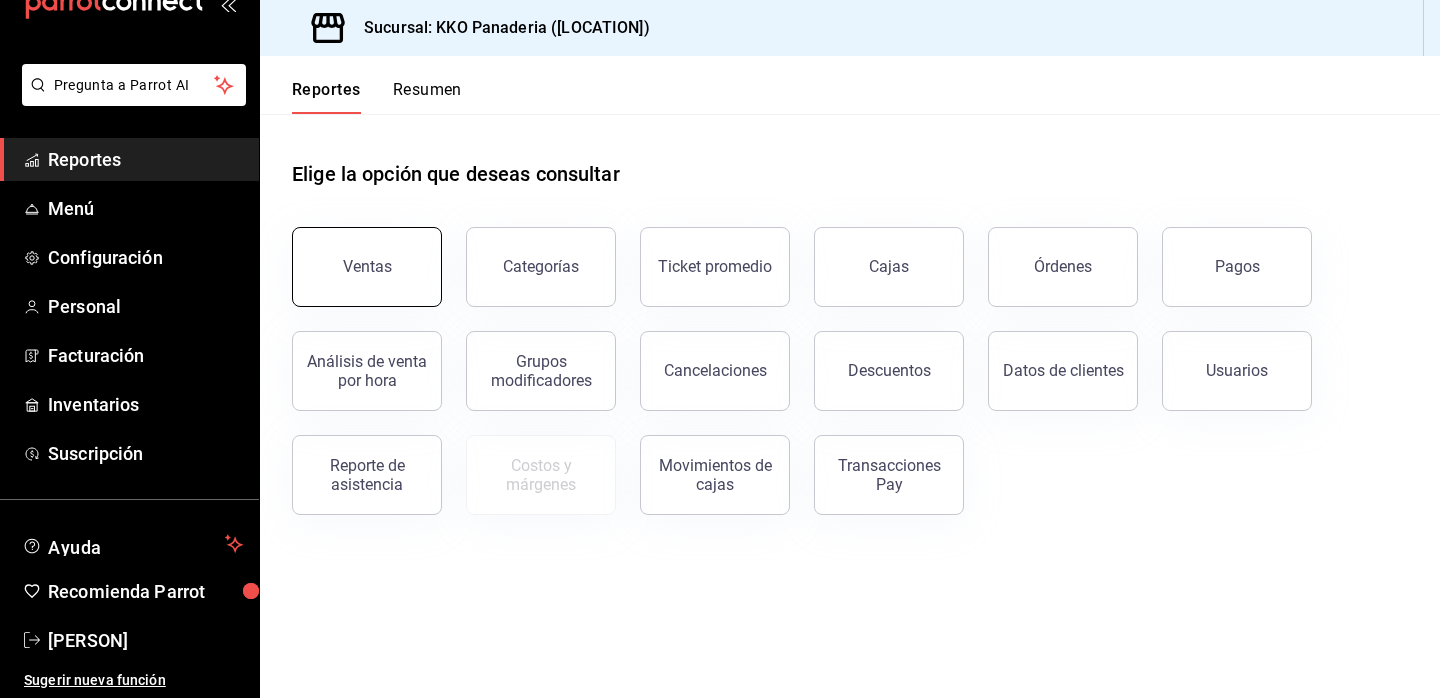 click on "Ventas" at bounding box center (367, 267) 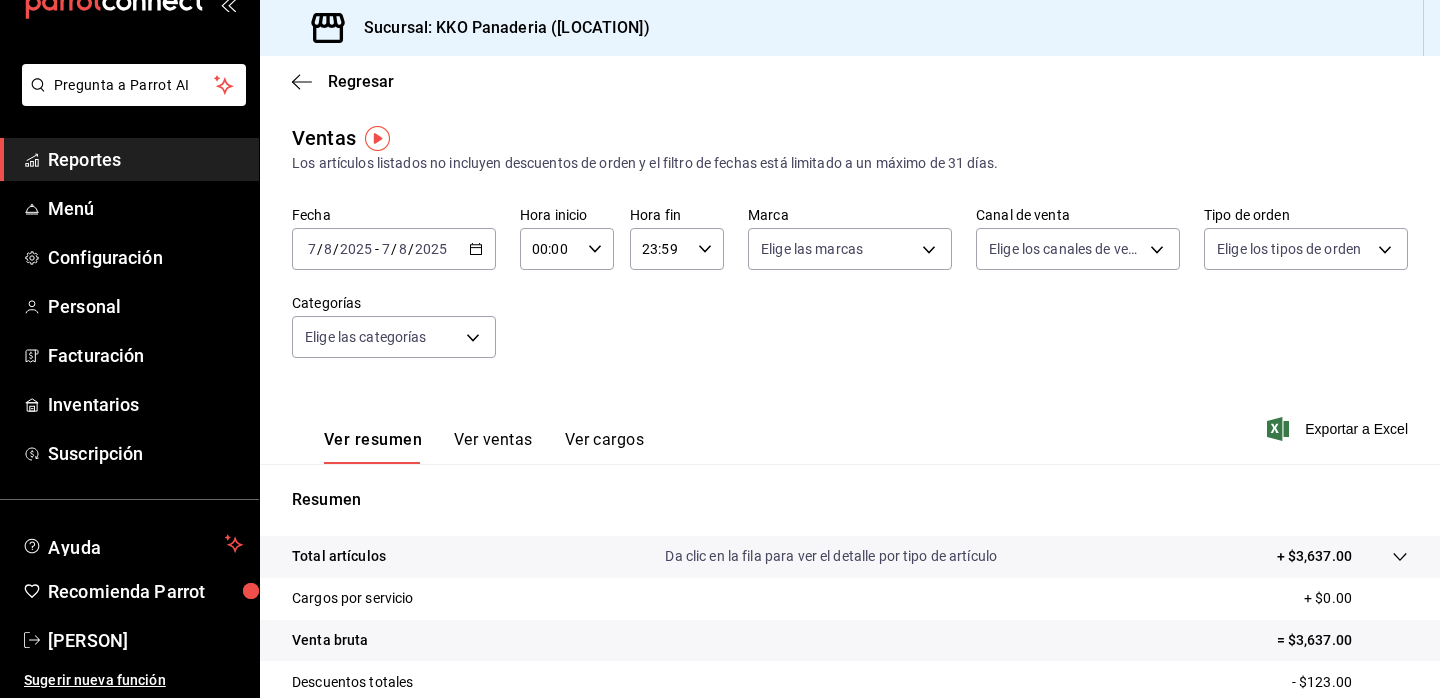 click on "Reportes" at bounding box center [145, 159] 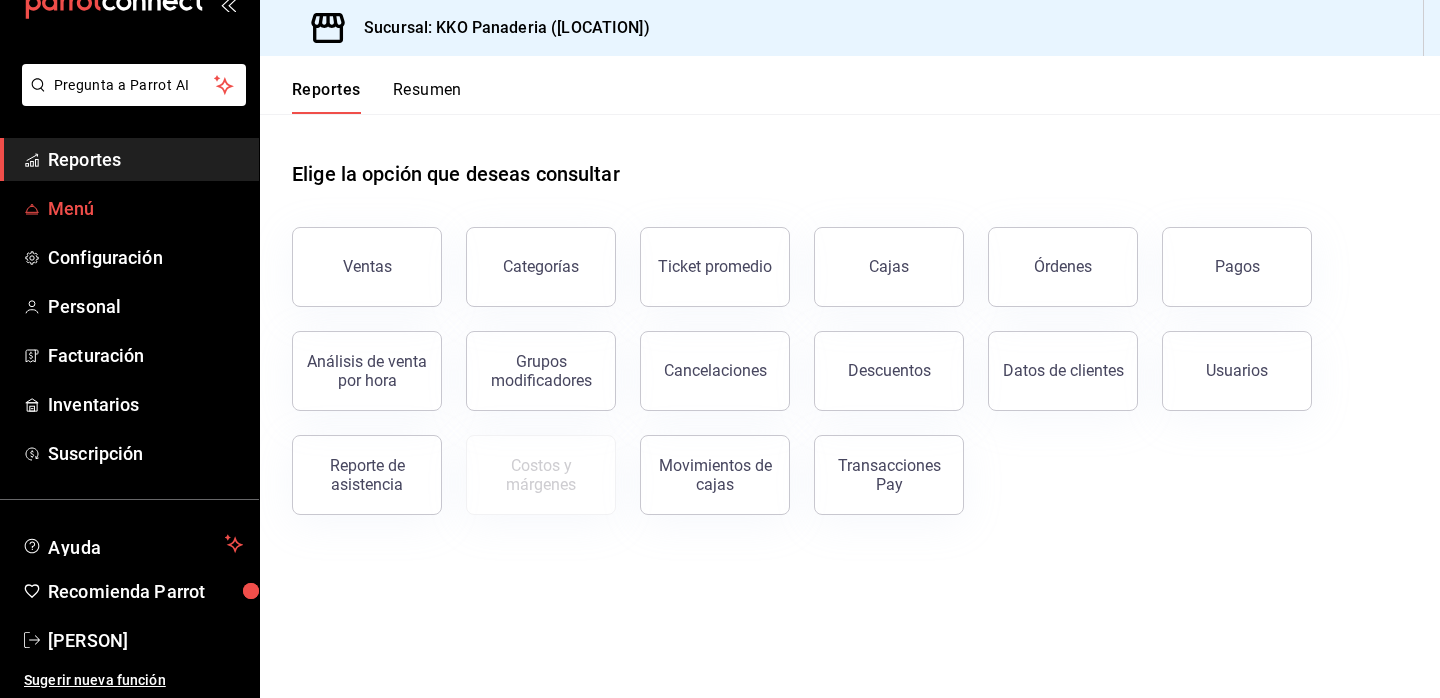 click on "Menú" at bounding box center [145, 208] 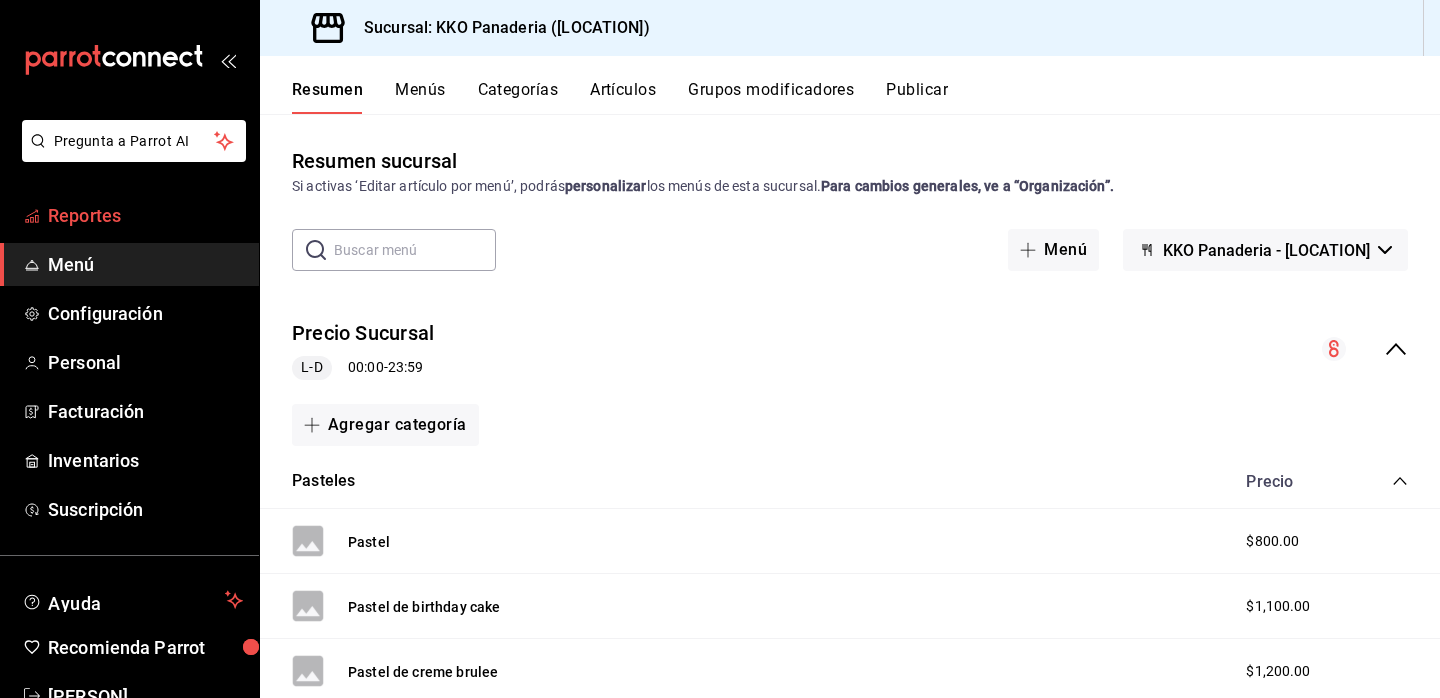 click on "Reportes" at bounding box center (145, 215) 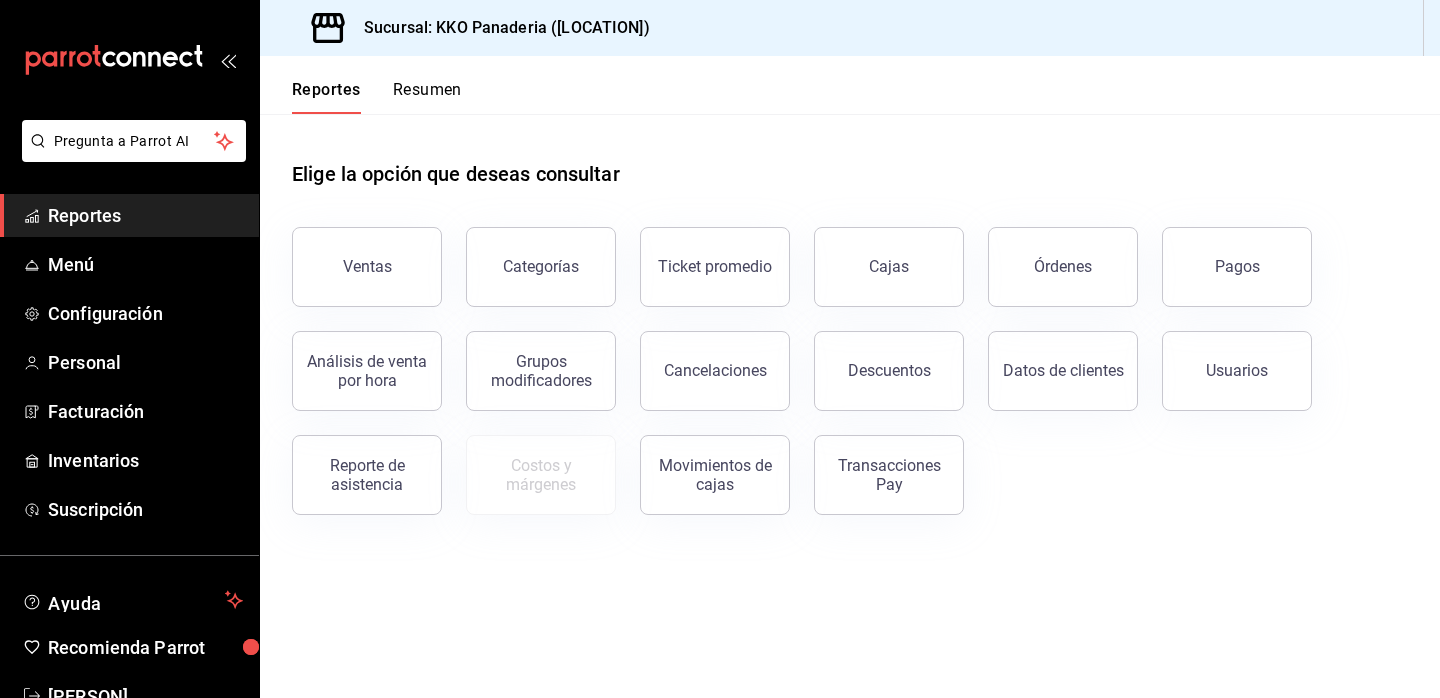 click on "Reportes" at bounding box center [145, 215] 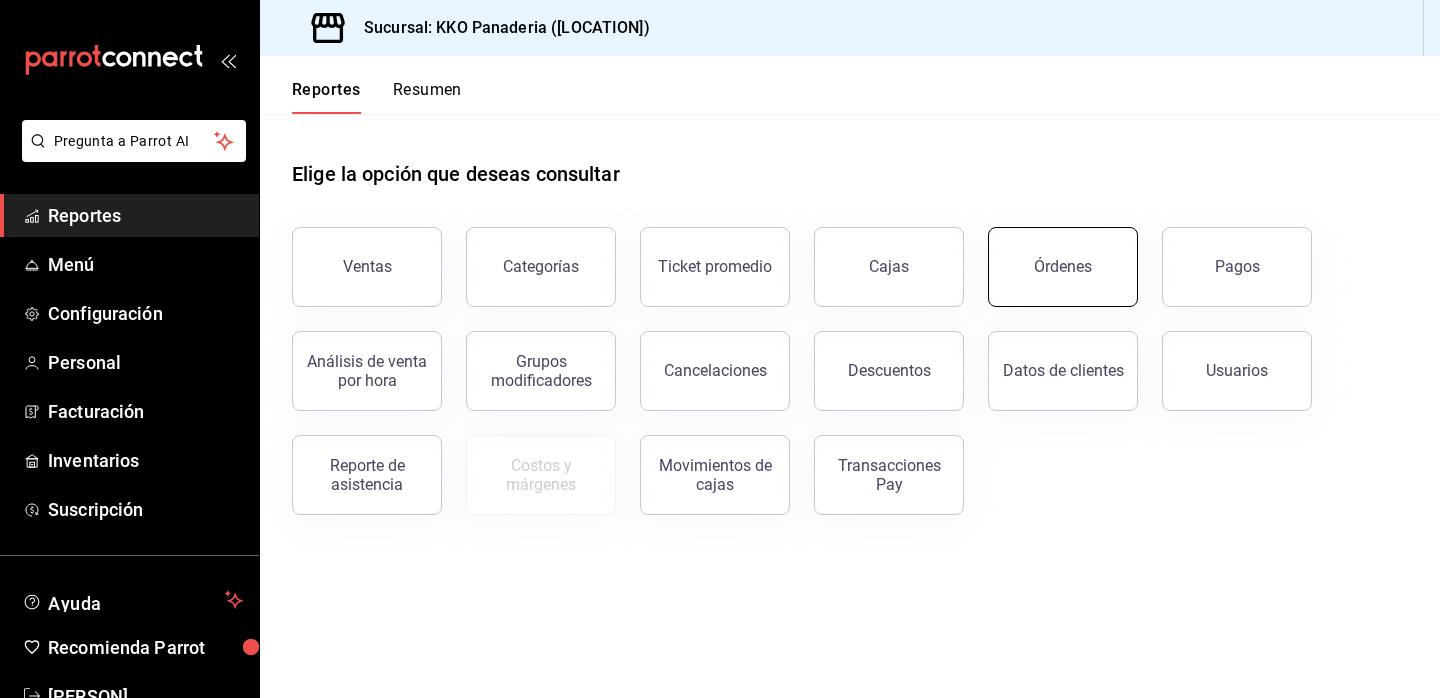 click on "Órdenes" at bounding box center [1063, 267] 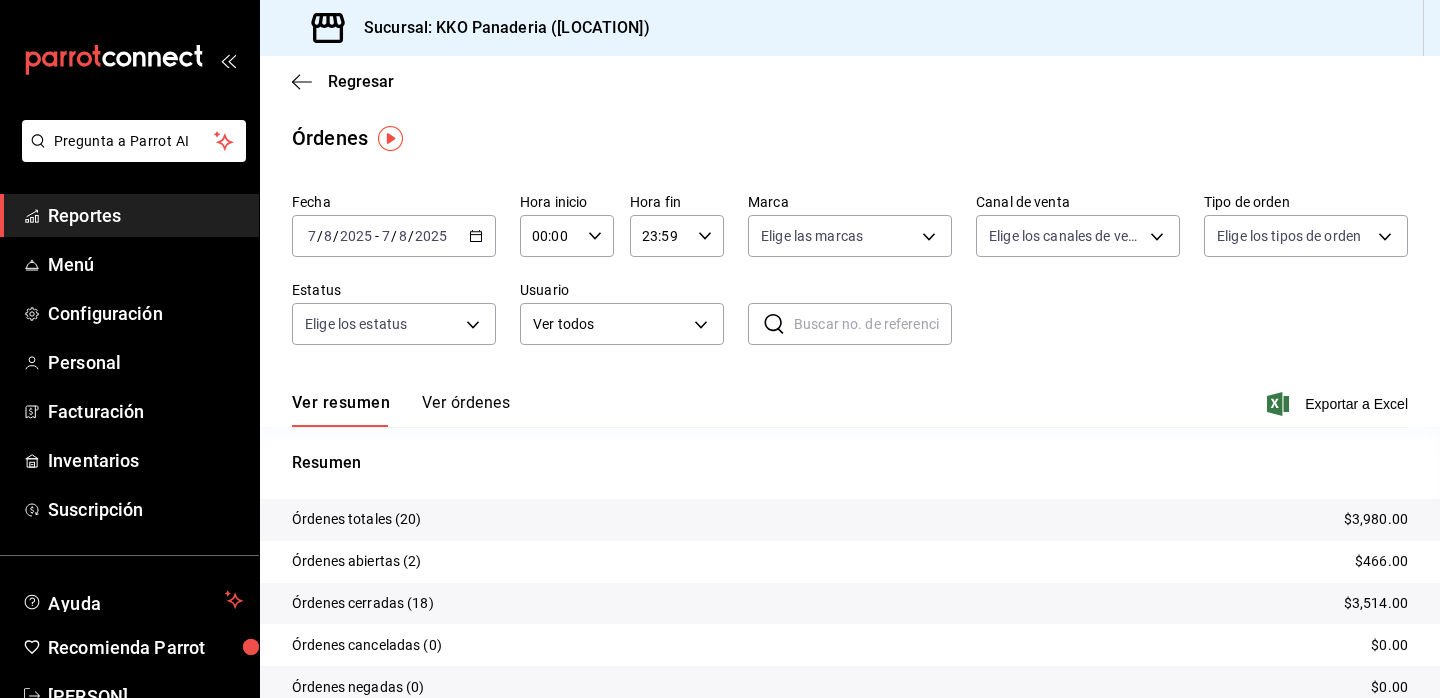 click on "Reportes" at bounding box center (145, 215) 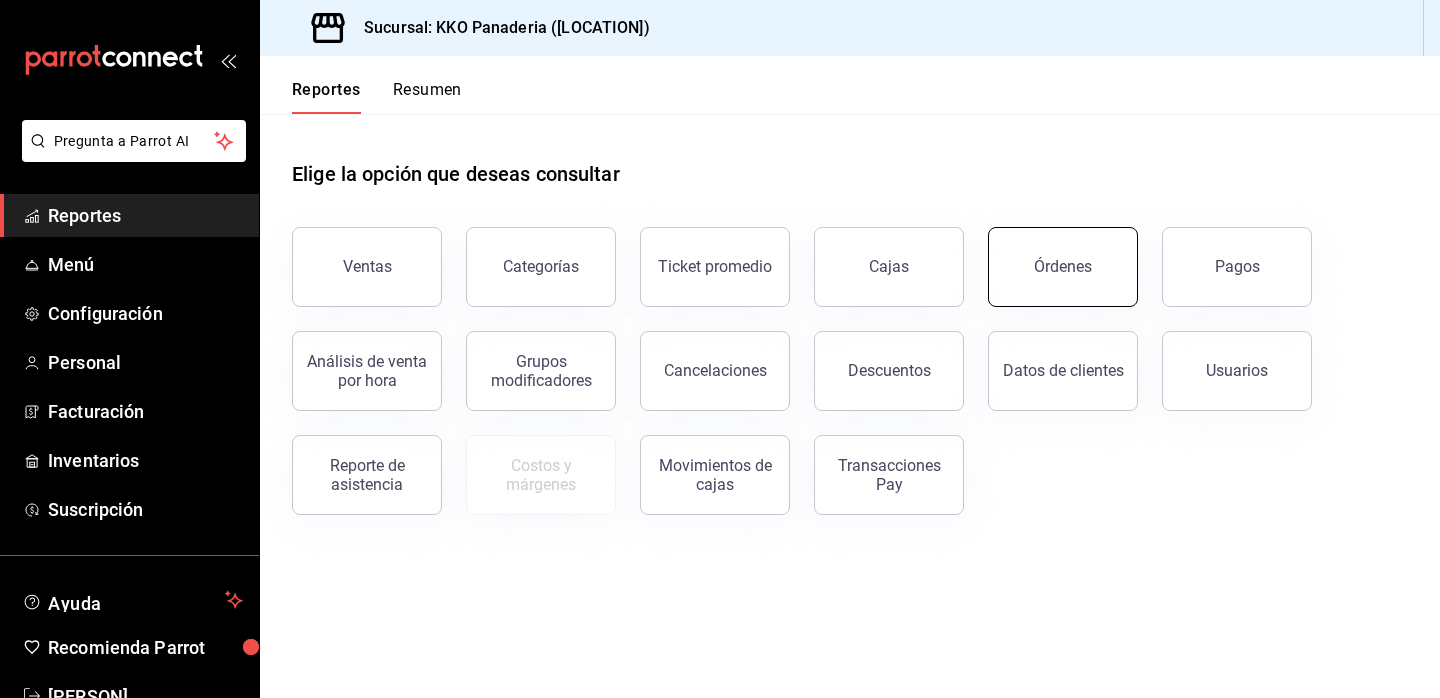 click on "Órdenes" at bounding box center (1063, 267) 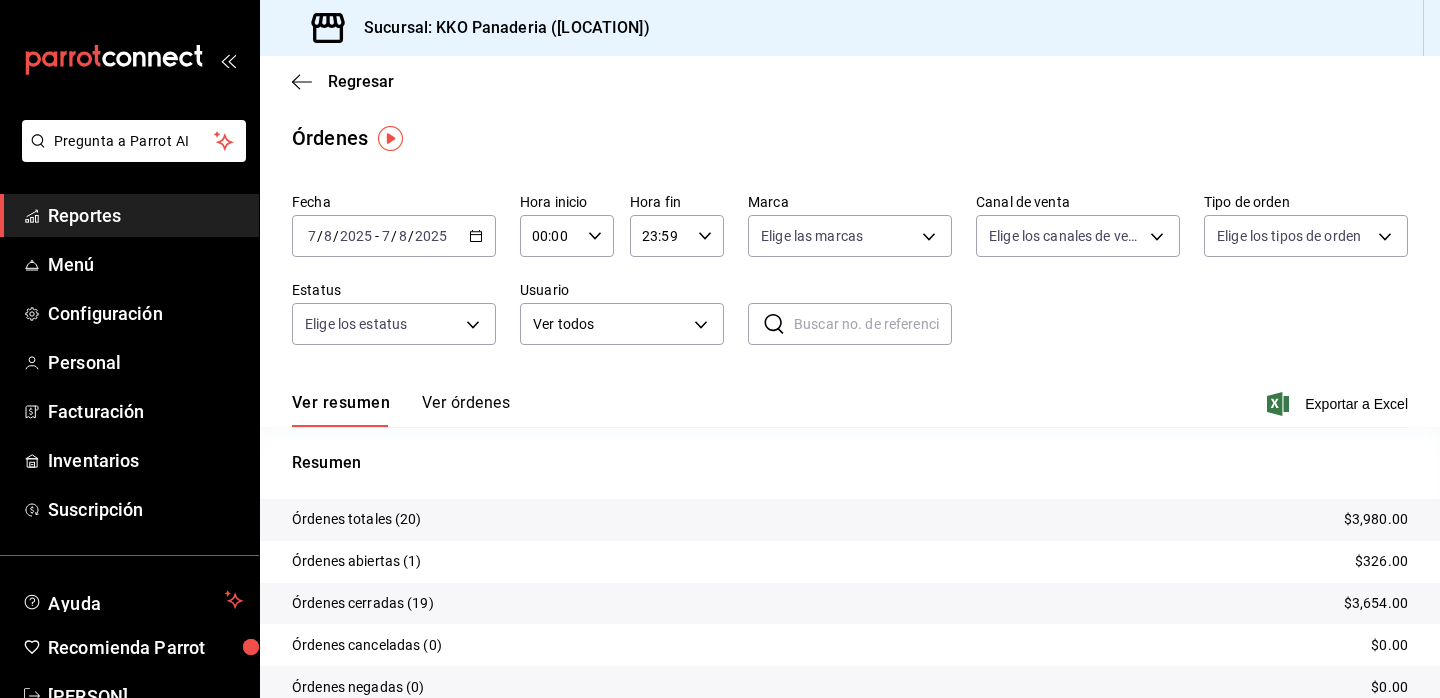 click on "Ver órdenes" at bounding box center [466, 410] 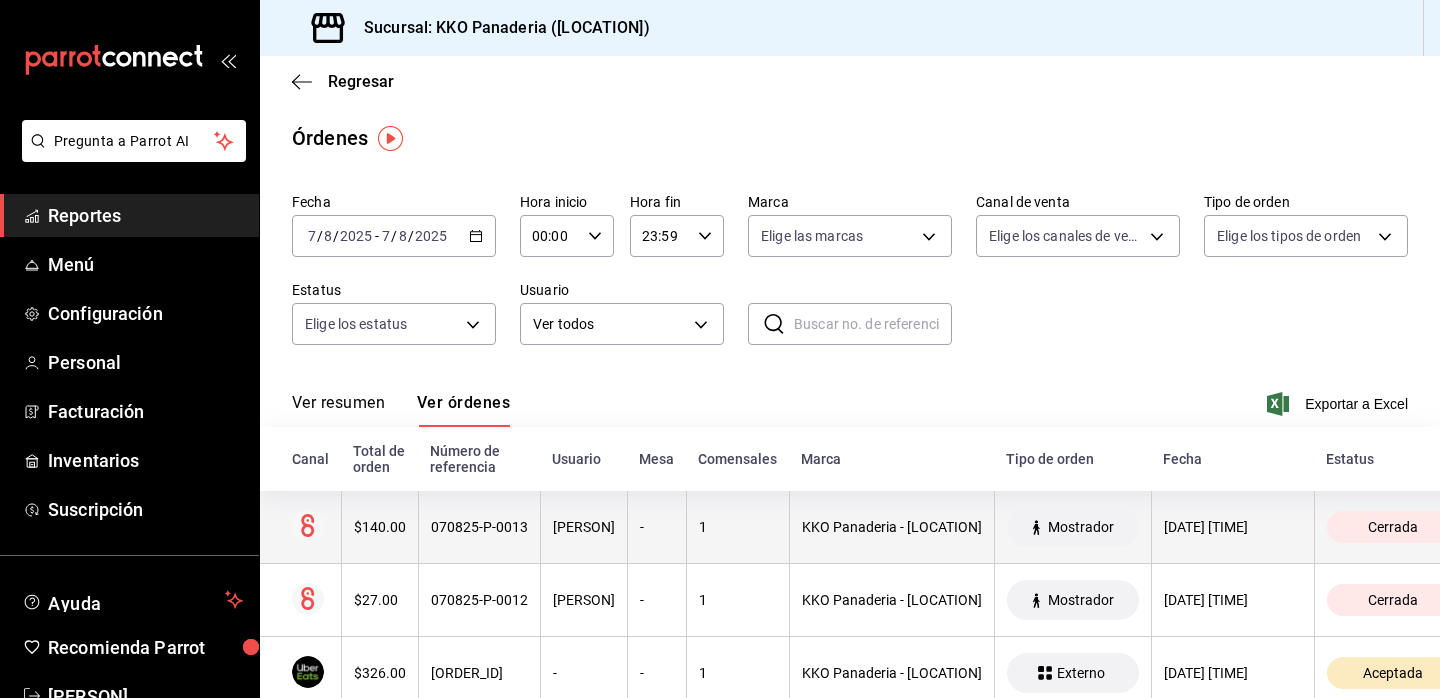 click on "$140.00" at bounding box center (380, 527) 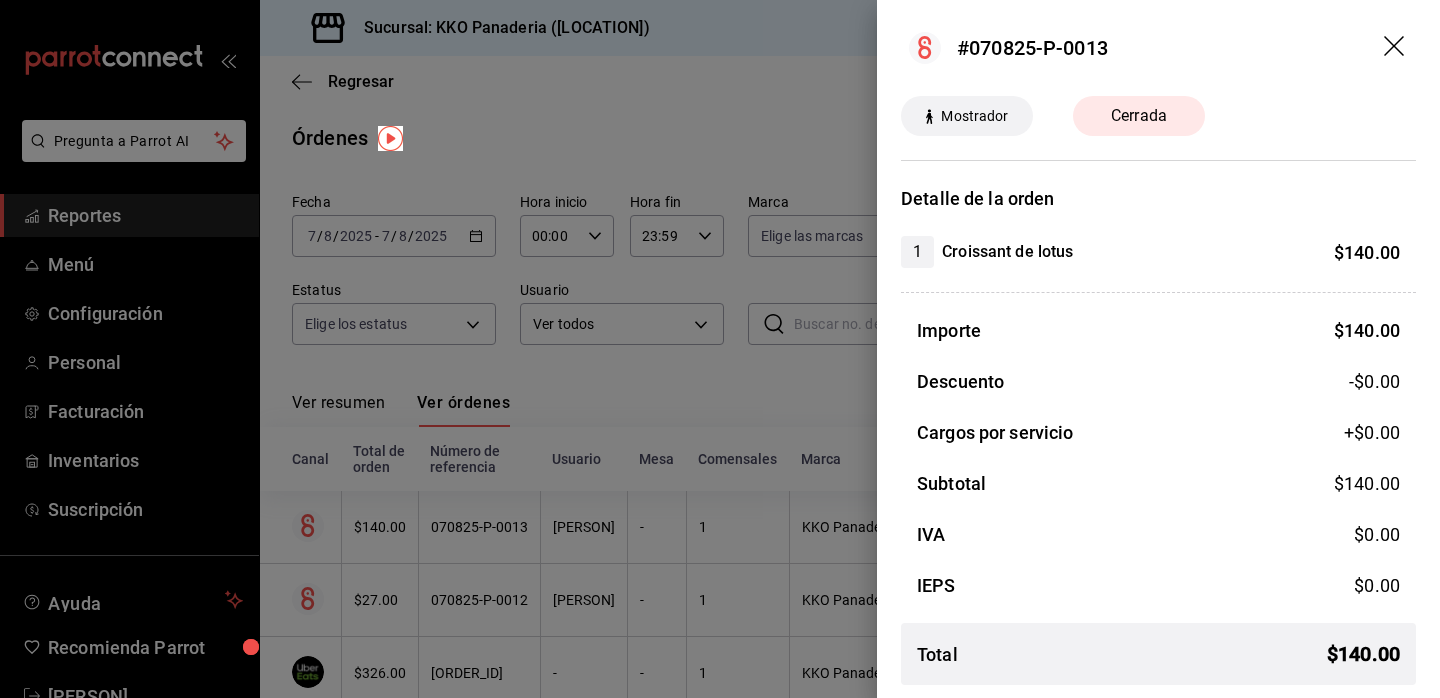 click at bounding box center [720, 349] 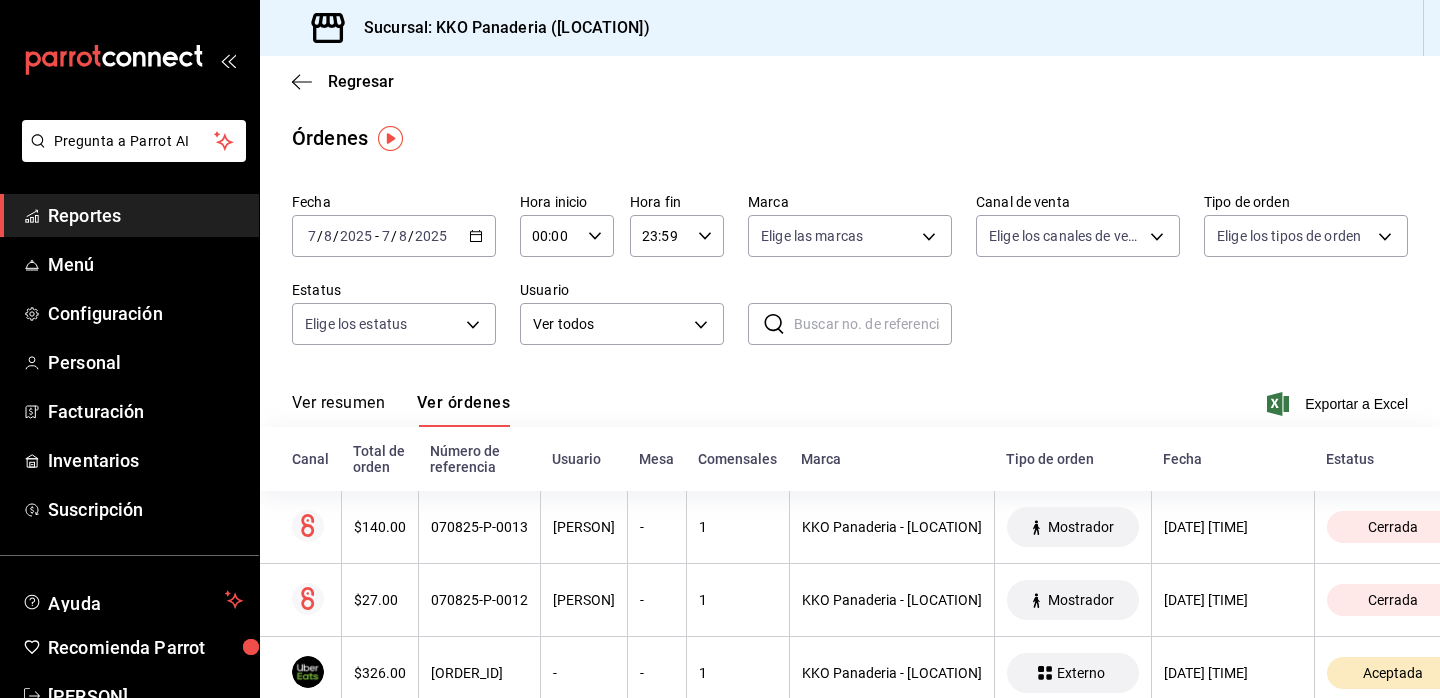 click on "Reportes" at bounding box center [145, 215] 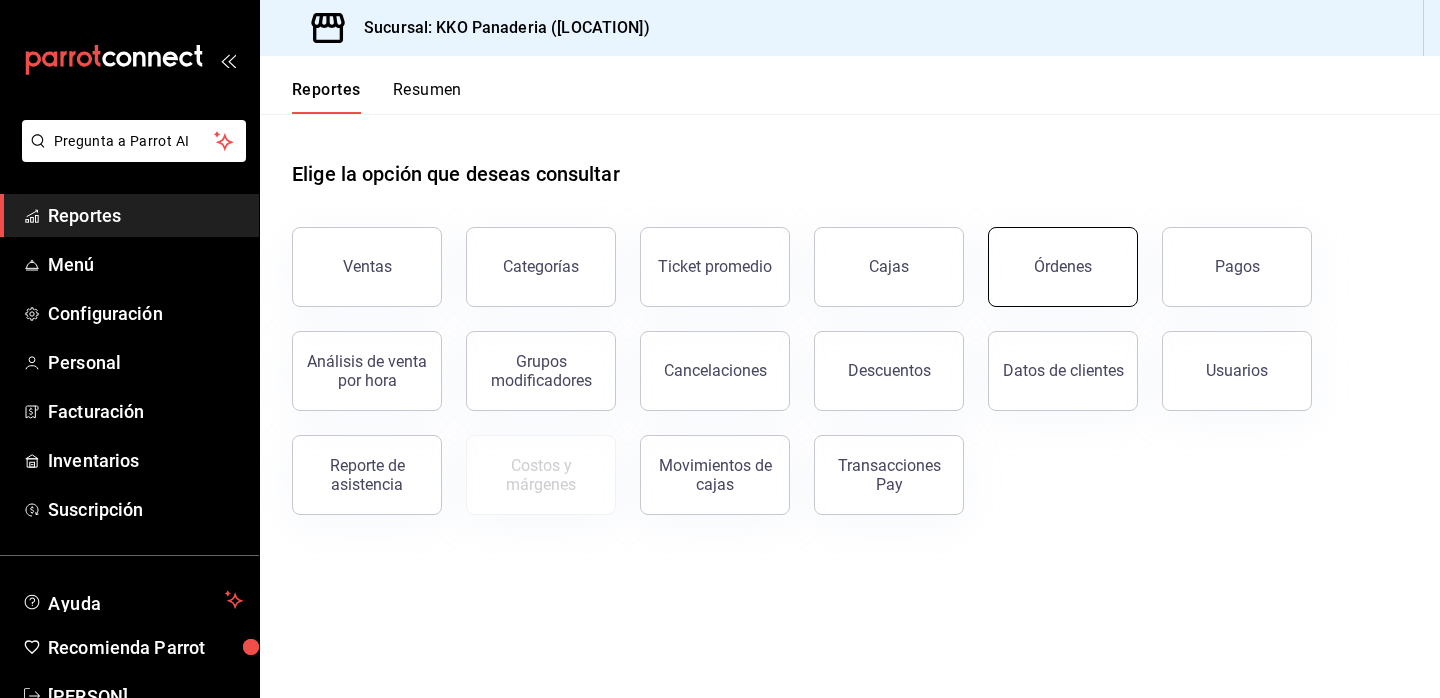 click on "Órdenes" at bounding box center (1063, 267) 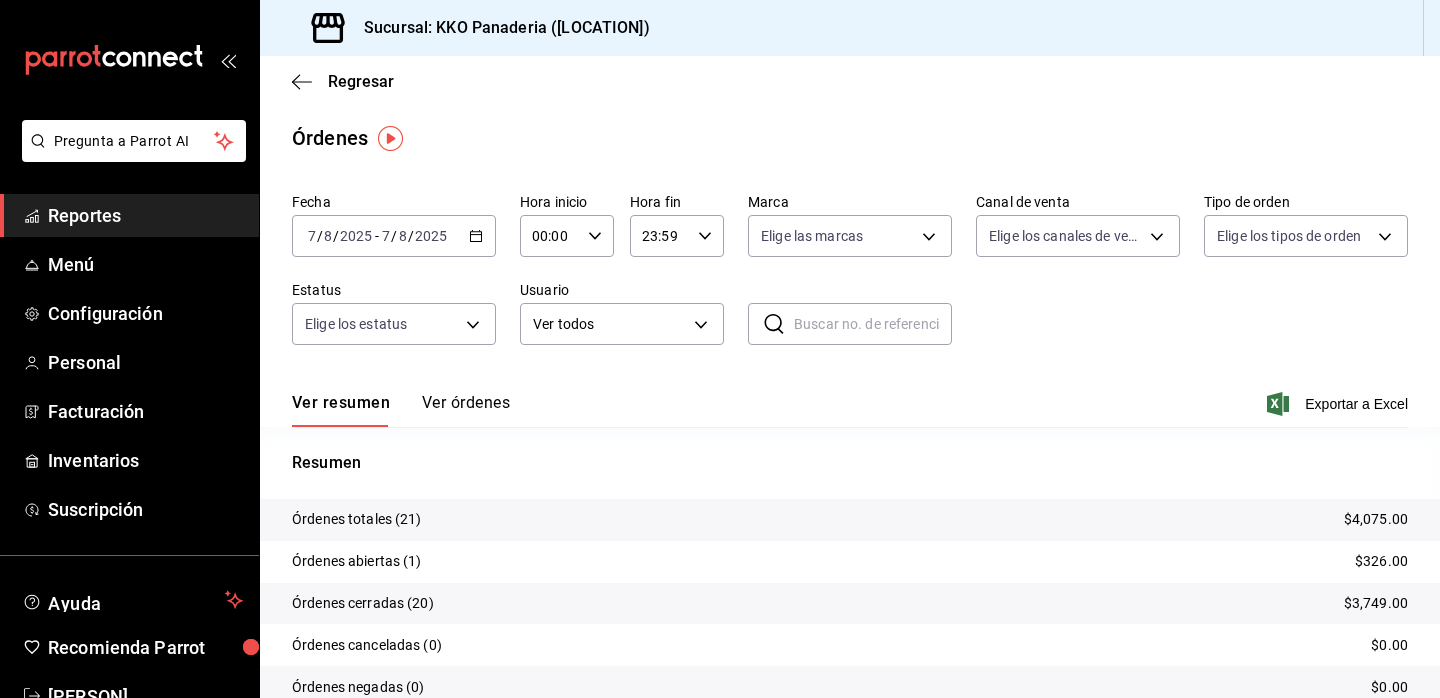 click on "Reportes" at bounding box center (145, 215) 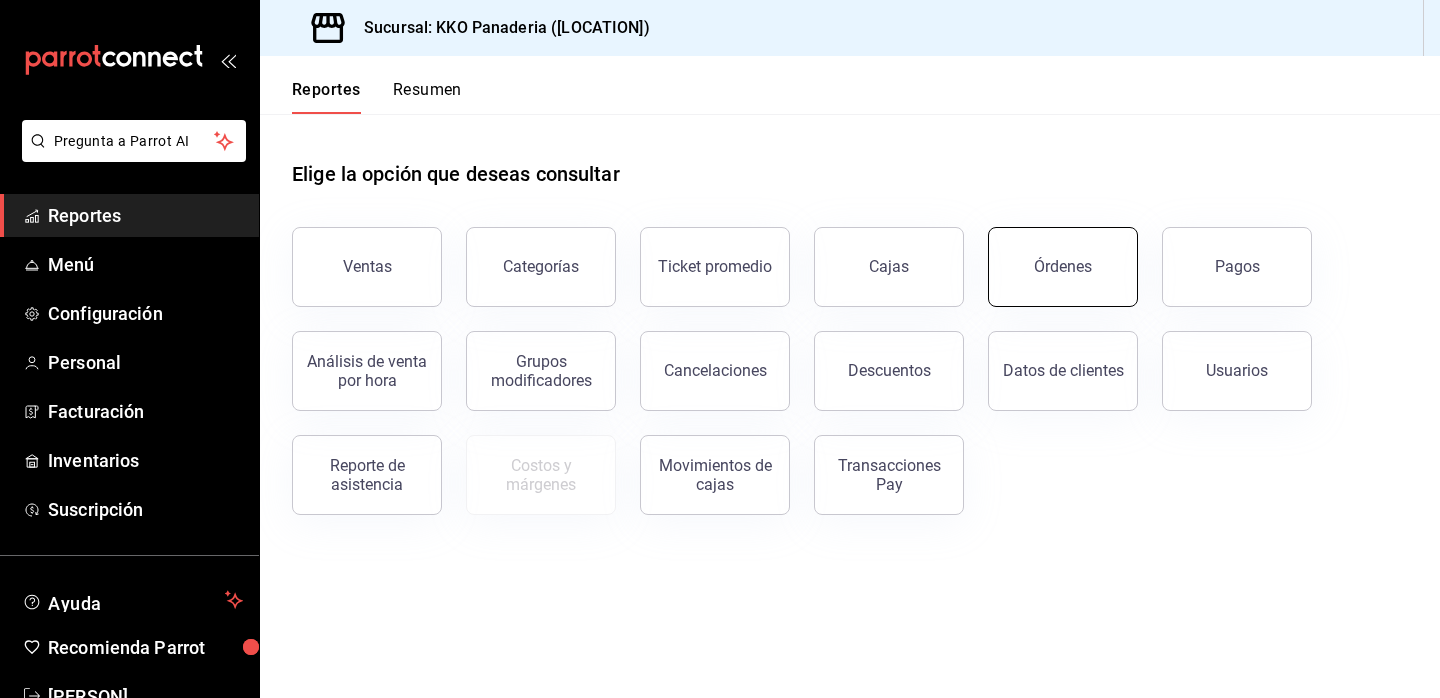 click on "Órdenes" at bounding box center [1063, 267] 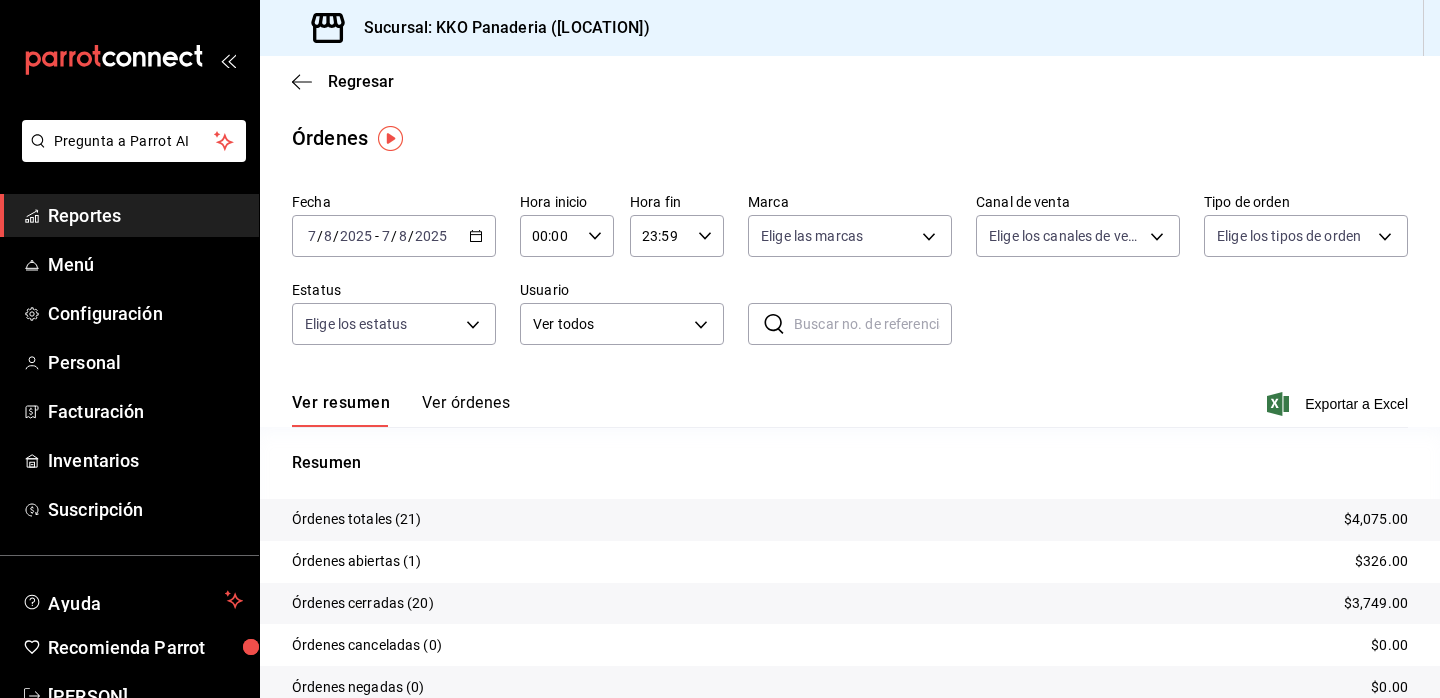 click on "Reportes" at bounding box center (145, 215) 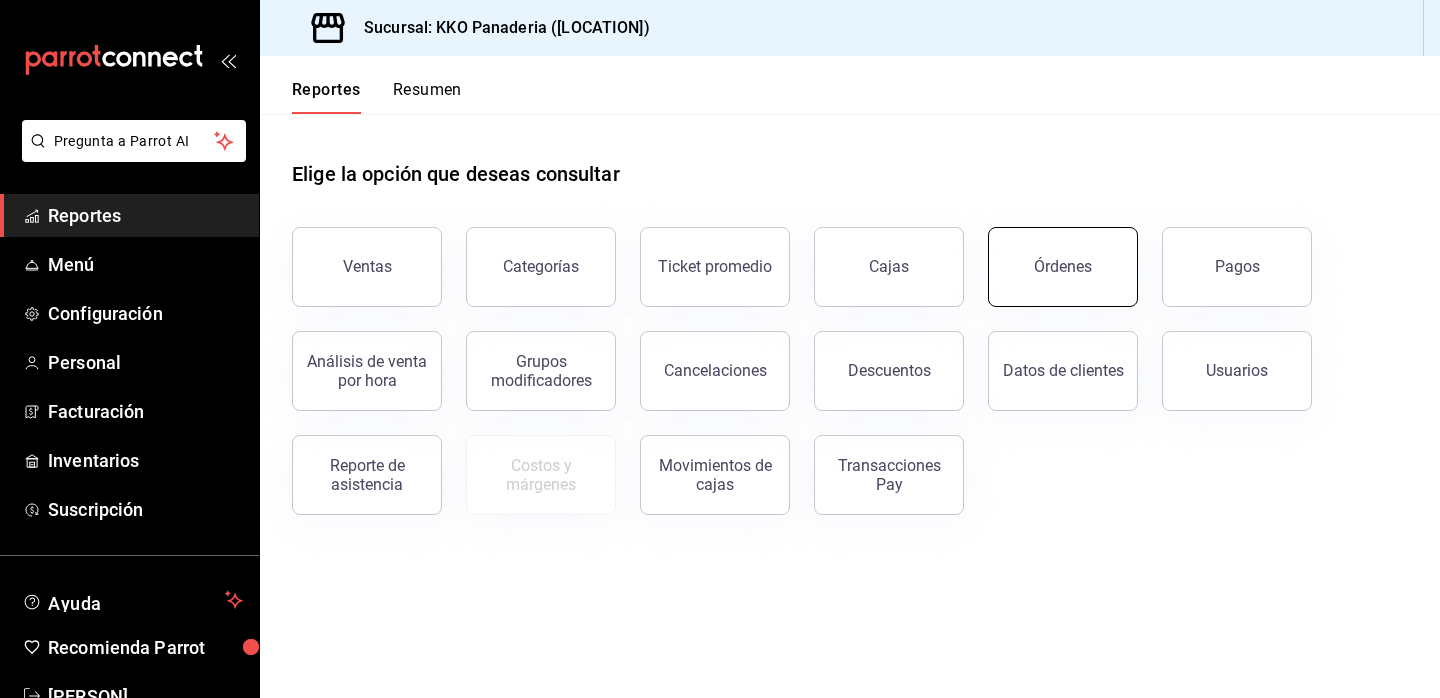 click on "Órdenes" at bounding box center (1063, 267) 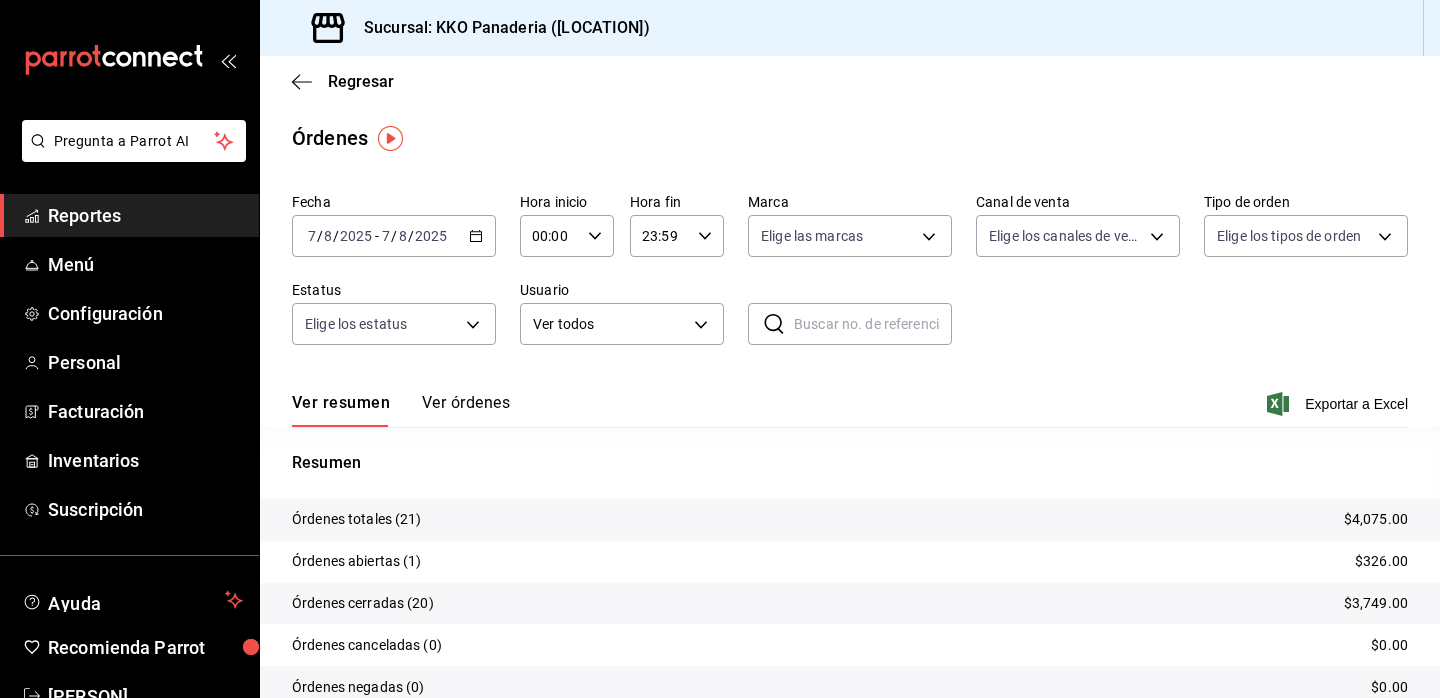 click on "Reportes" at bounding box center (145, 215) 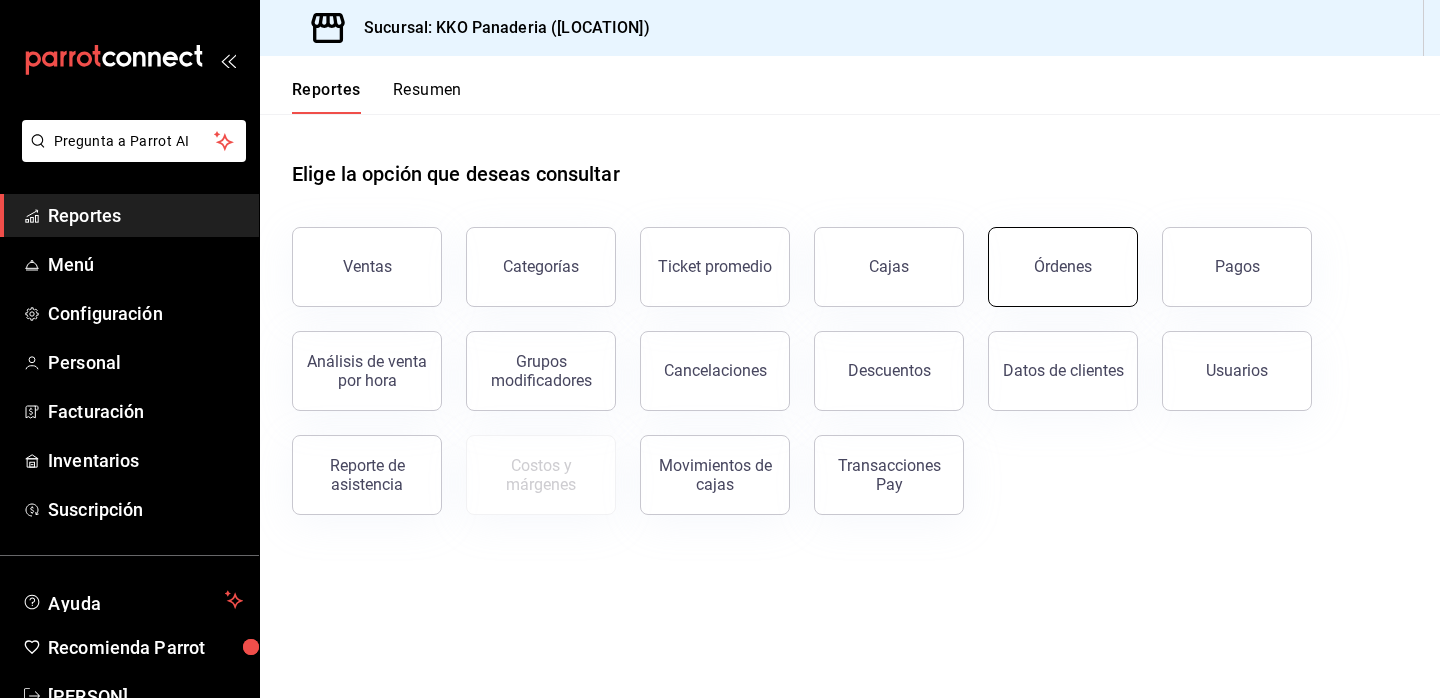 click on "Órdenes" at bounding box center [1063, 267] 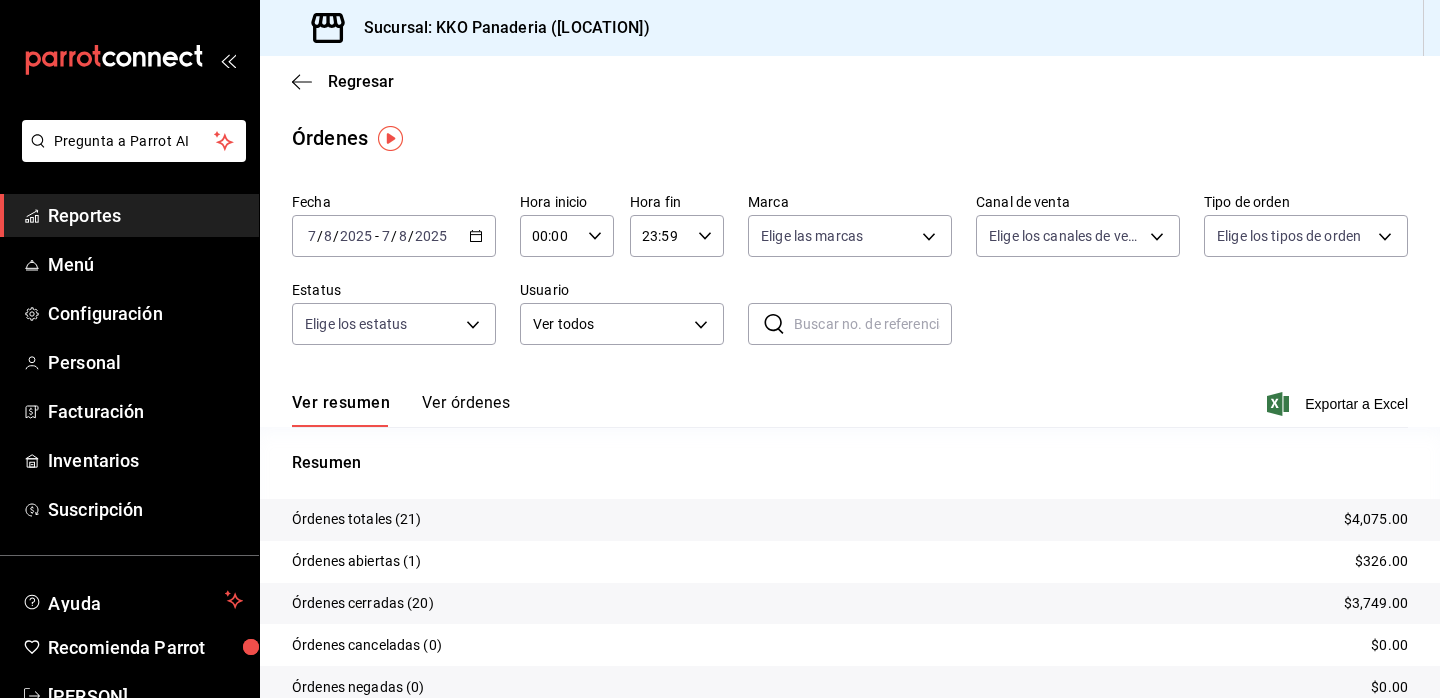 click on "Reportes" at bounding box center [145, 215] 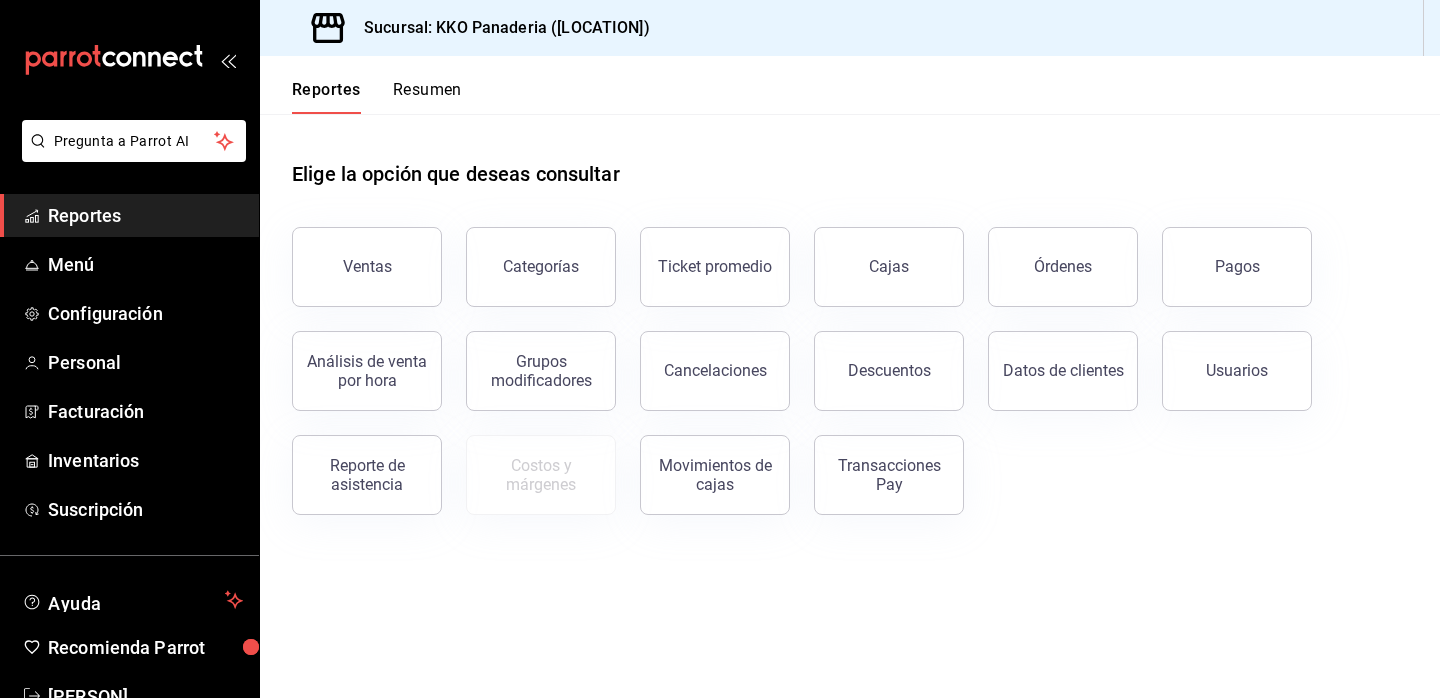 click on "Reportes" at bounding box center [145, 215] 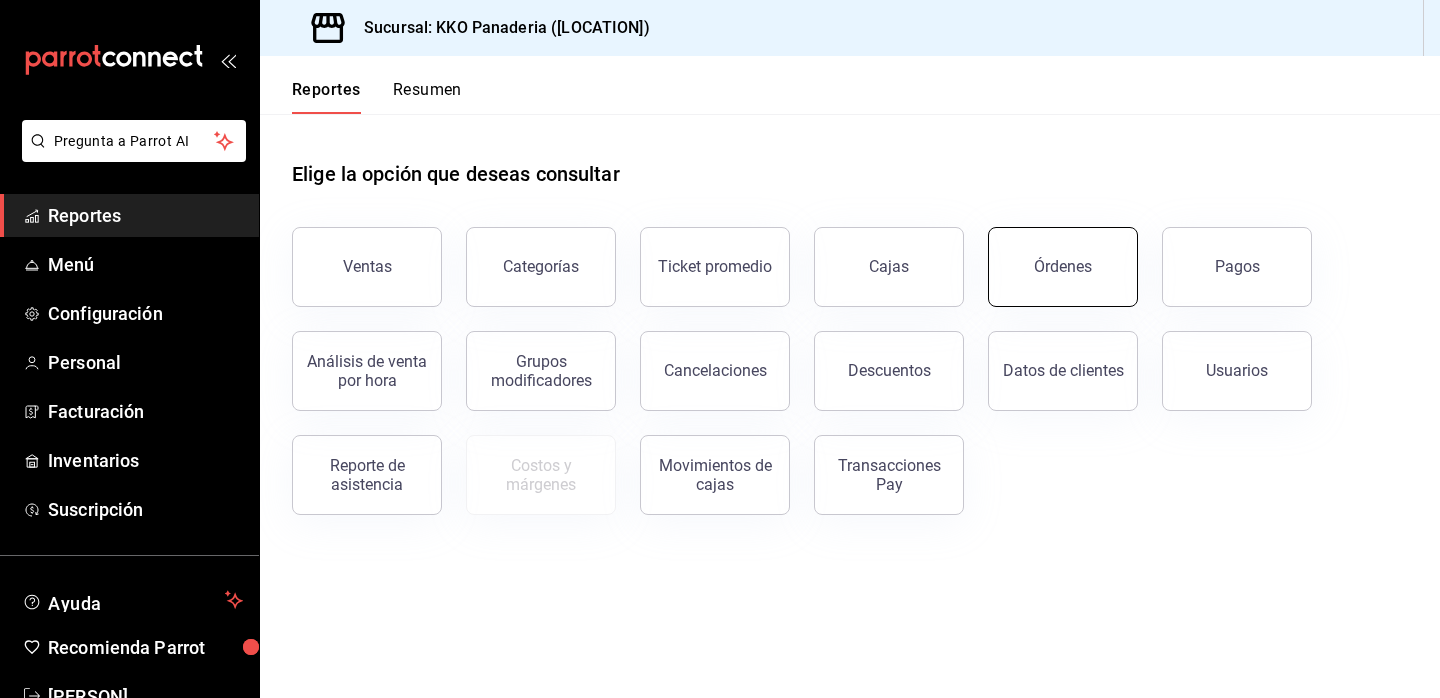 click on "Órdenes" at bounding box center [1063, 266] 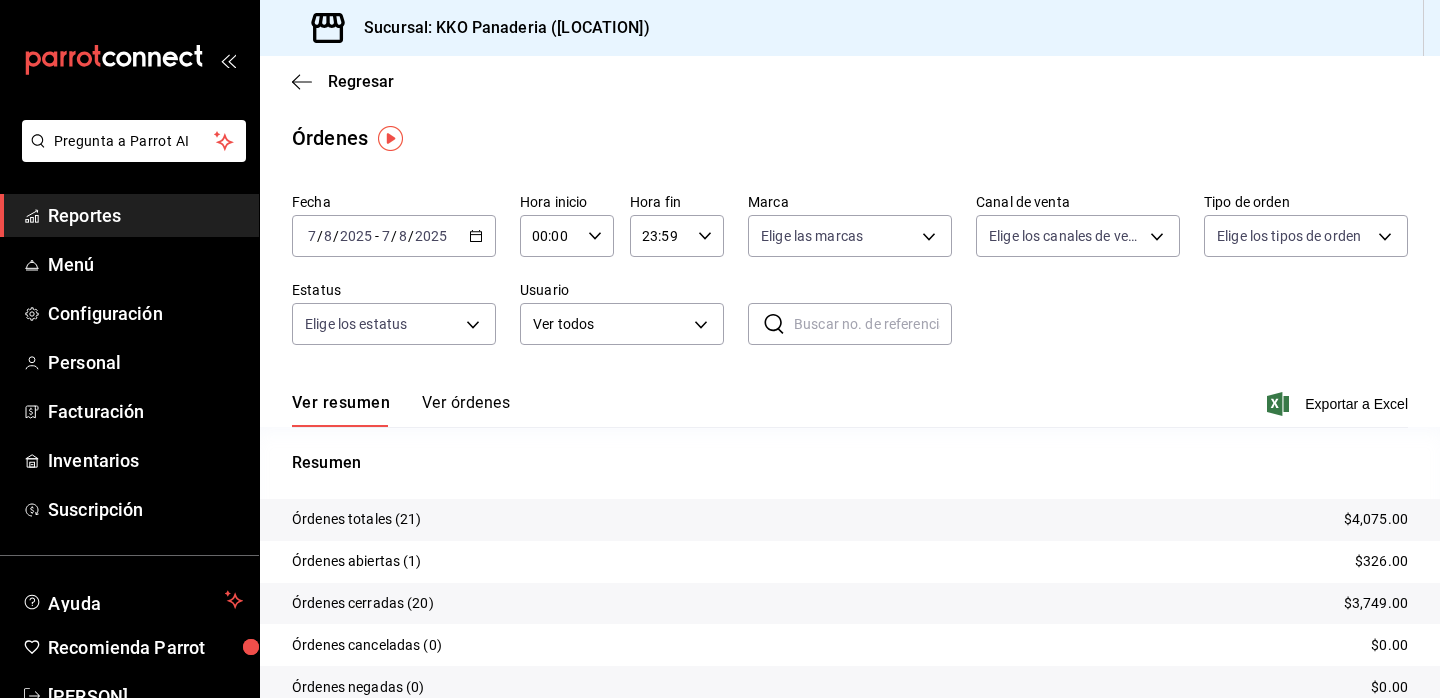 click on "Reportes" at bounding box center (145, 215) 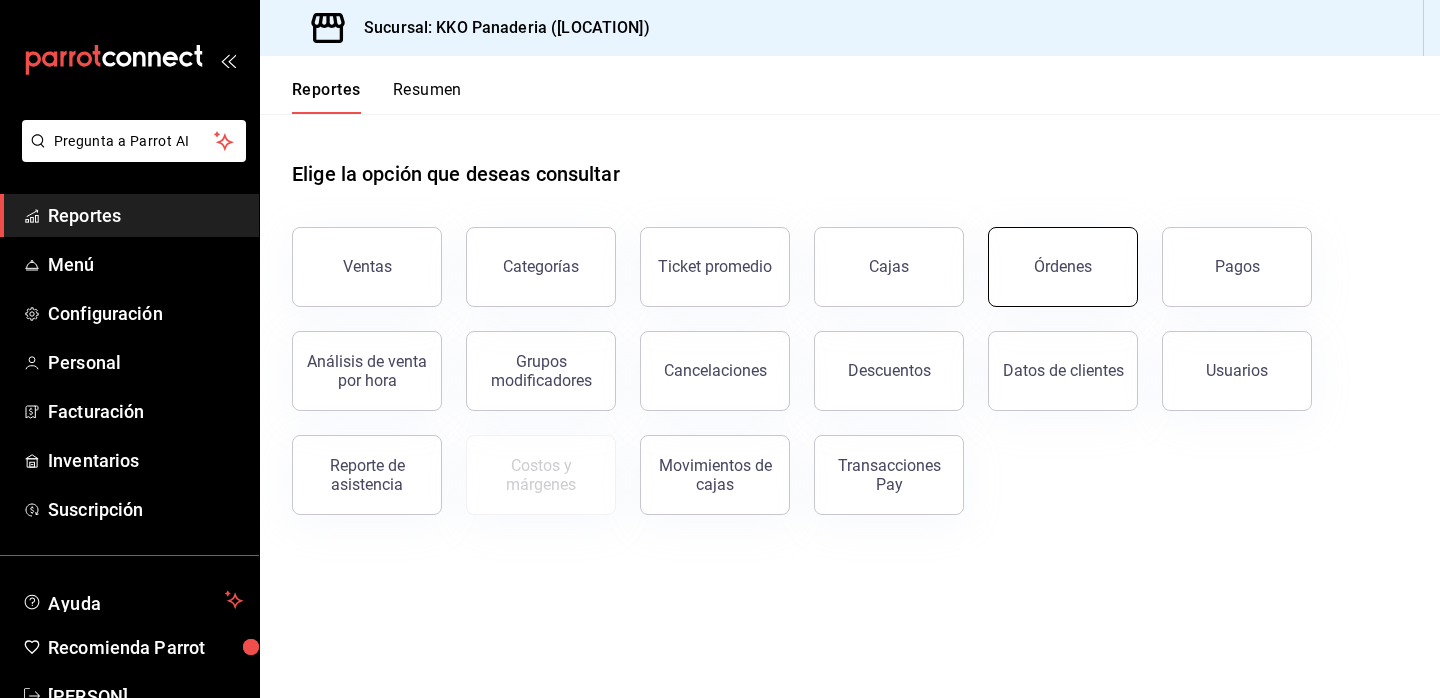 click on "Órdenes" at bounding box center [1063, 266] 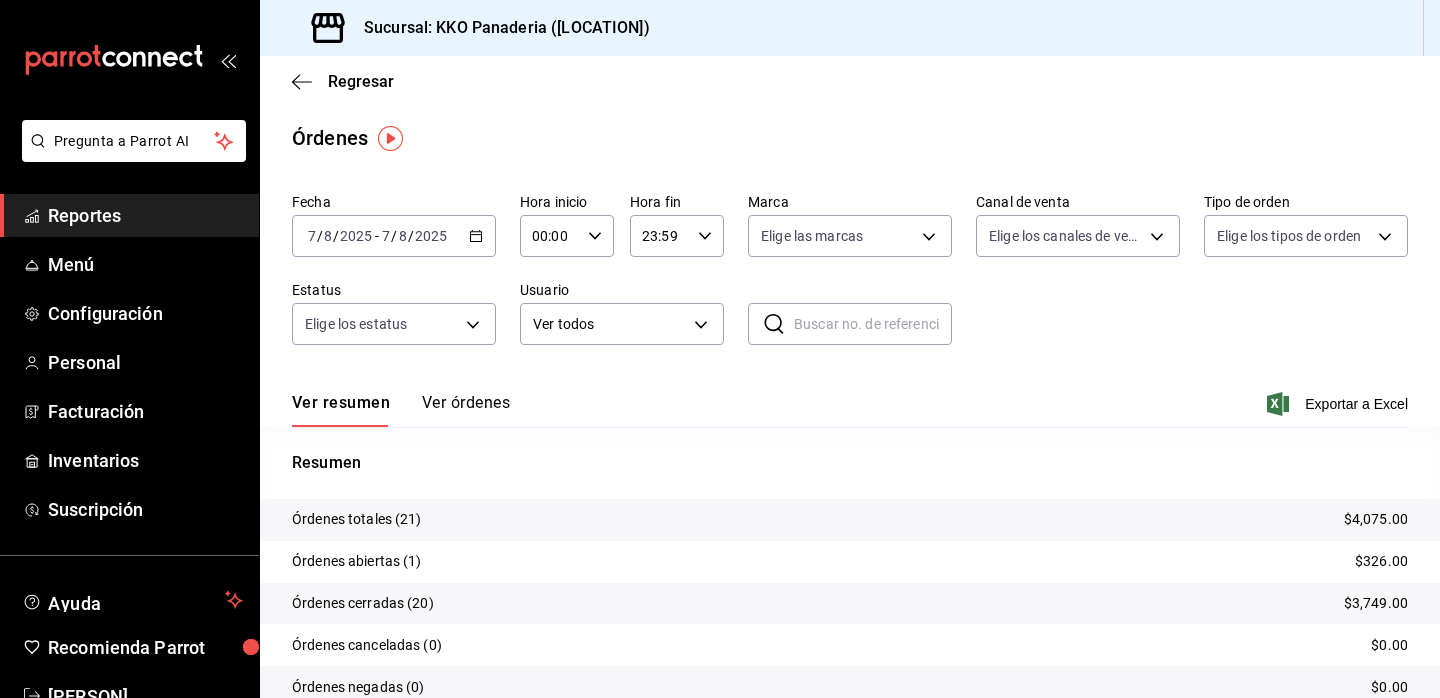 click on "Reportes" at bounding box center (145, 215) 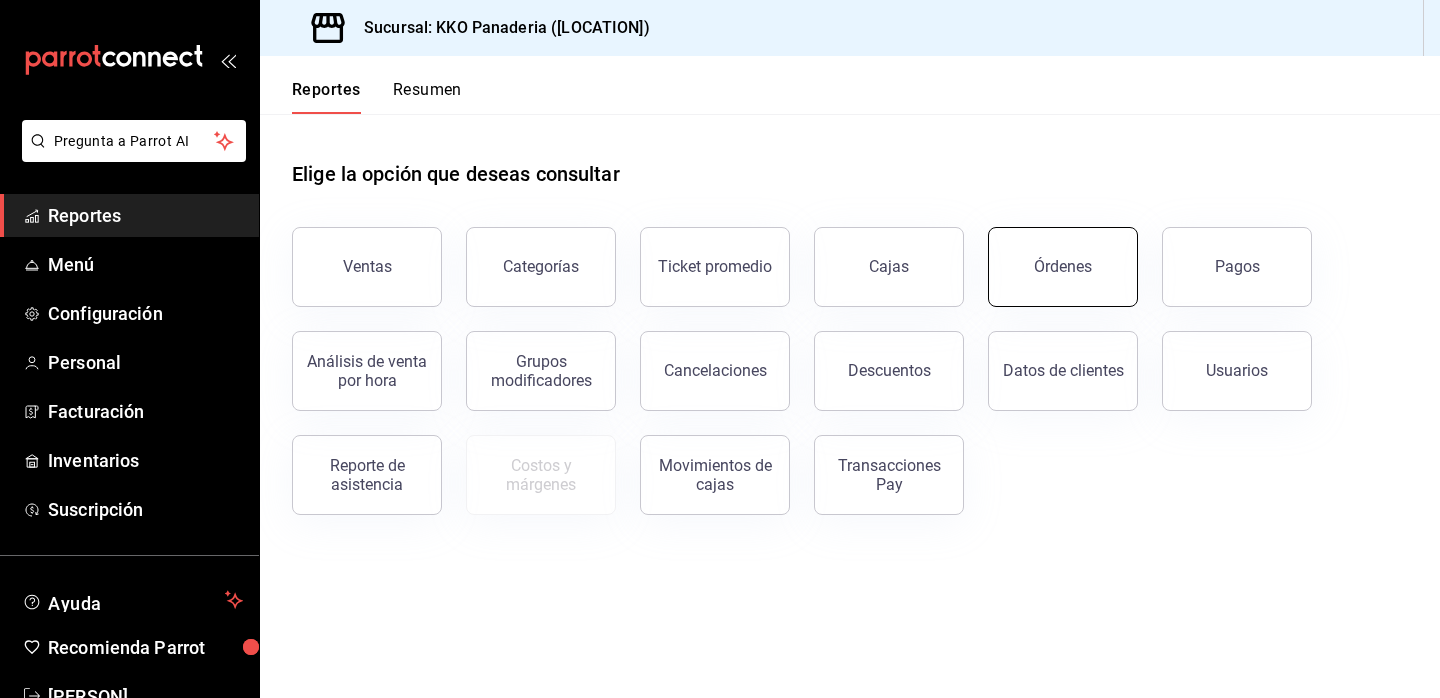 click on "Órdenes" at bounding box center [1063, 266] 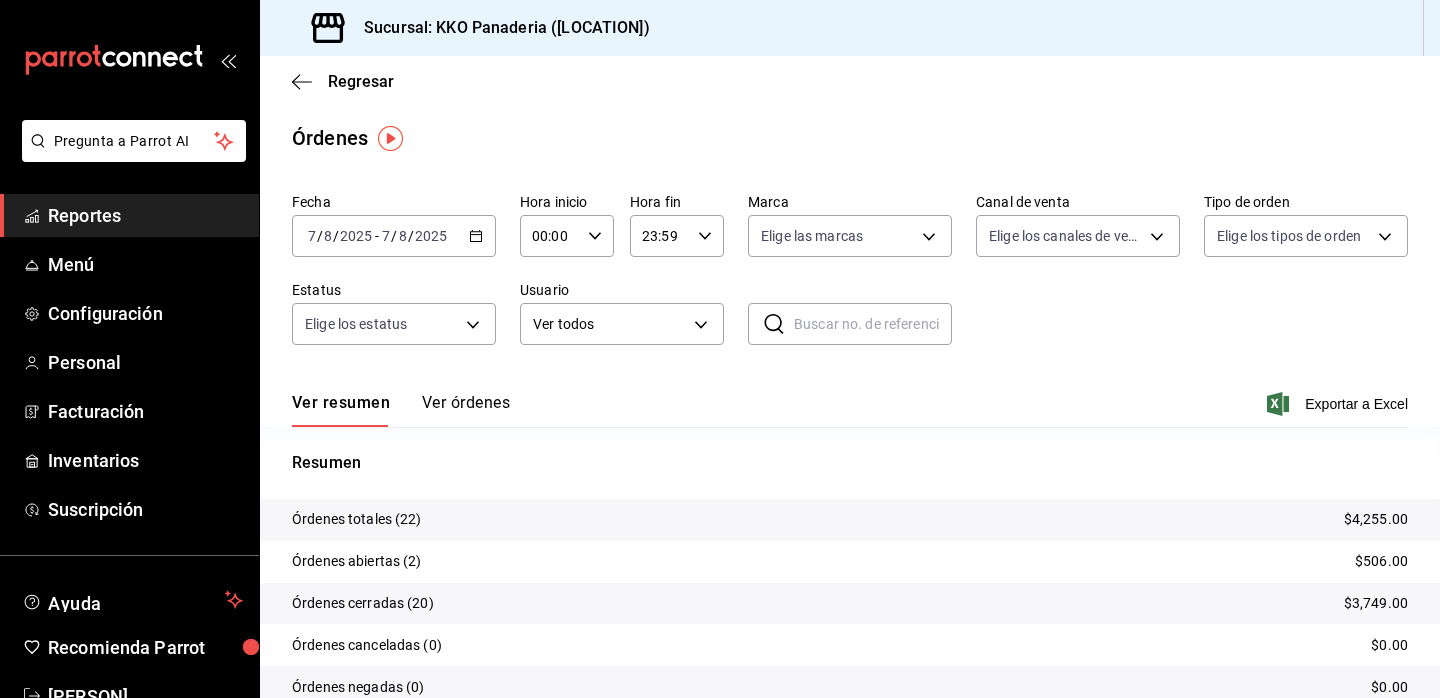 click on "Reportes" at bounding box center (145, 215) 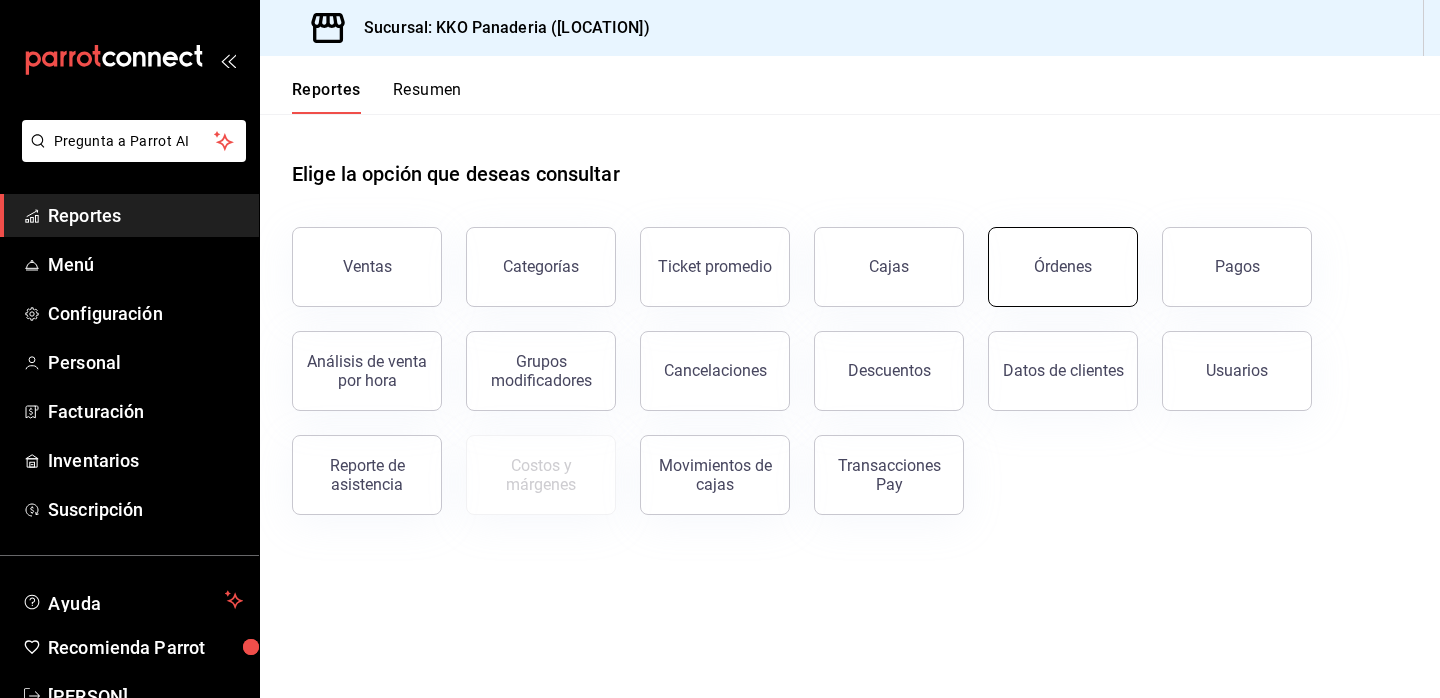 click on "Órdenes" at bounding box center (1063, 267) 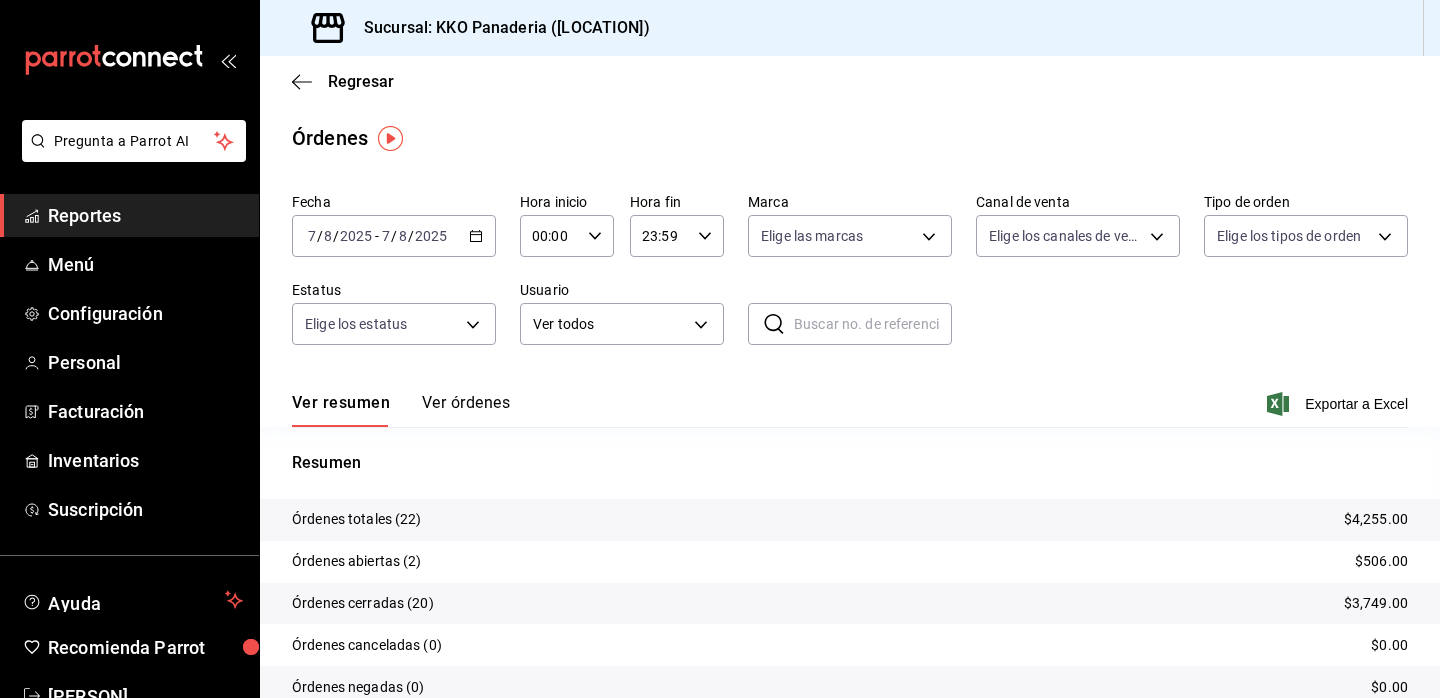 click on "Reportes" at bounding box center (145, 215) 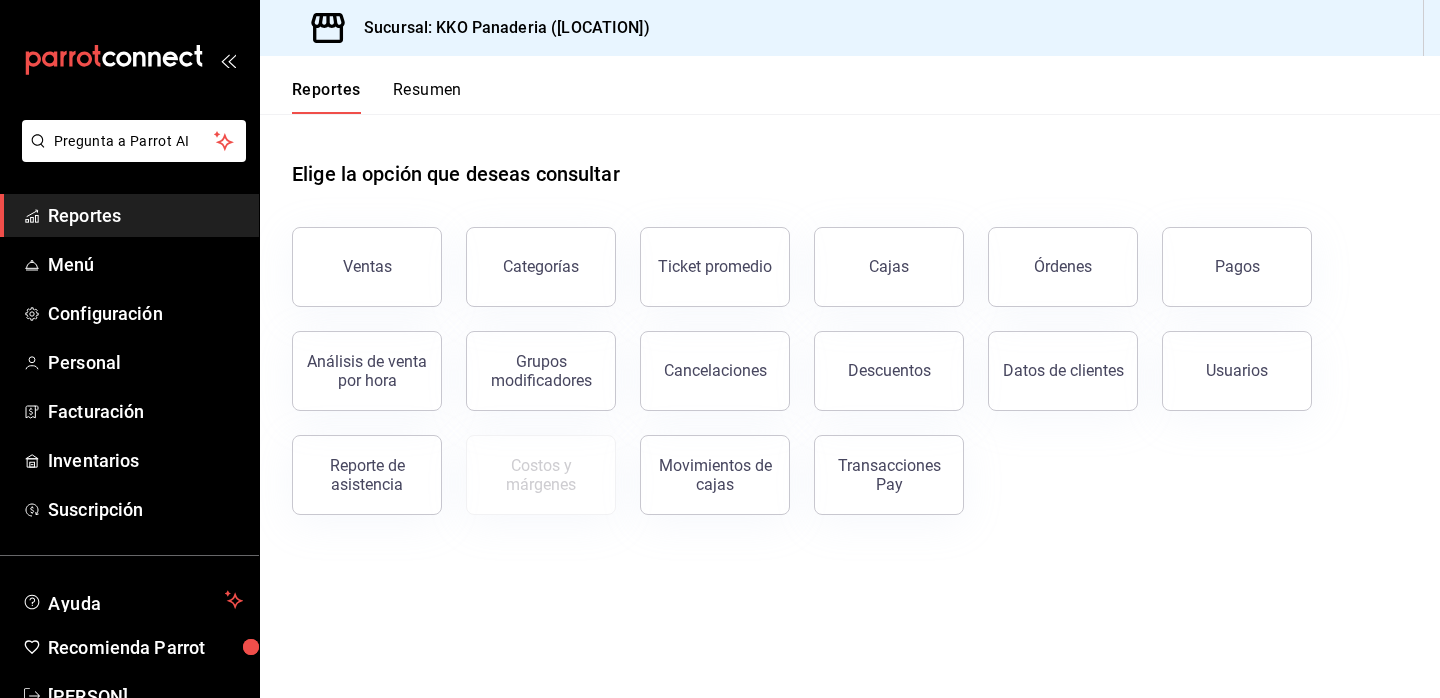 click on "Datos de clientes" at bounding box center (1051, 359) 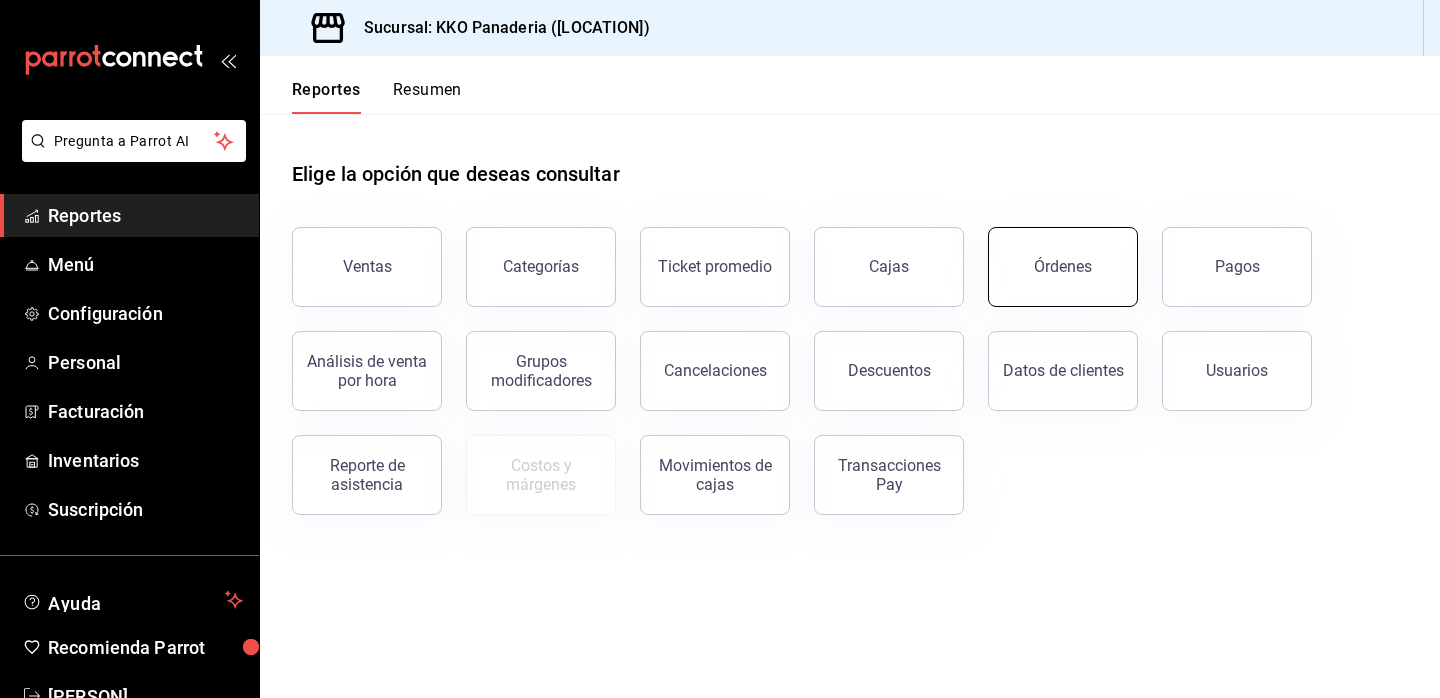 click on "Órdenes" at bounding box center (1063, 266) 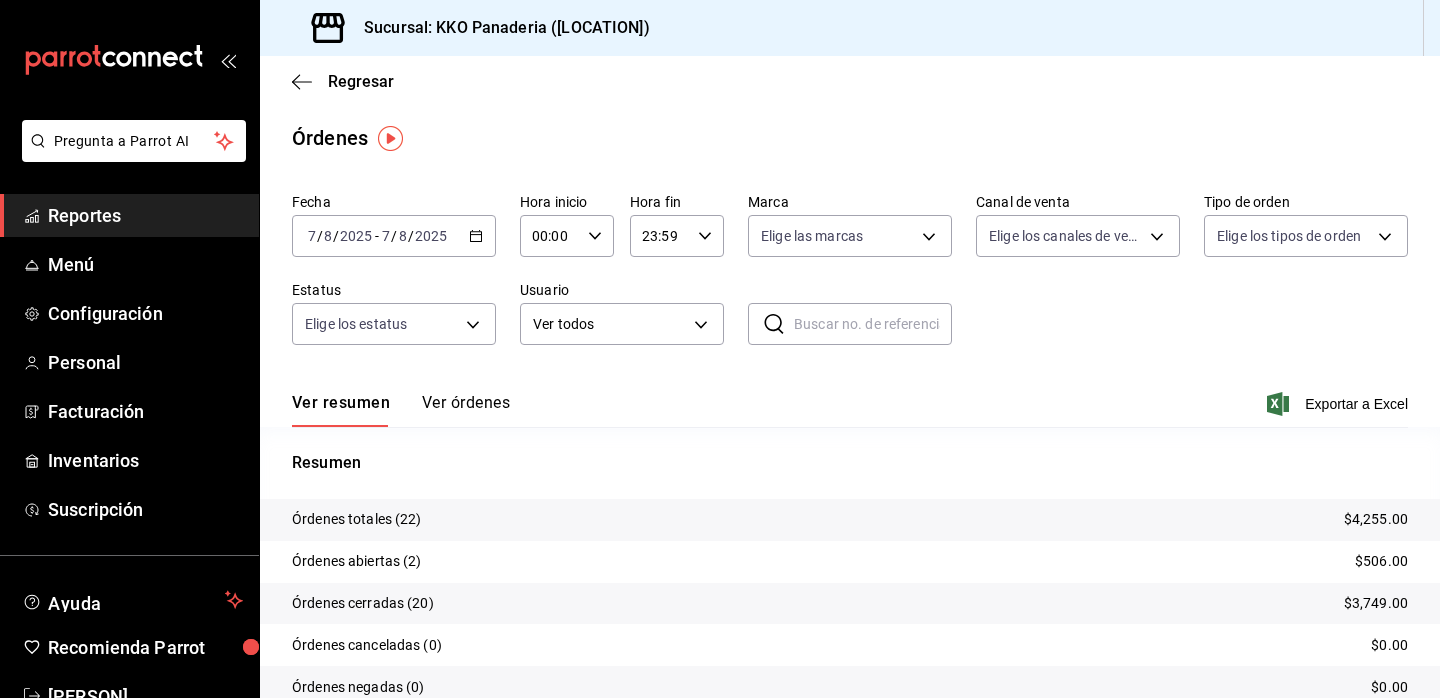 click on "Reportes" at bounding box center [145, 215] 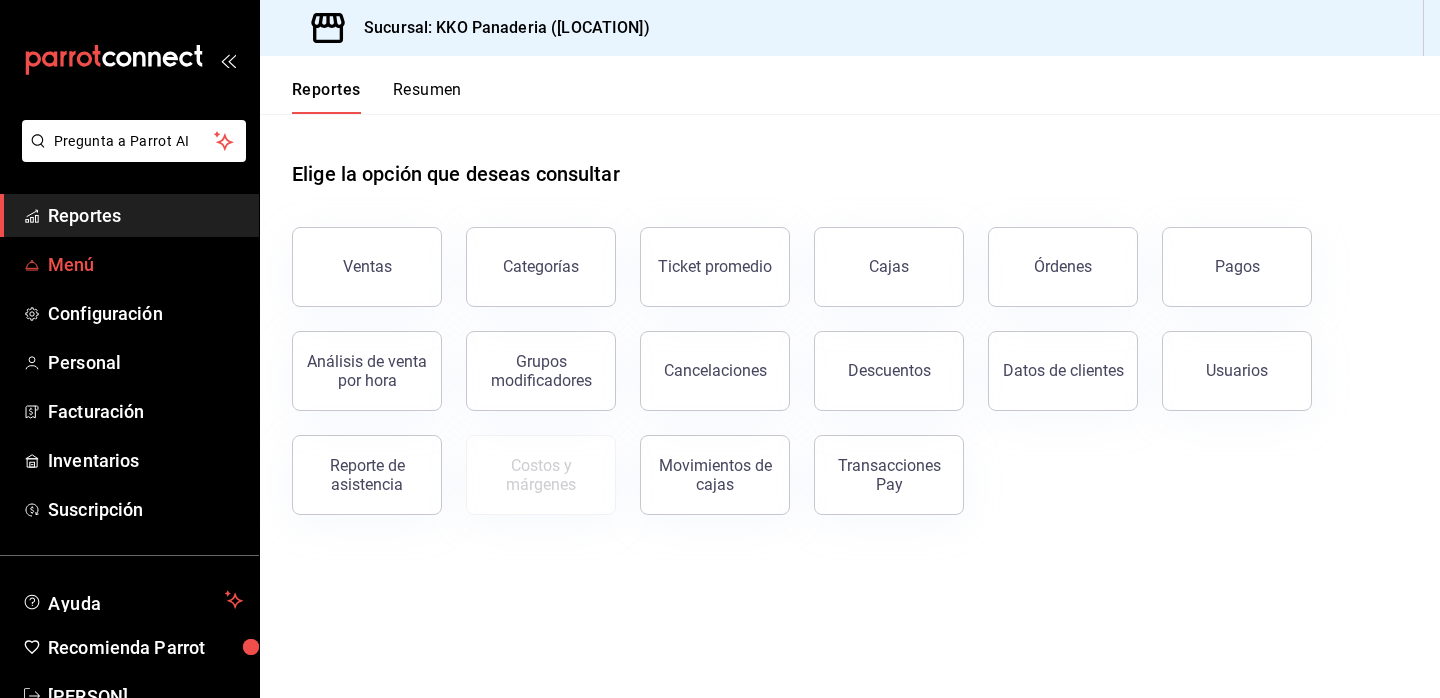click on "Menú" at bounding box center [129, 264] 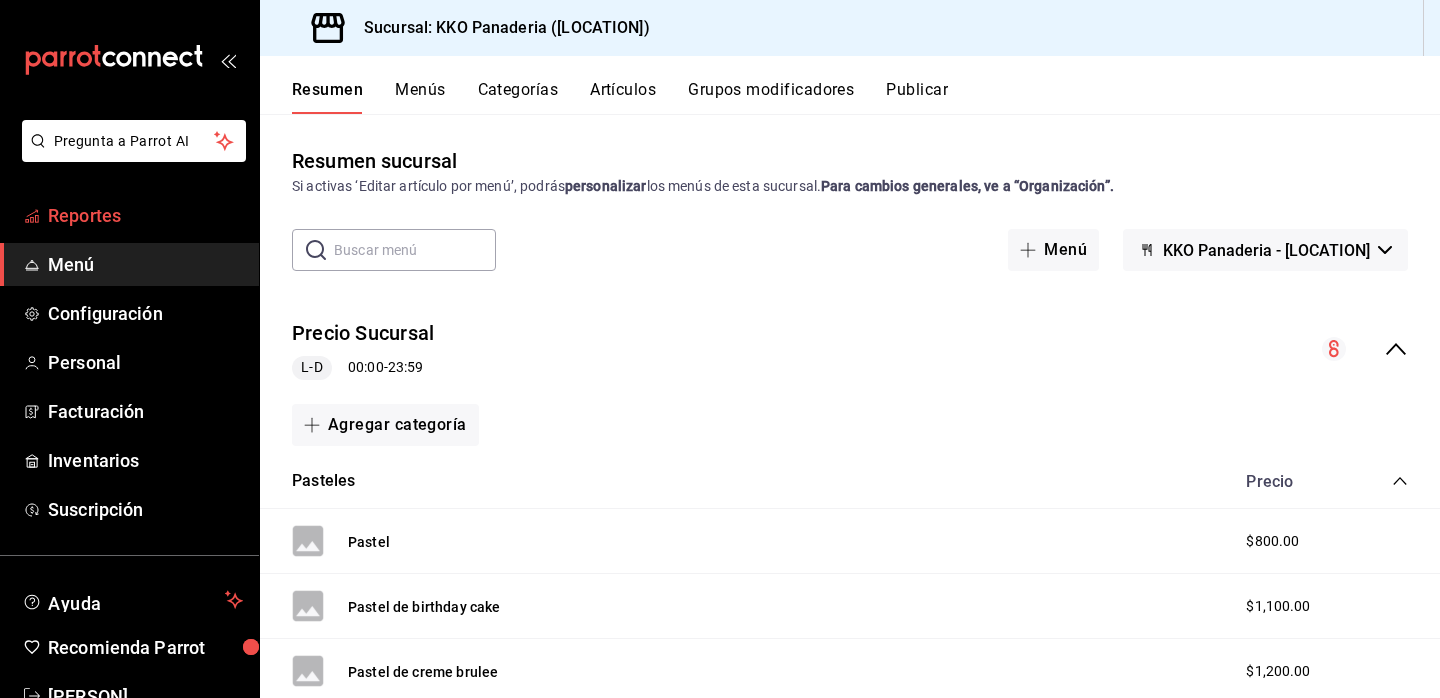 click on "Reportes" at bounding box center (145, 215) 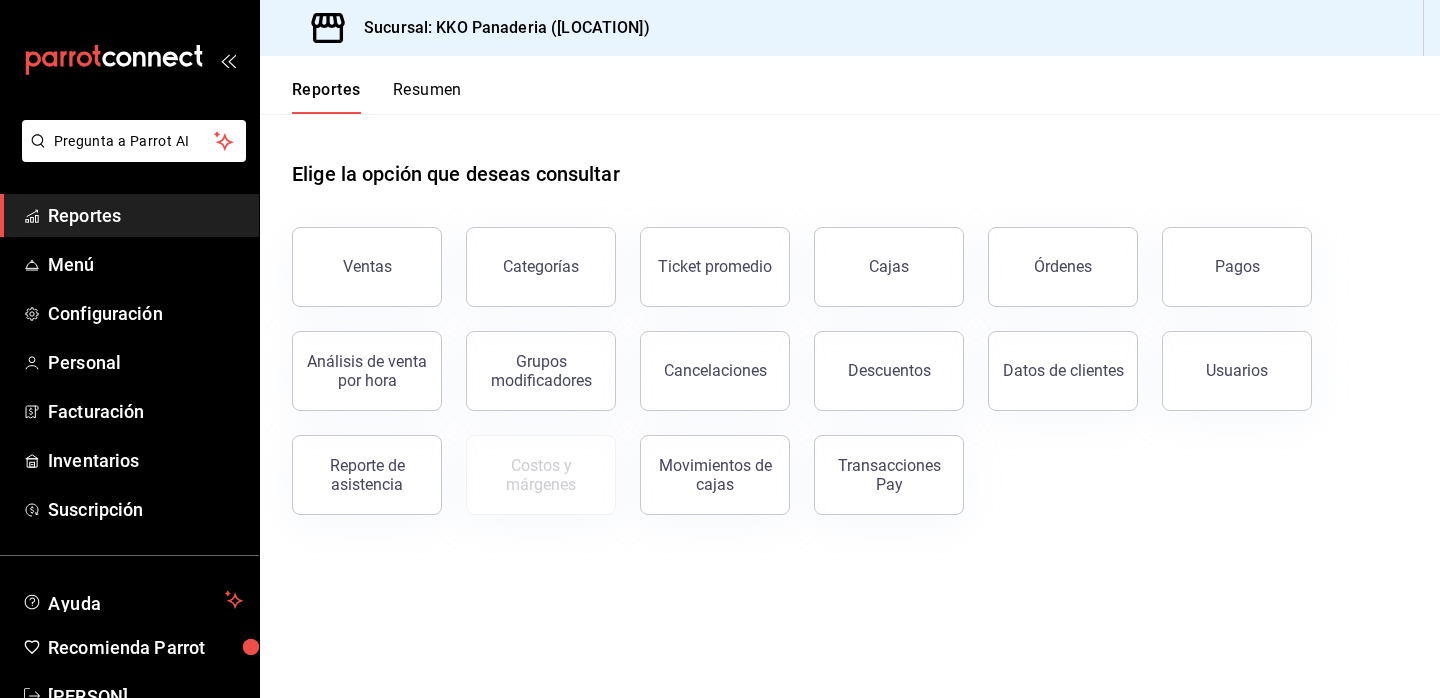 click on "Reportes" at bounding box center (145, 215) 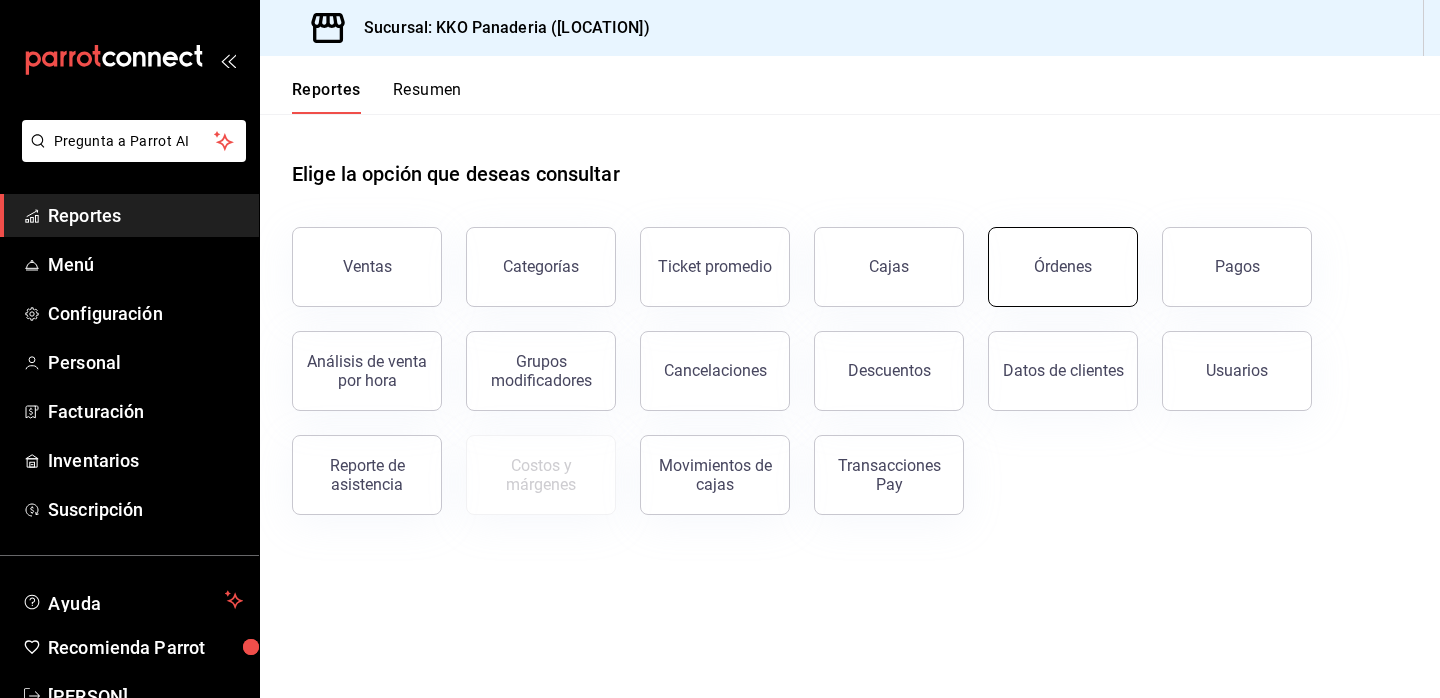 click on "Órdenes" at bounding box center (1063, 267) 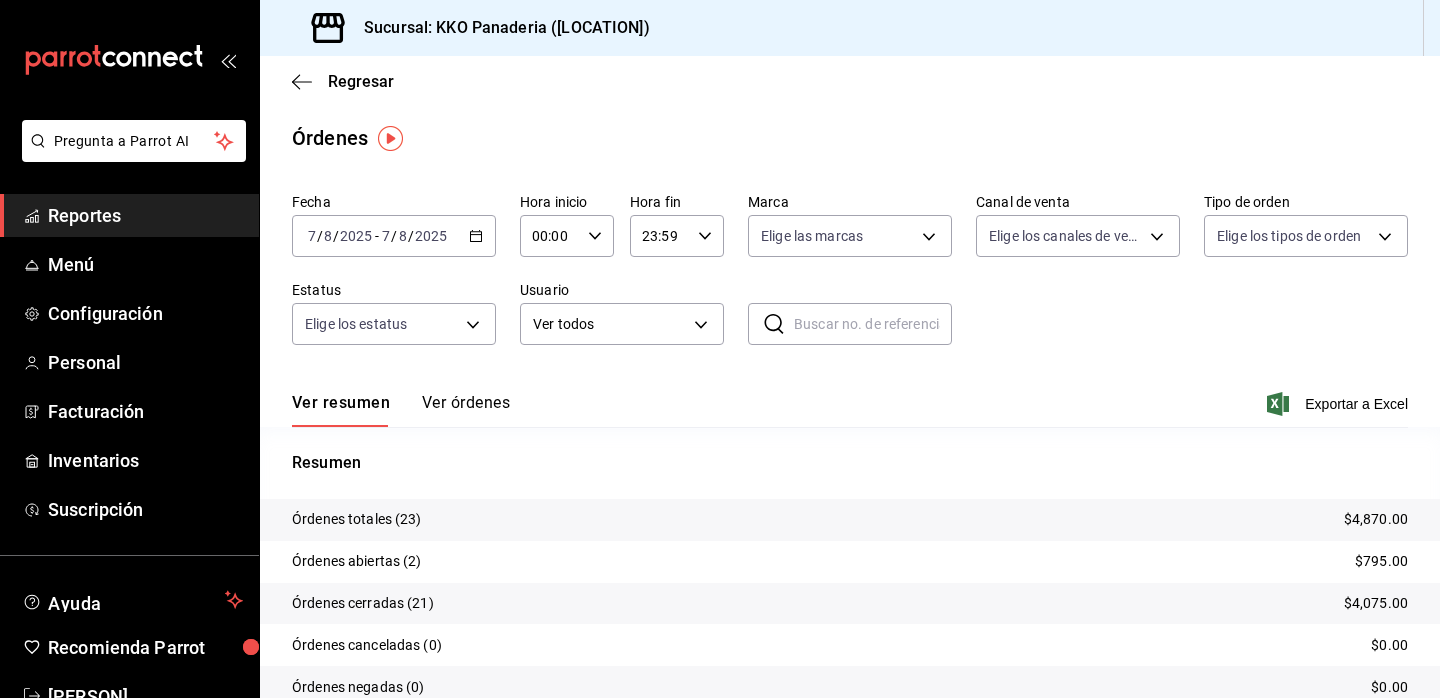 click on "Ver órdenes" at bounding box center [466, 410] 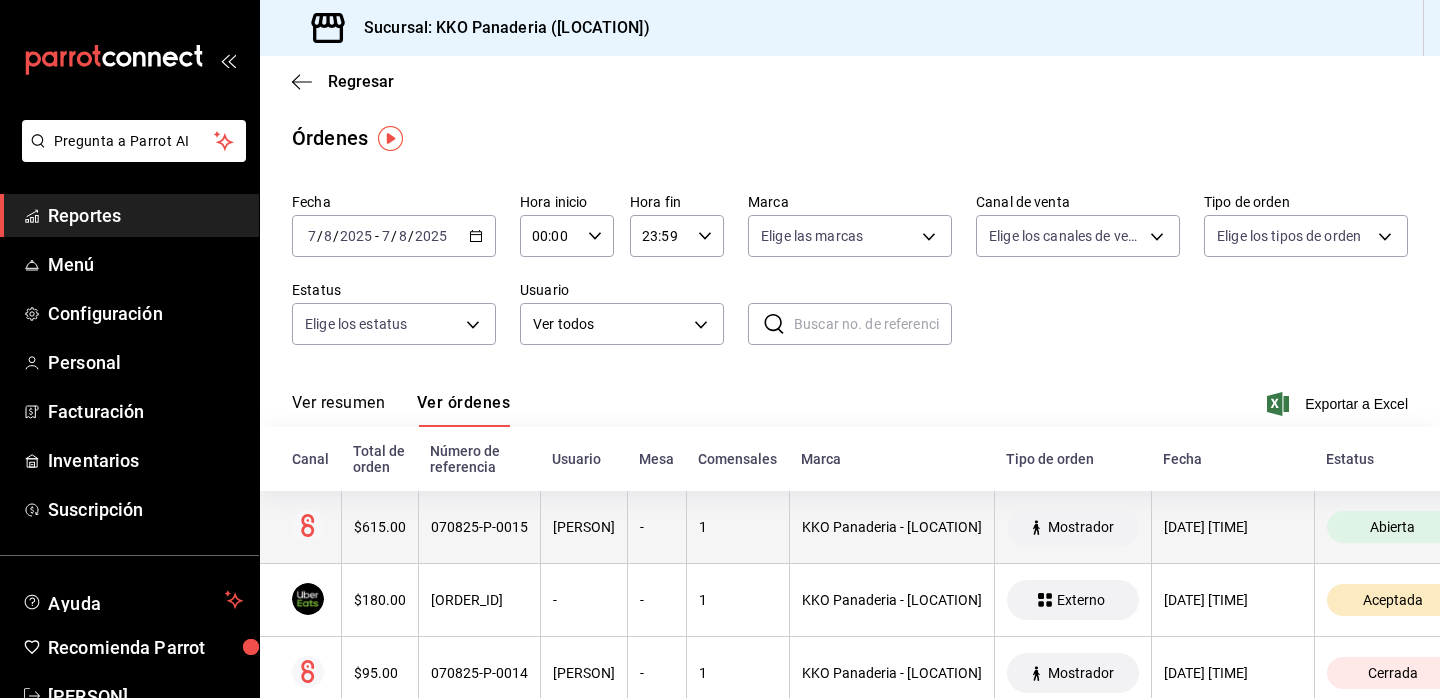 click on "$615.00" at bounding box center [380, 527] 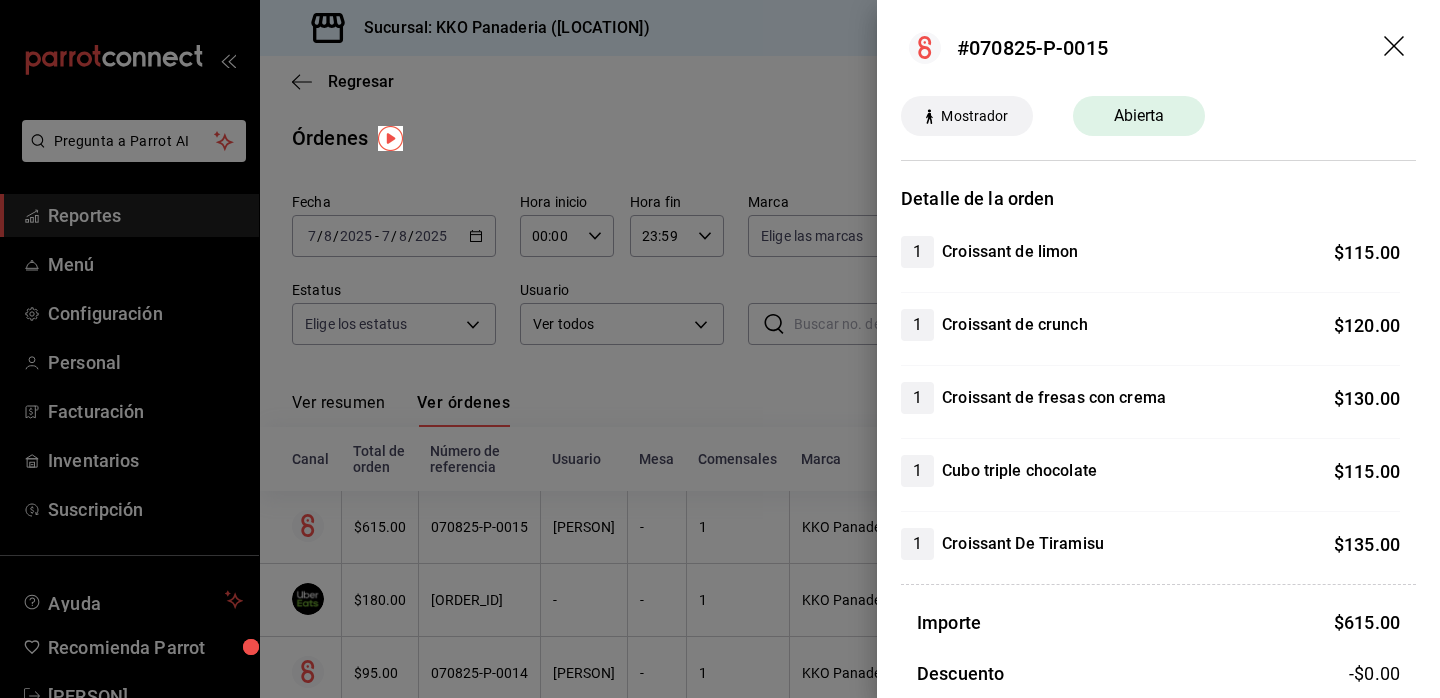 click at bounding box center [720, 349] 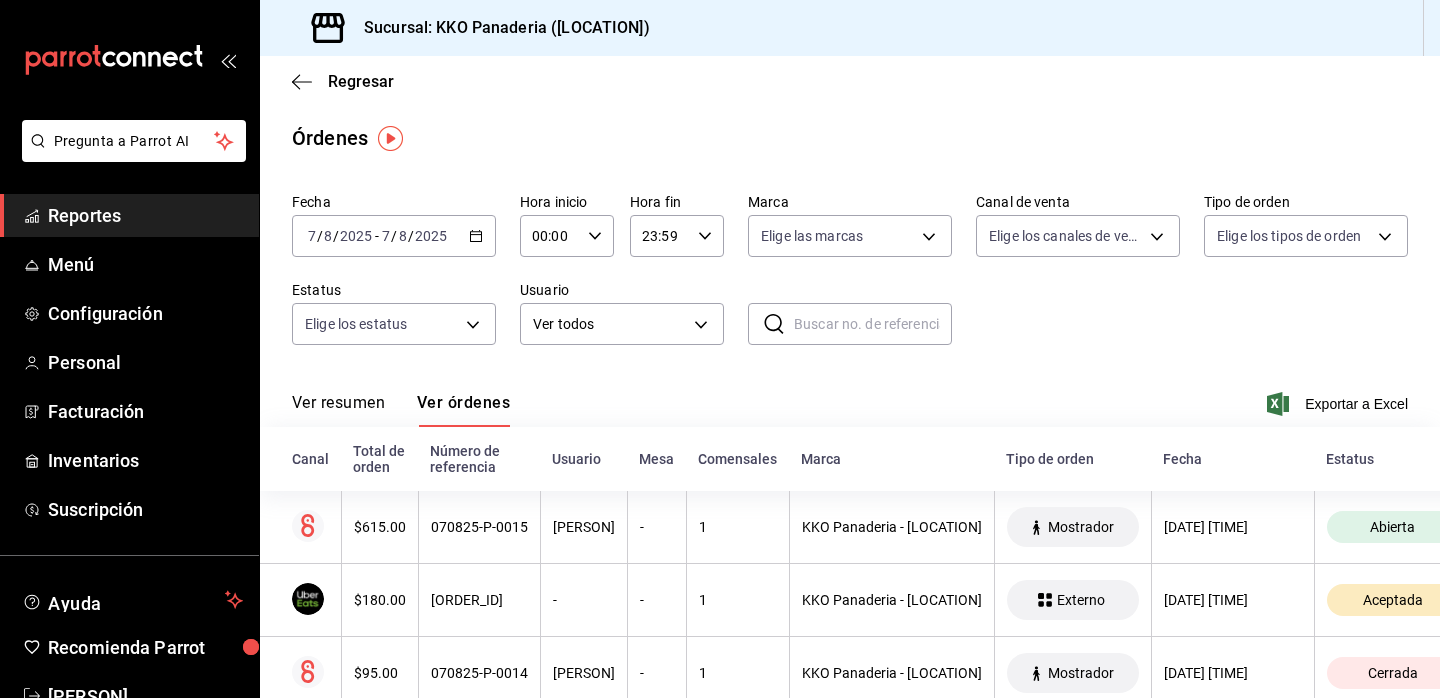 click on "Reportes" at bounding box center (145, 215) 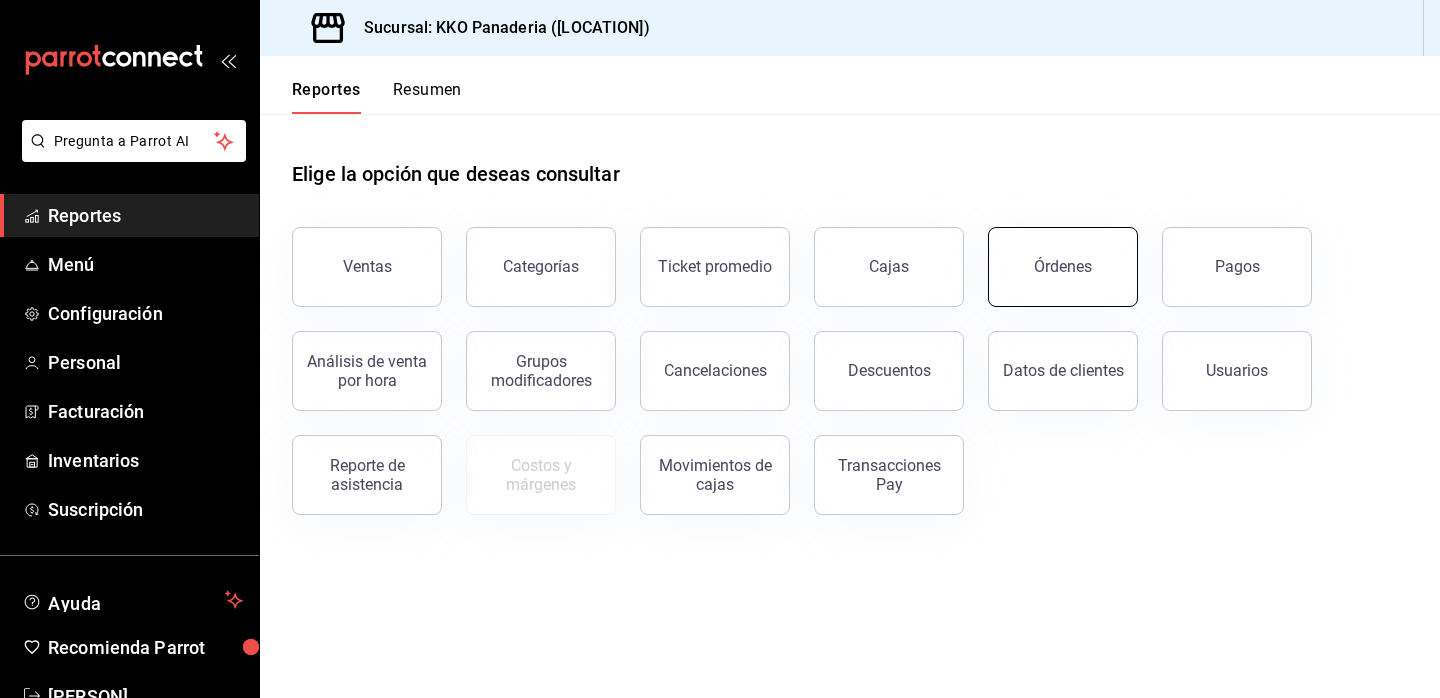 click on "Órdenes" at bounding box center (1063, 267) 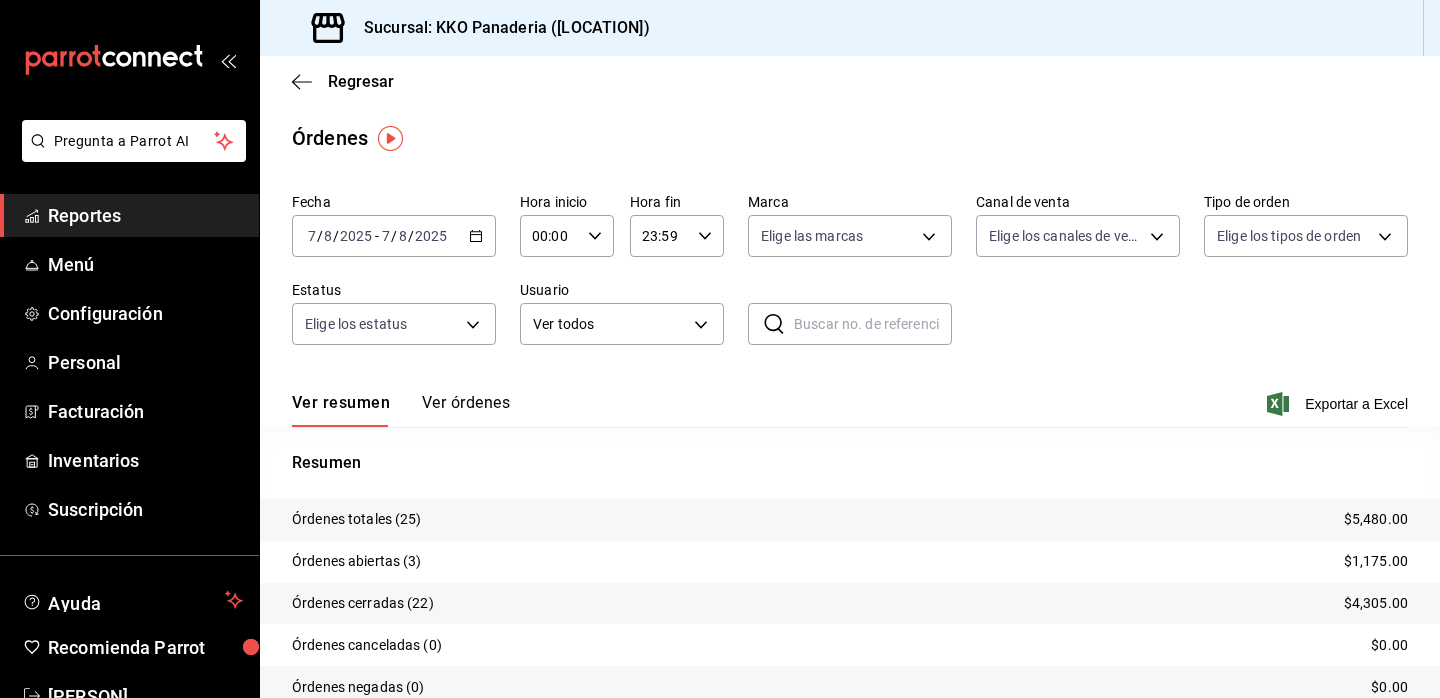 click on "Ver órdenes" at bounding box center (466, 410) 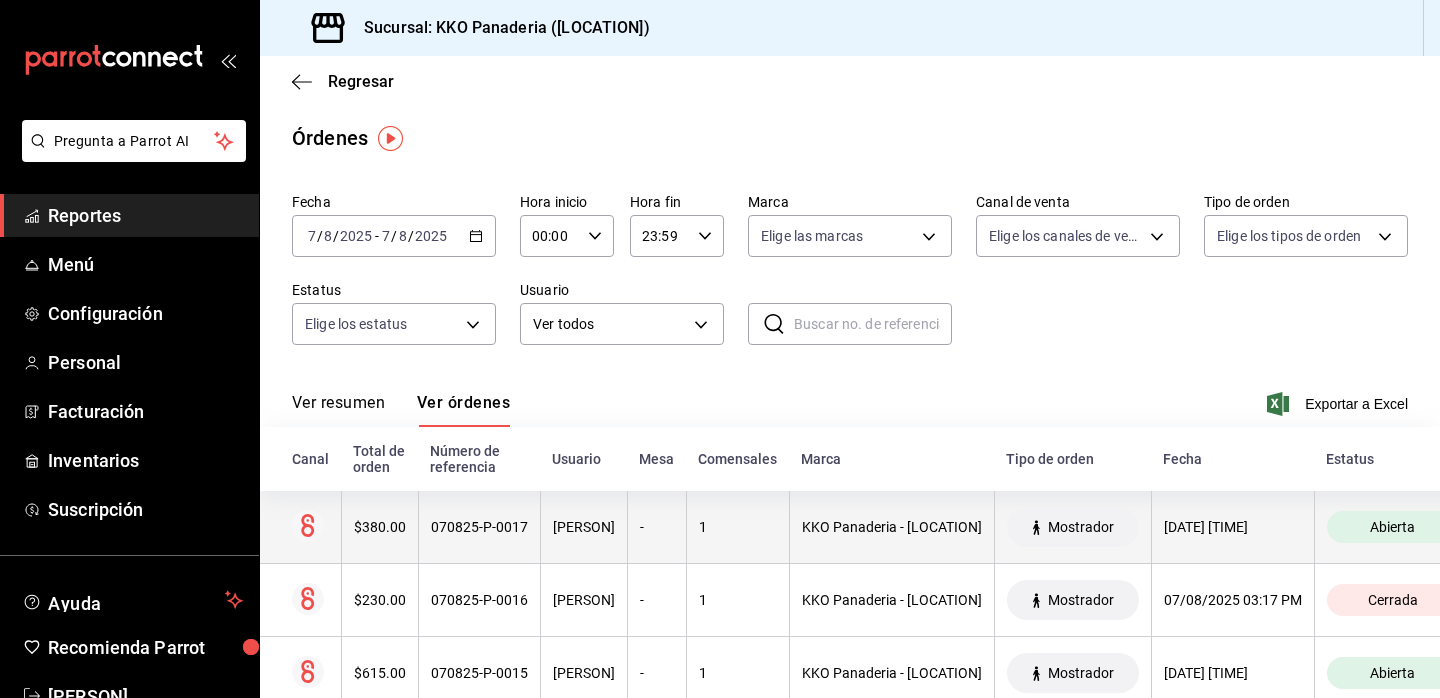 click on "$380.00" at bounding box center [379, 527] 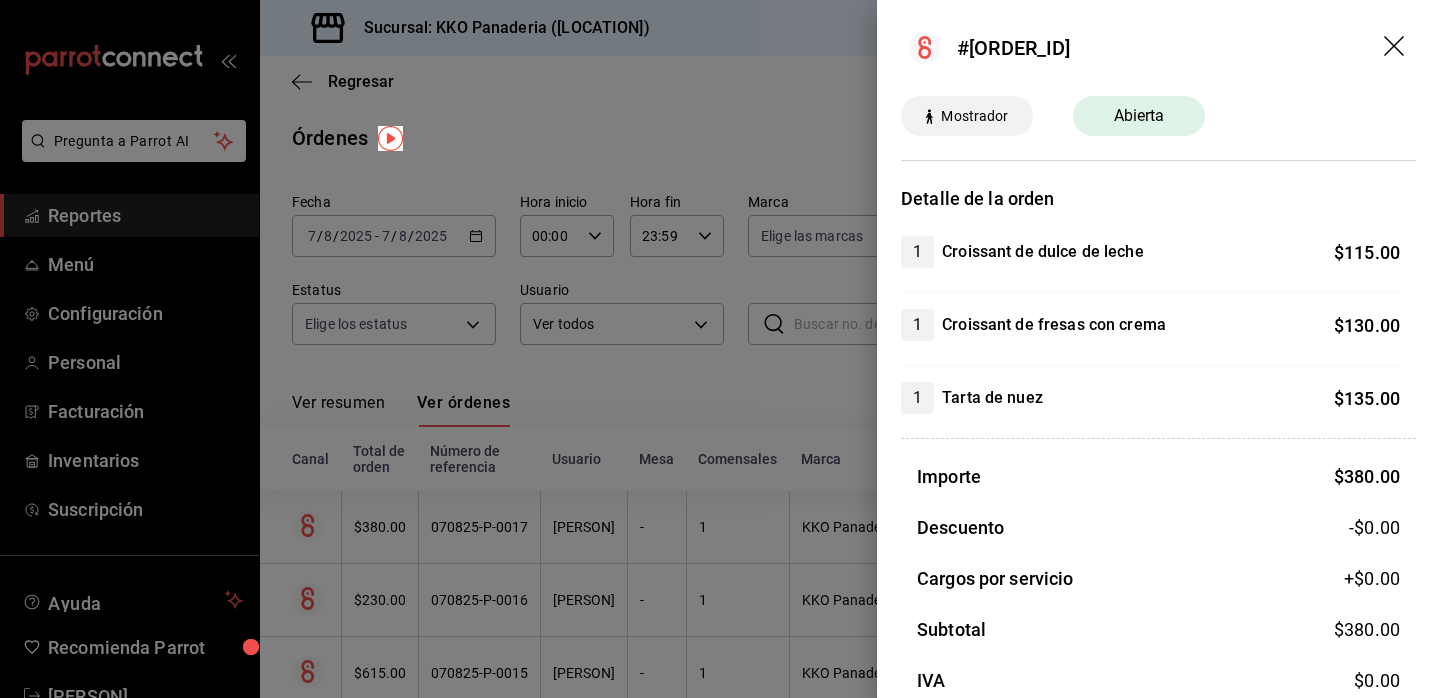 click at bounding box center [720, 349] 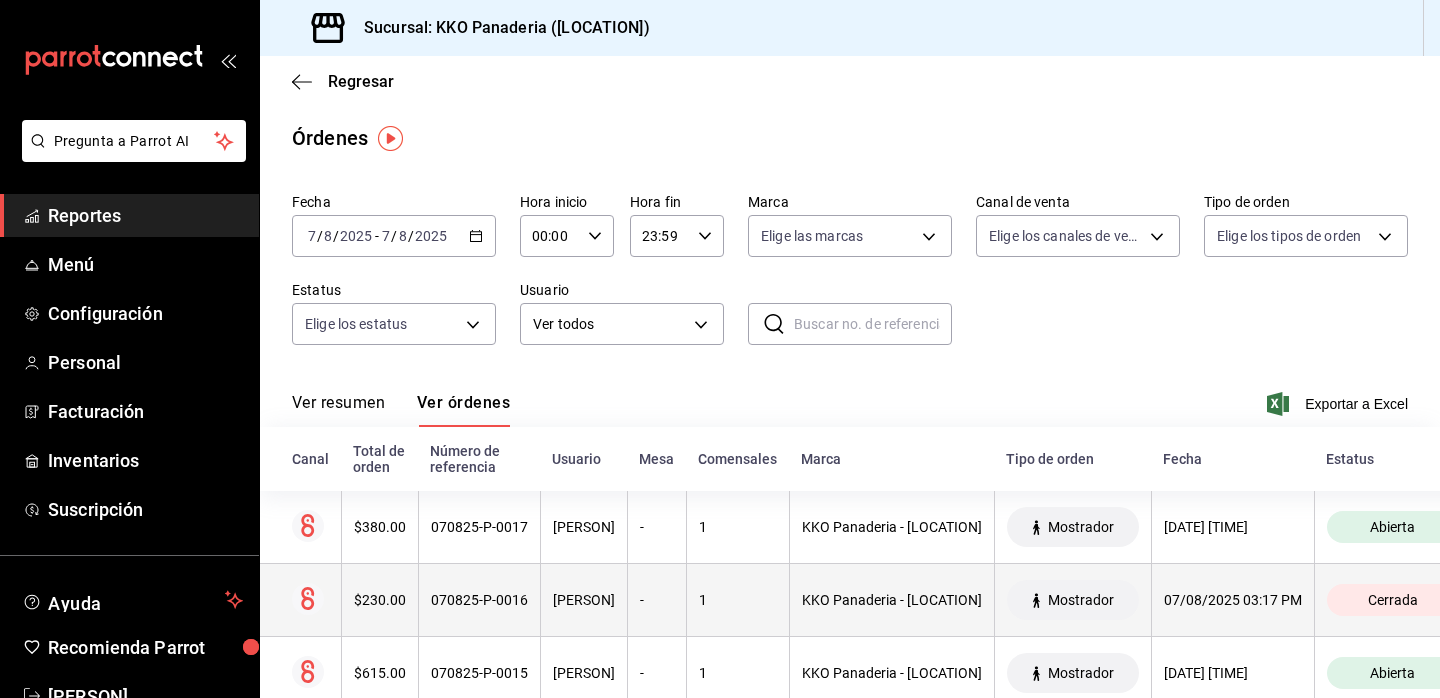 click on "$230.00" at bounding box center [379, 600] 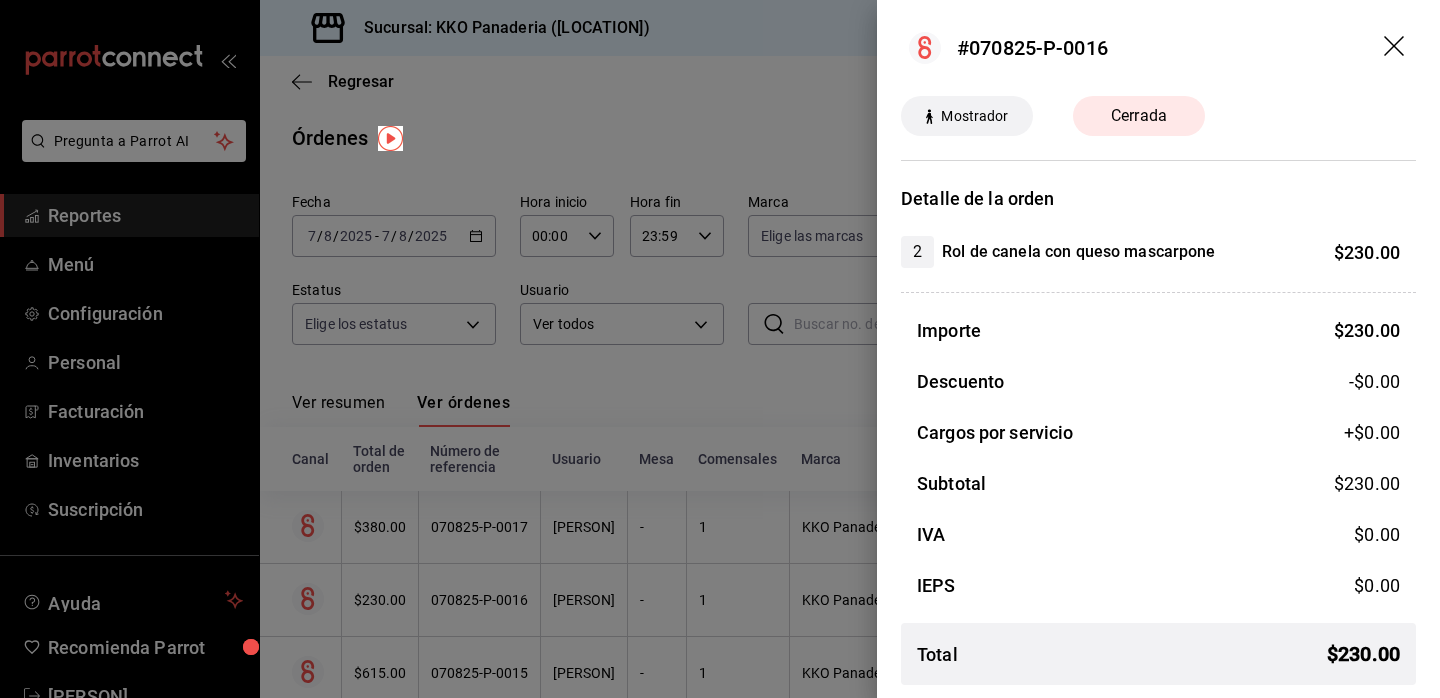 click at bounding box center (720, 349) 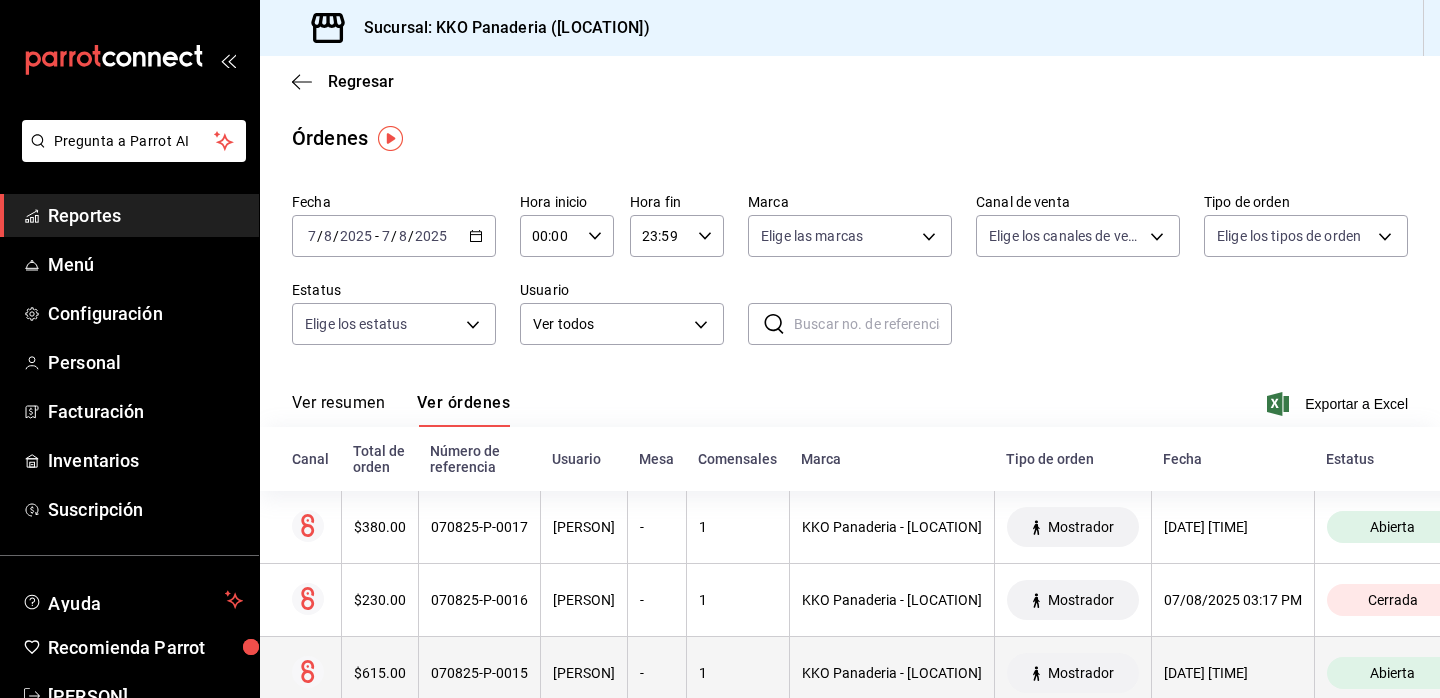 click on "$615.00" at bounding box center [380, 673] 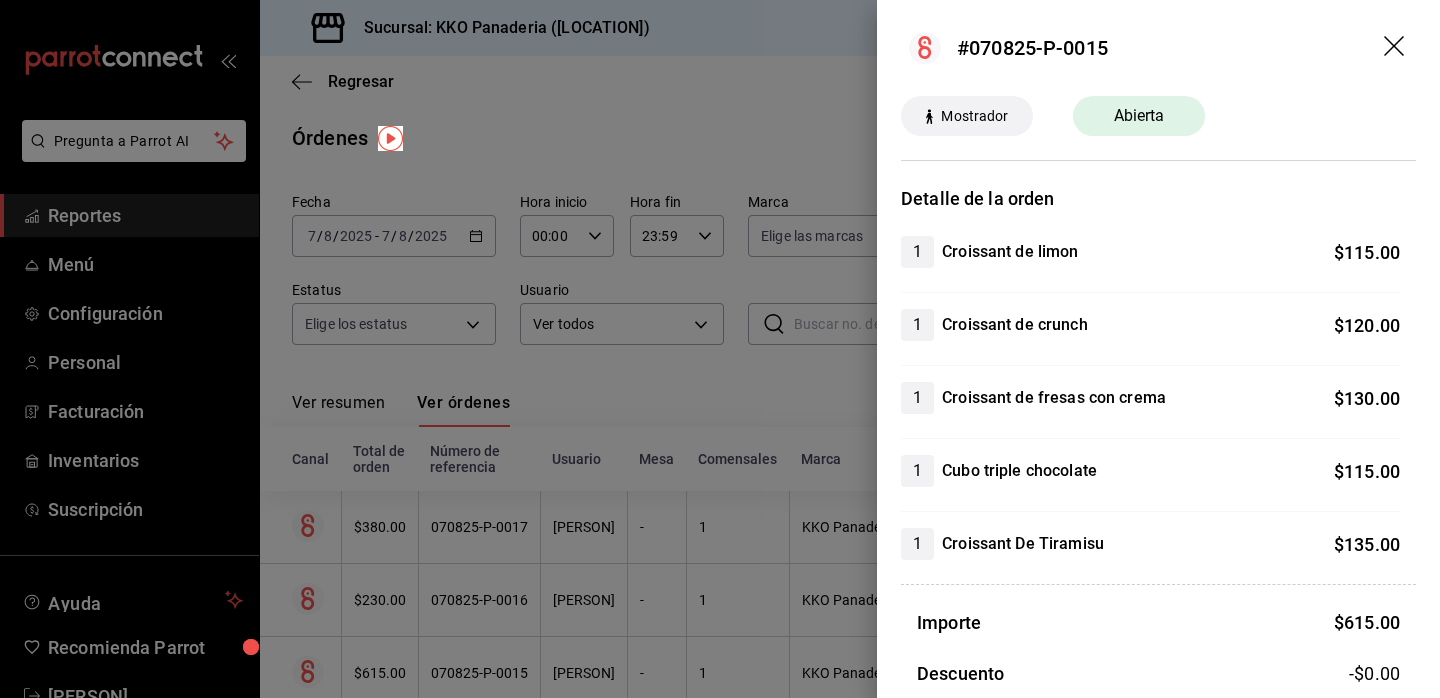click at bounding box center [720, 349] 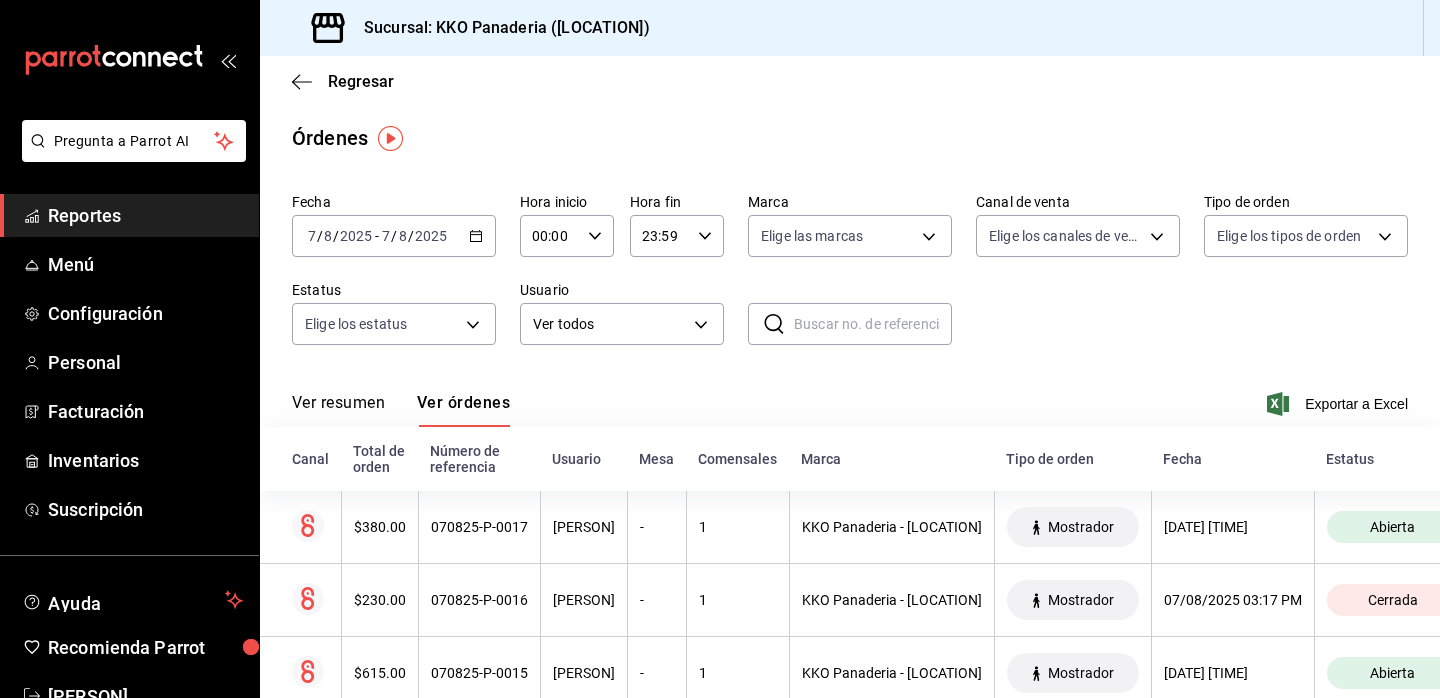 click on "Reportes" at bounding box center [145, 215] 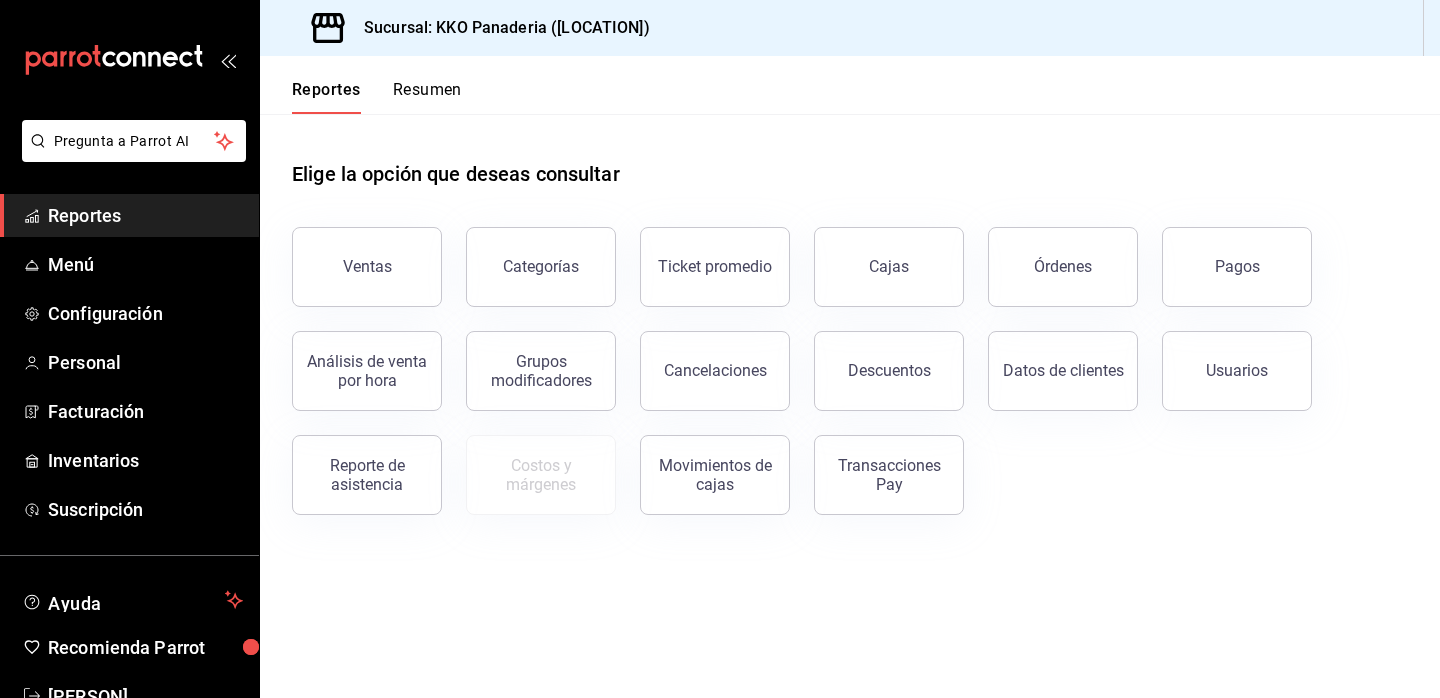 click on "Resumen" at bounding box center (427, 97) 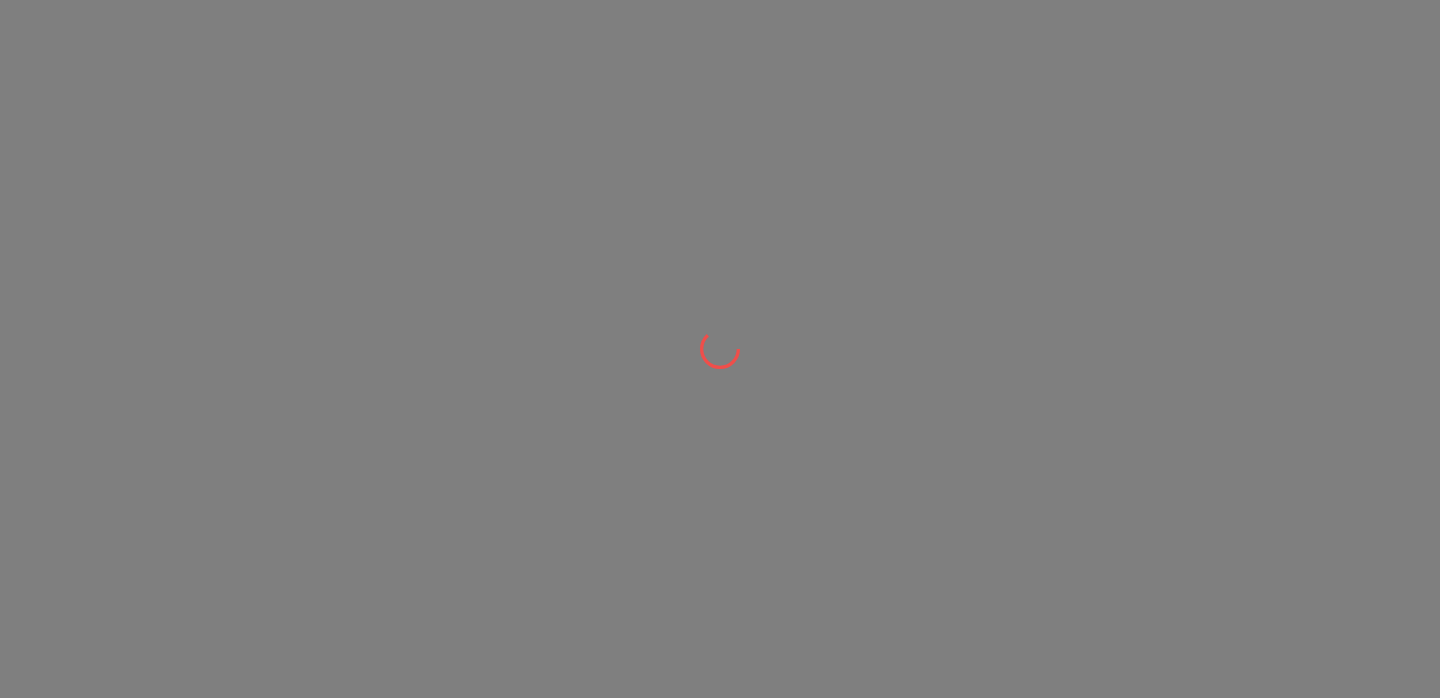scroll, scrollTop: 0, scrollLeft: 0, axis: both 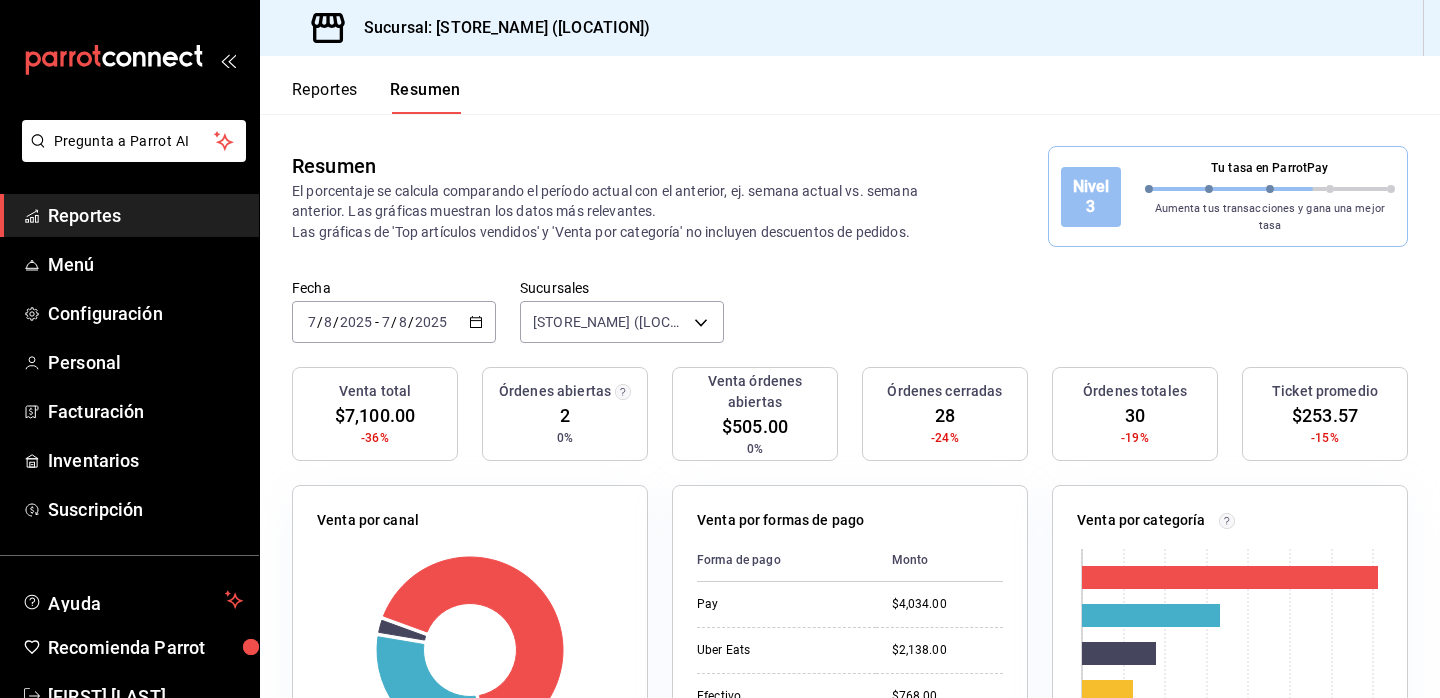 click on "Reportes" at bounding box center (145, 215) 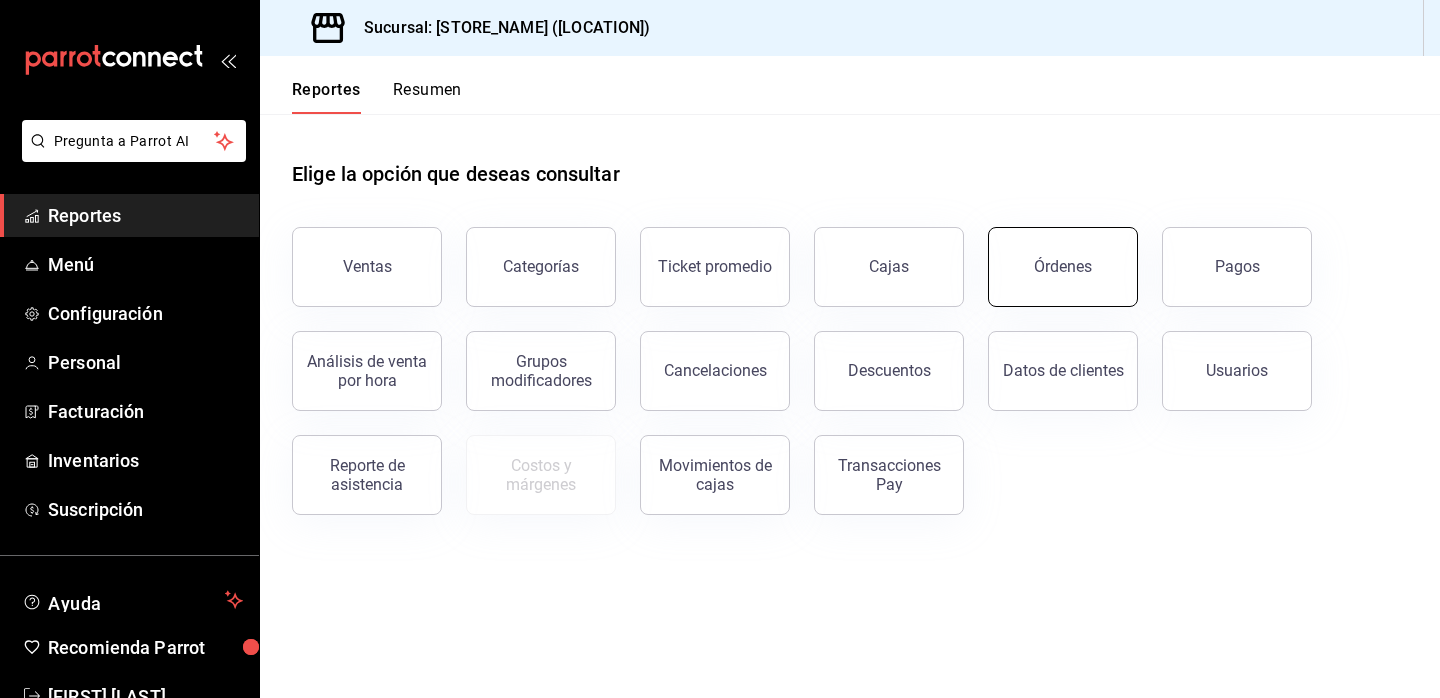 click on "Órdenes" at bounding box center (1063, 267) 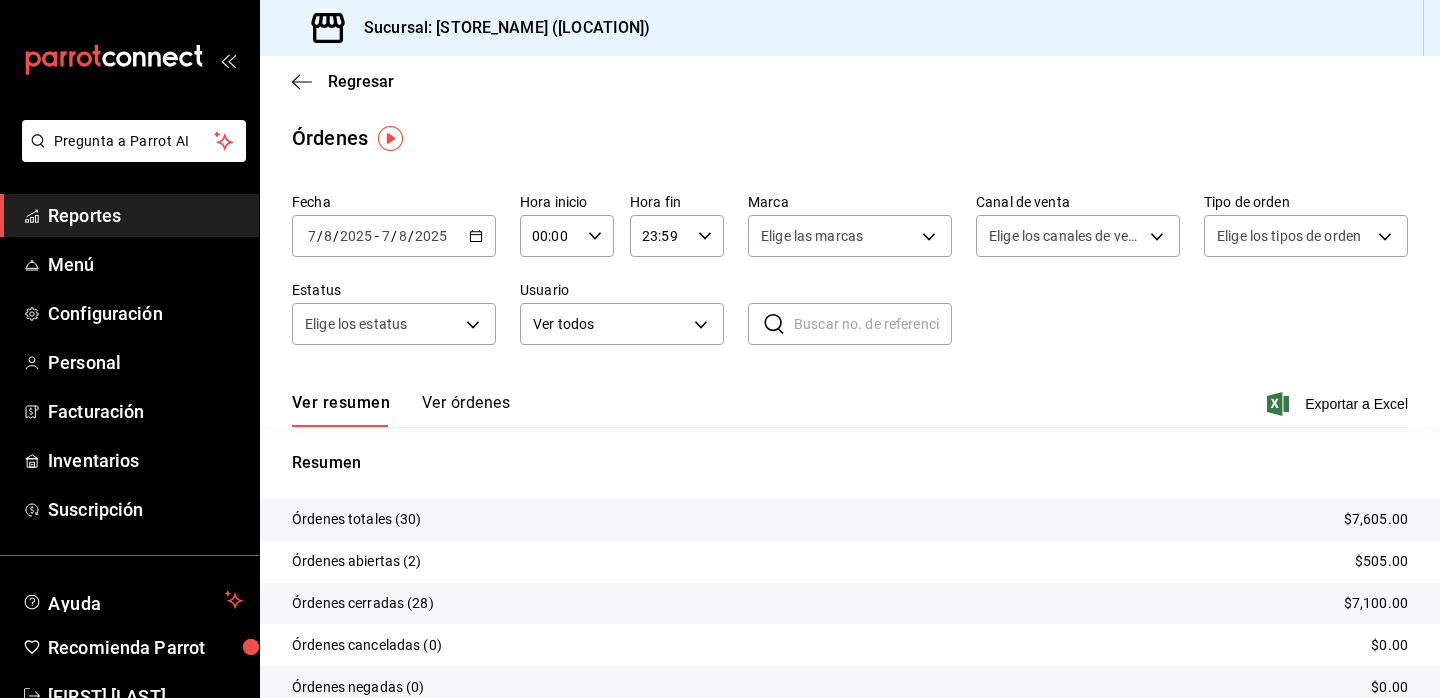 click on "Ver órdenes" at bounding box center (466, 410) 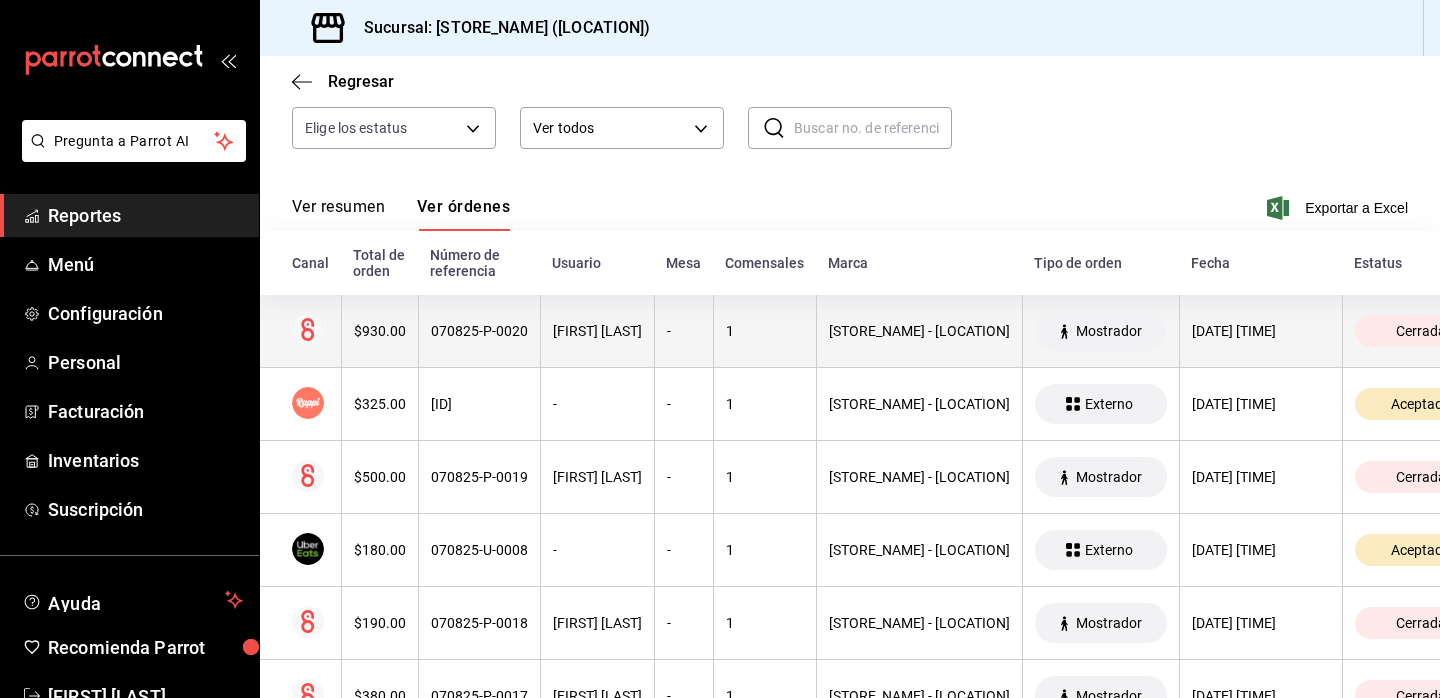 scroll, scrollTop: 203, scrollLeft: 0, axis: vertical 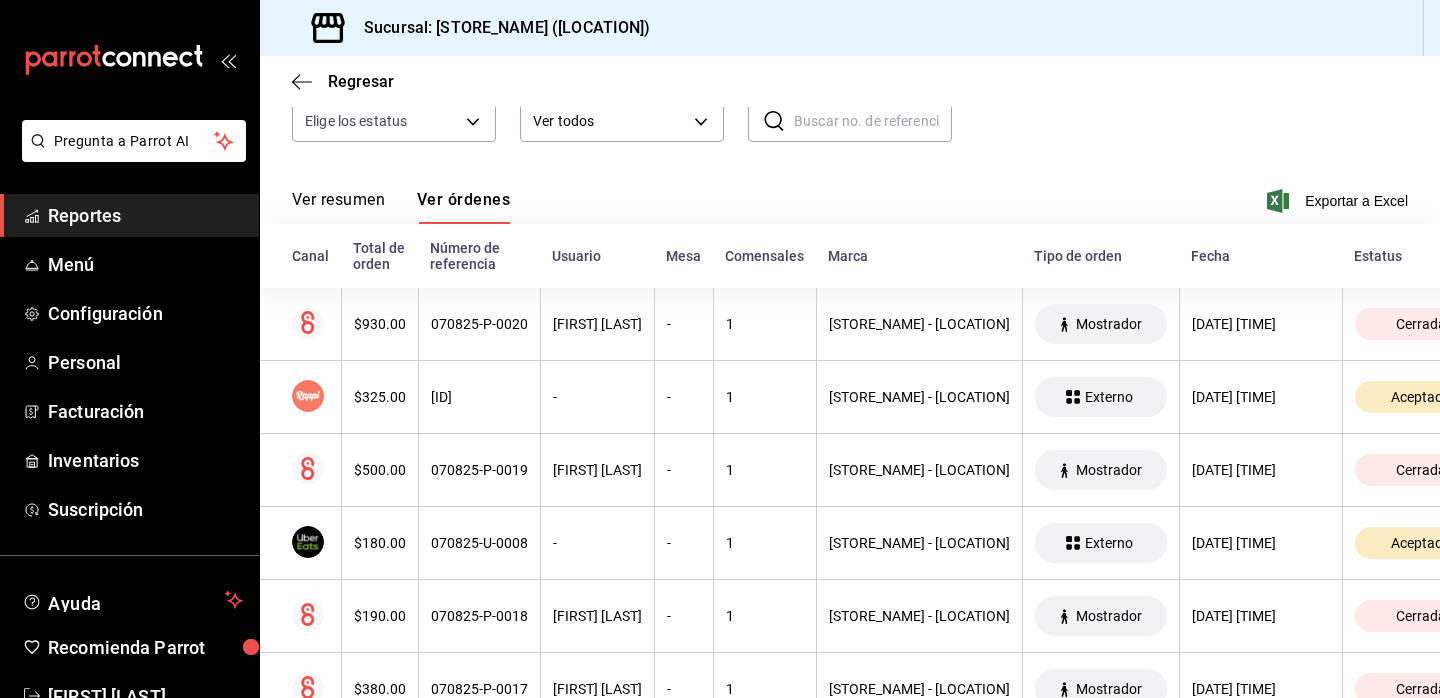 click on "Reportes" at bounding box center (145, 215) 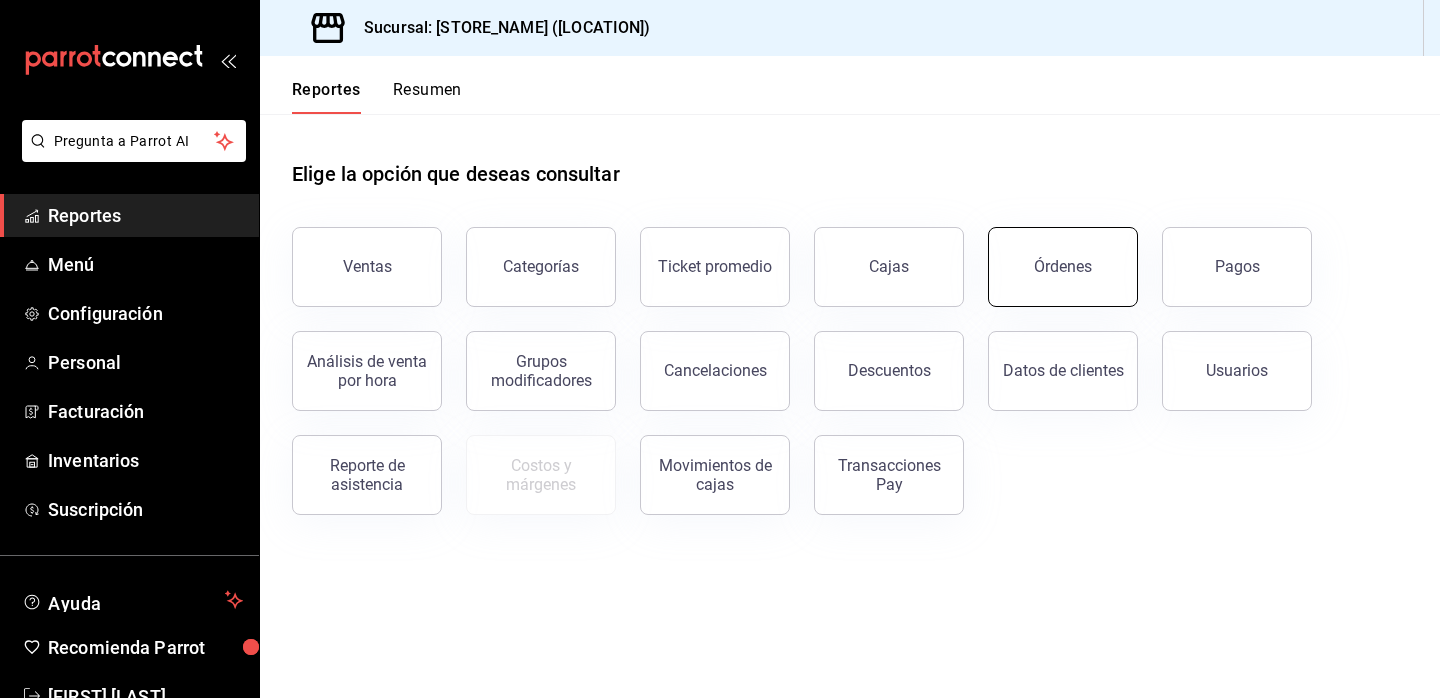 click on "Órdenes" at bounding box center (1063, 267) 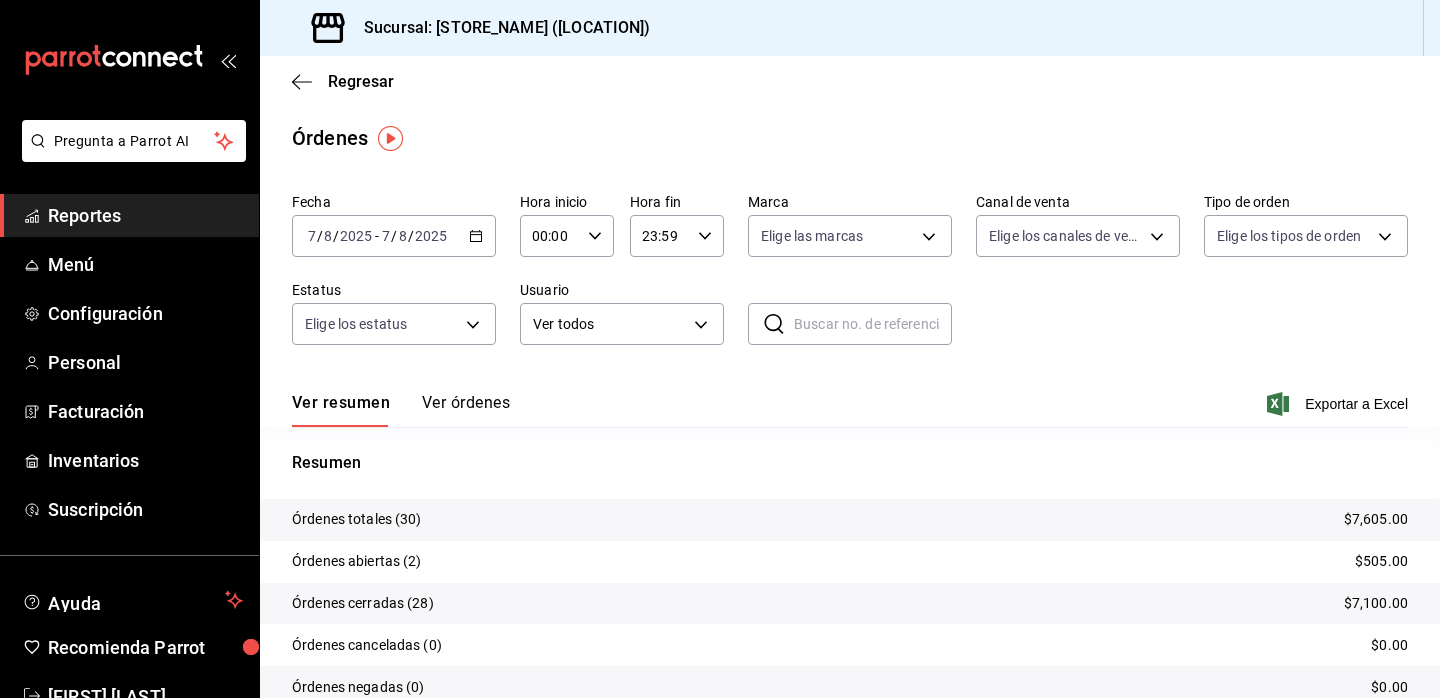 click on "Reportes" at bounding box center [145, 215] 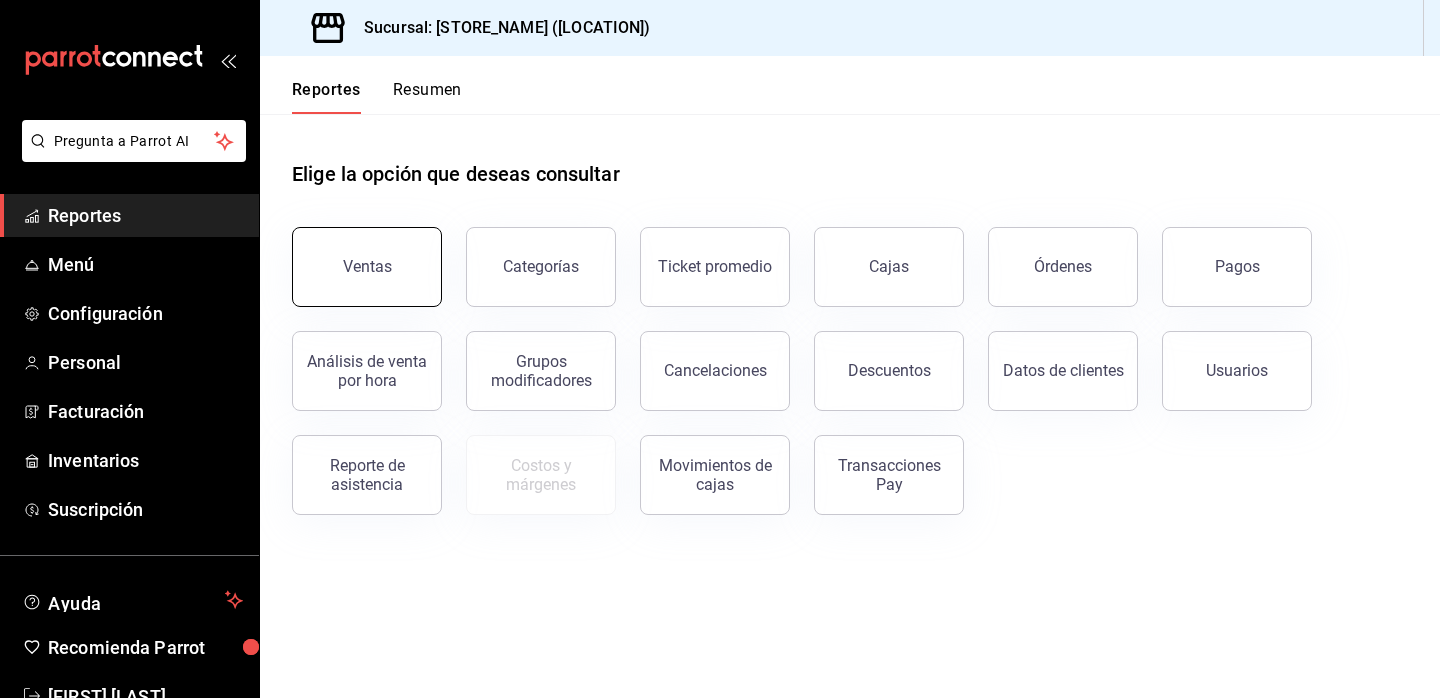 click on "Ventas" at bounding box center (367, 267) 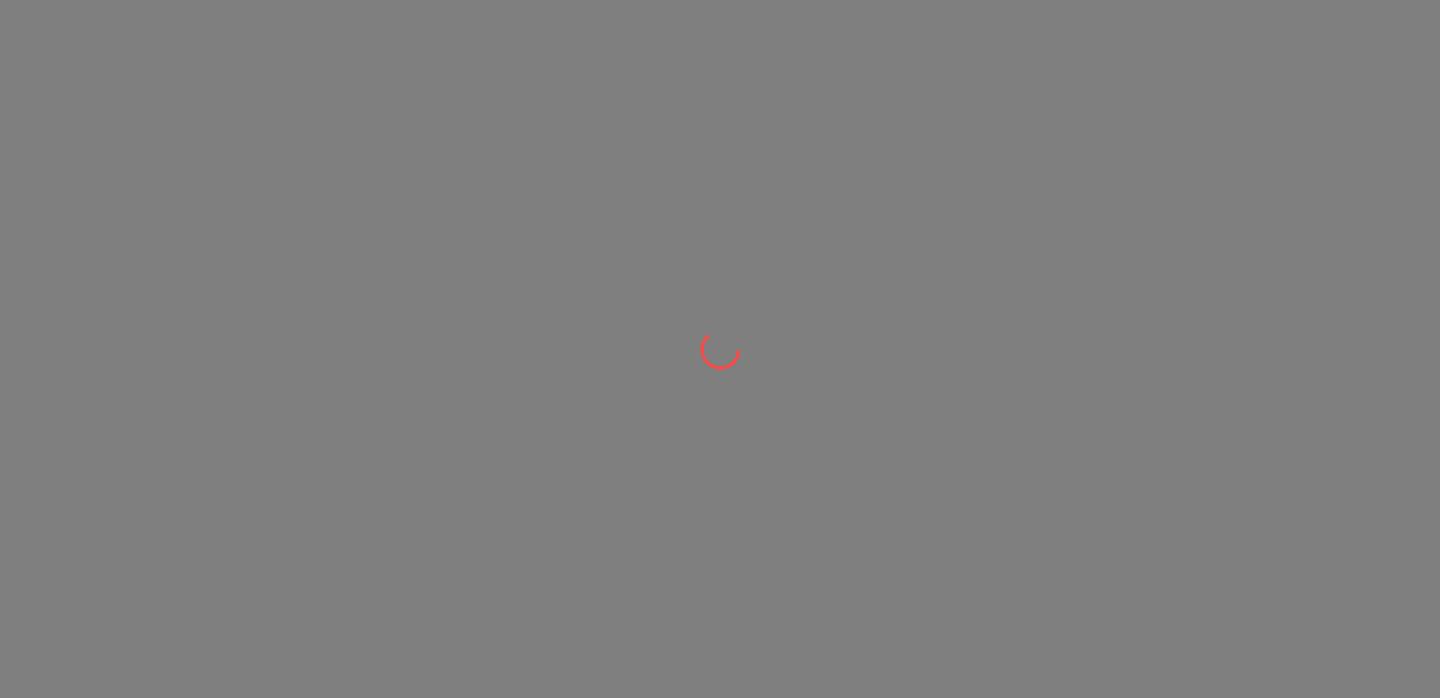 scroll, scrollTop: 0, scrollLeft: 0, axis: both 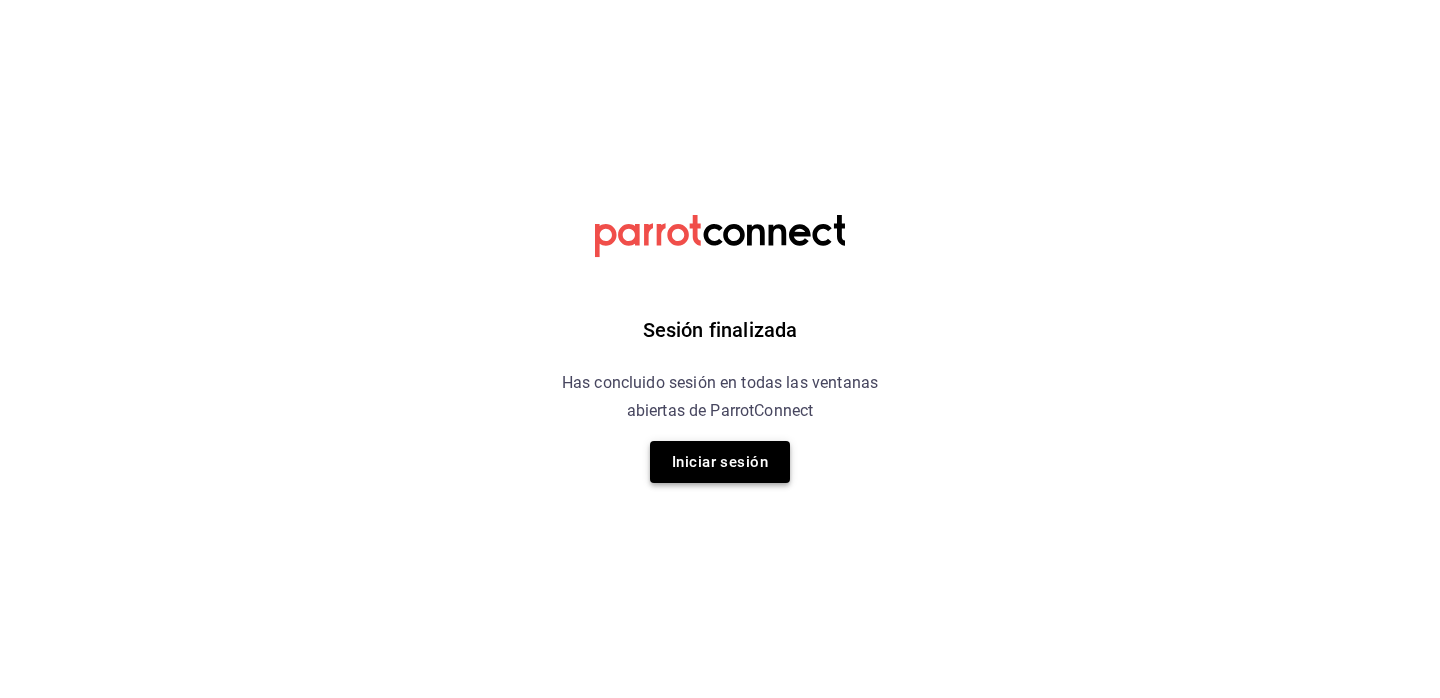 click on "Iniciar sesión" at bounding box center (720, 462) 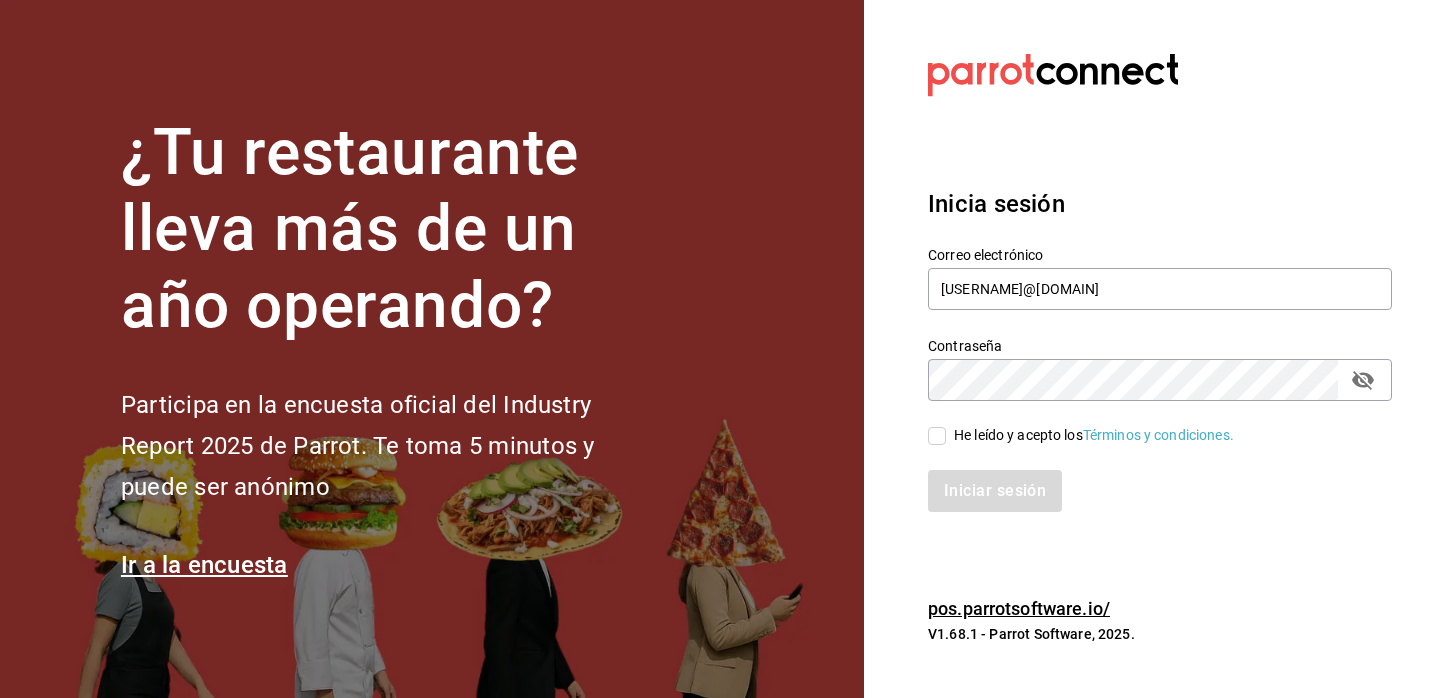 click on "He leído y acepto los  Términos y condiciones." at bounding box center [937, 436] 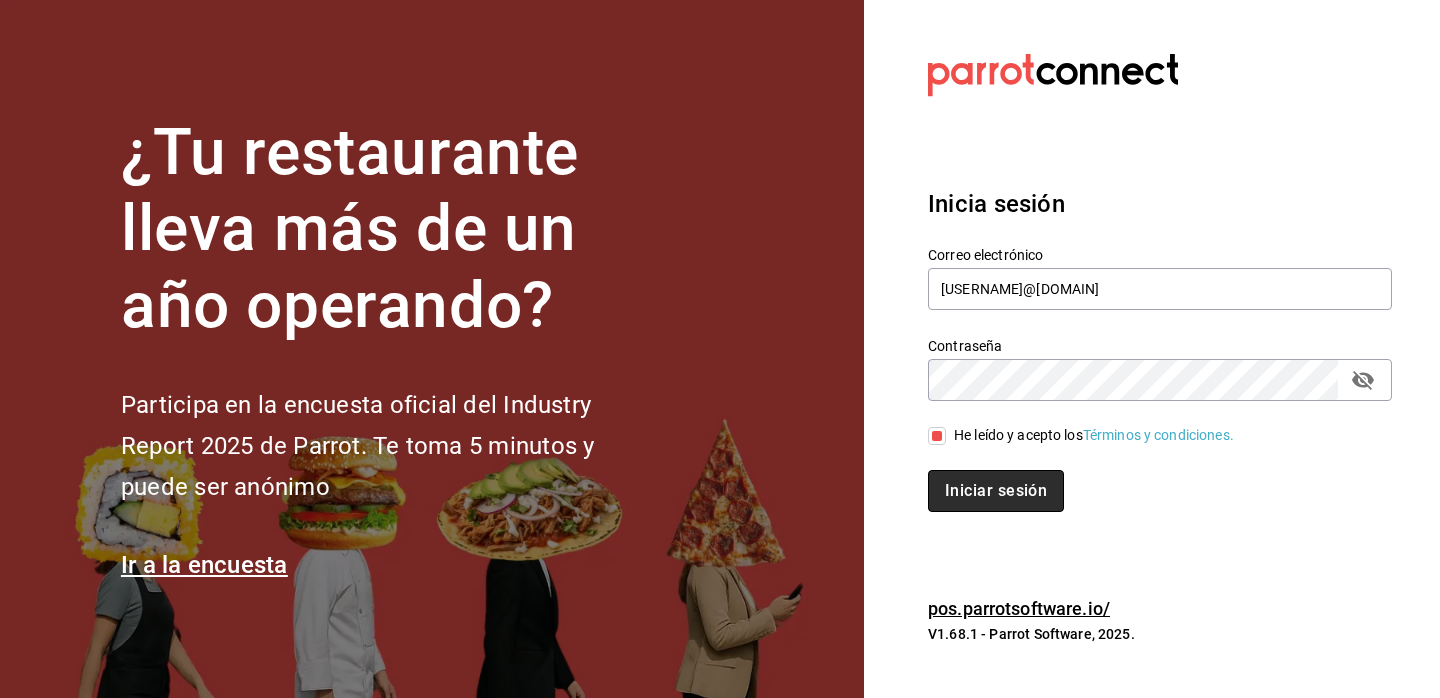 click on "Iniciar sesión" at bounding box center [996, 491] 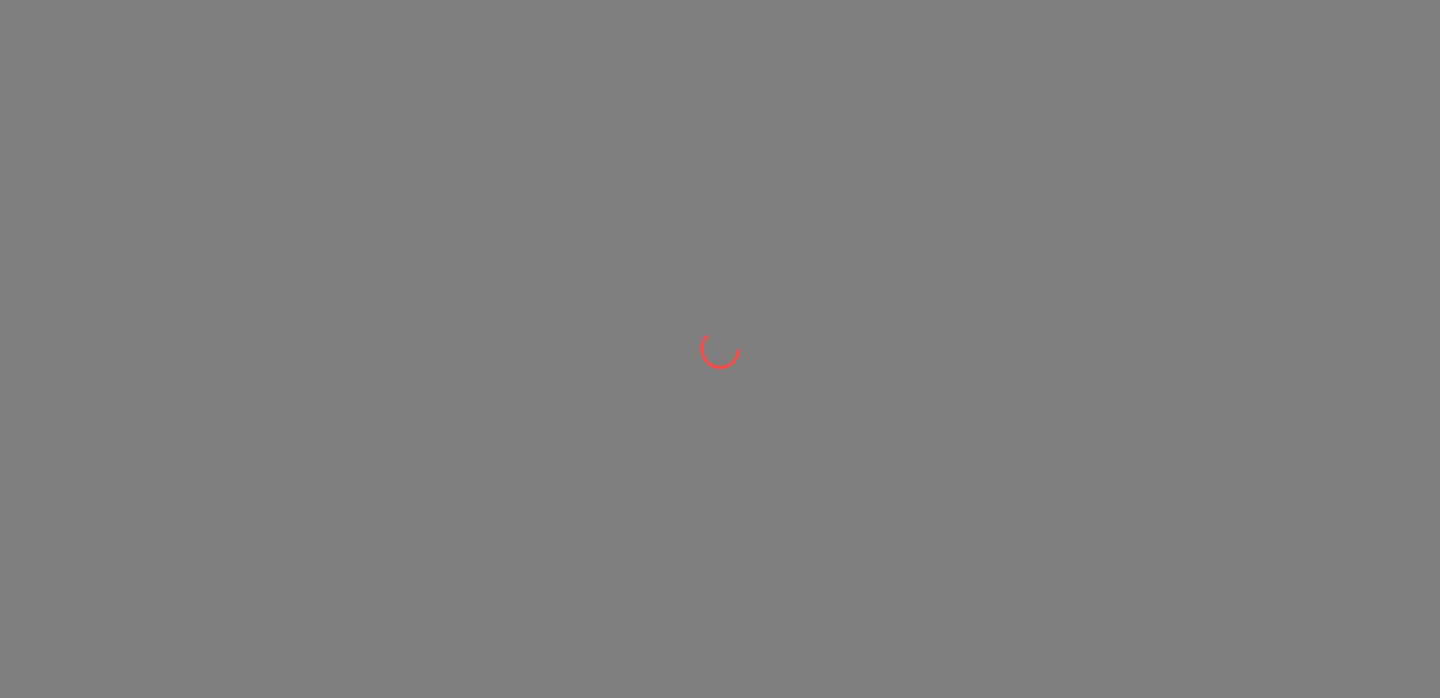 scroll, scrollTop: 0, scrollLeft: 0, axis: both 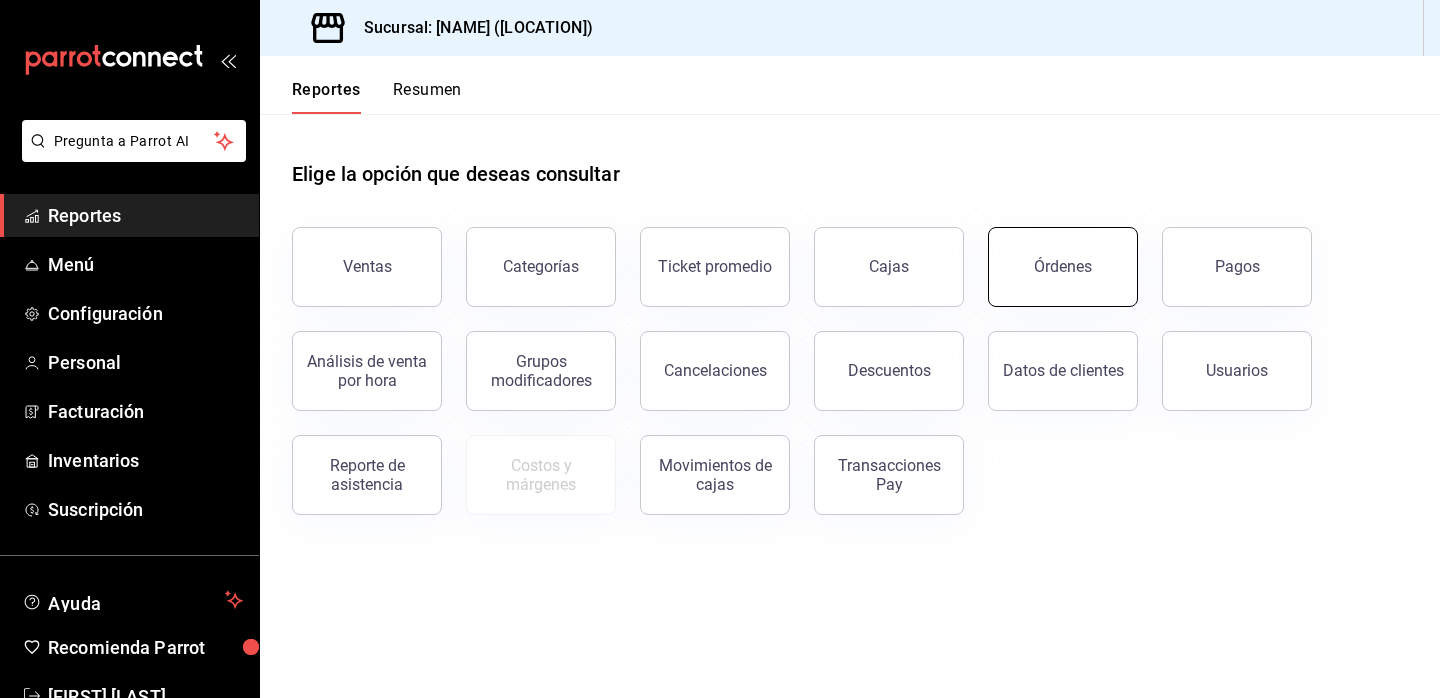 click on "Órdenes" at bounding box center [1063, 267] 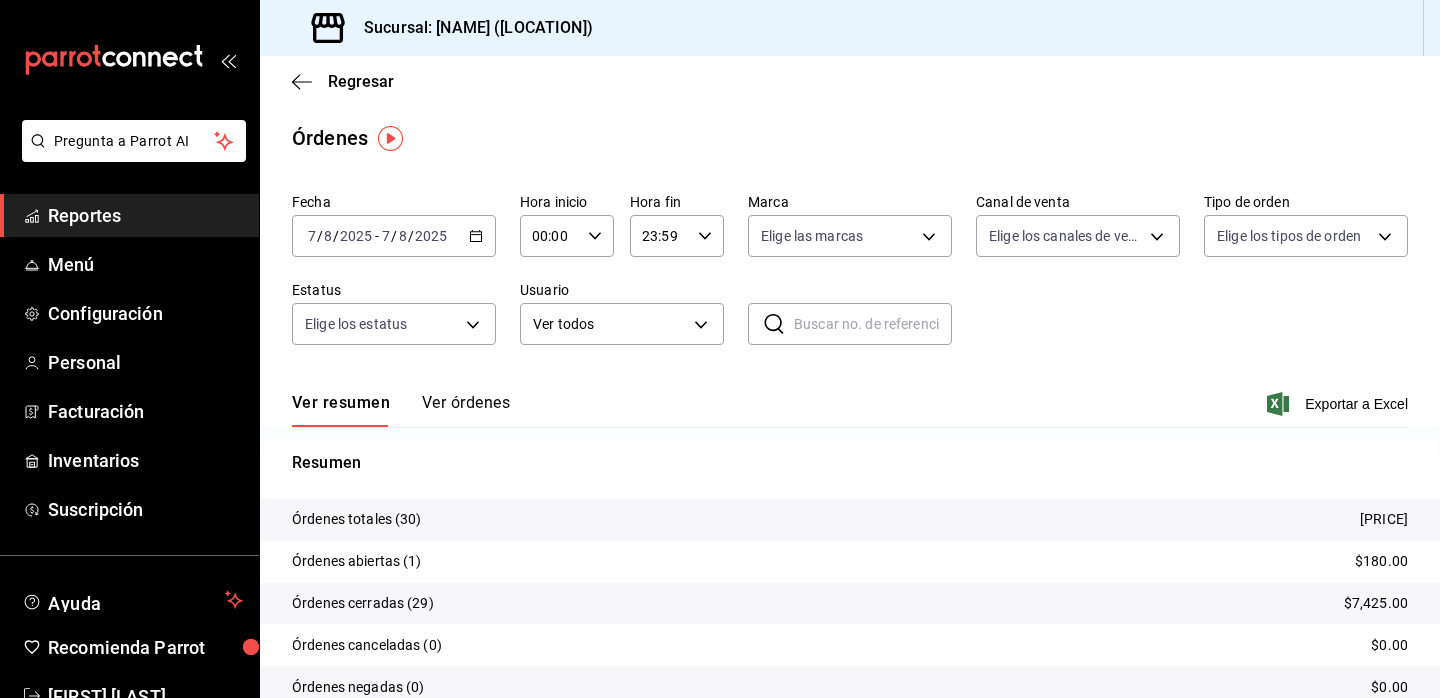 click on "Reportes" at bounding box center (145, 215) 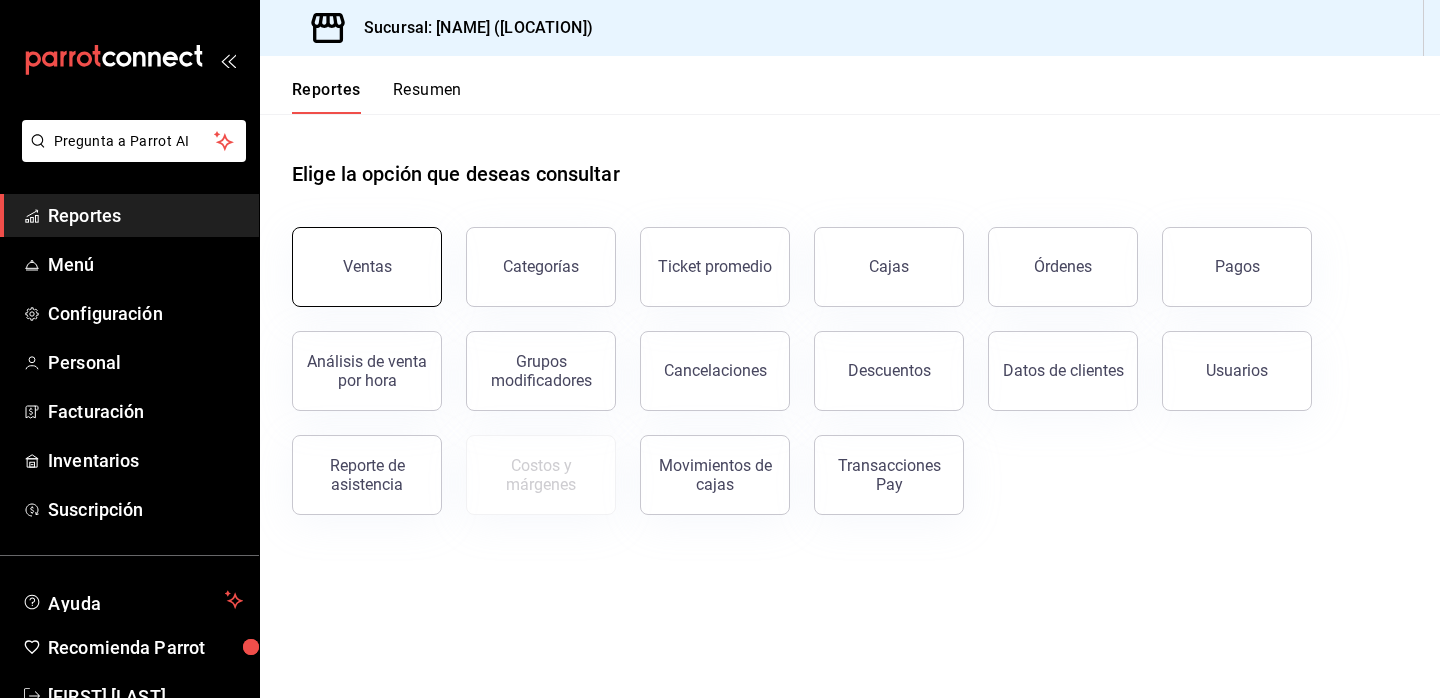 click on "Ventas" at bounding box center [367, 267] 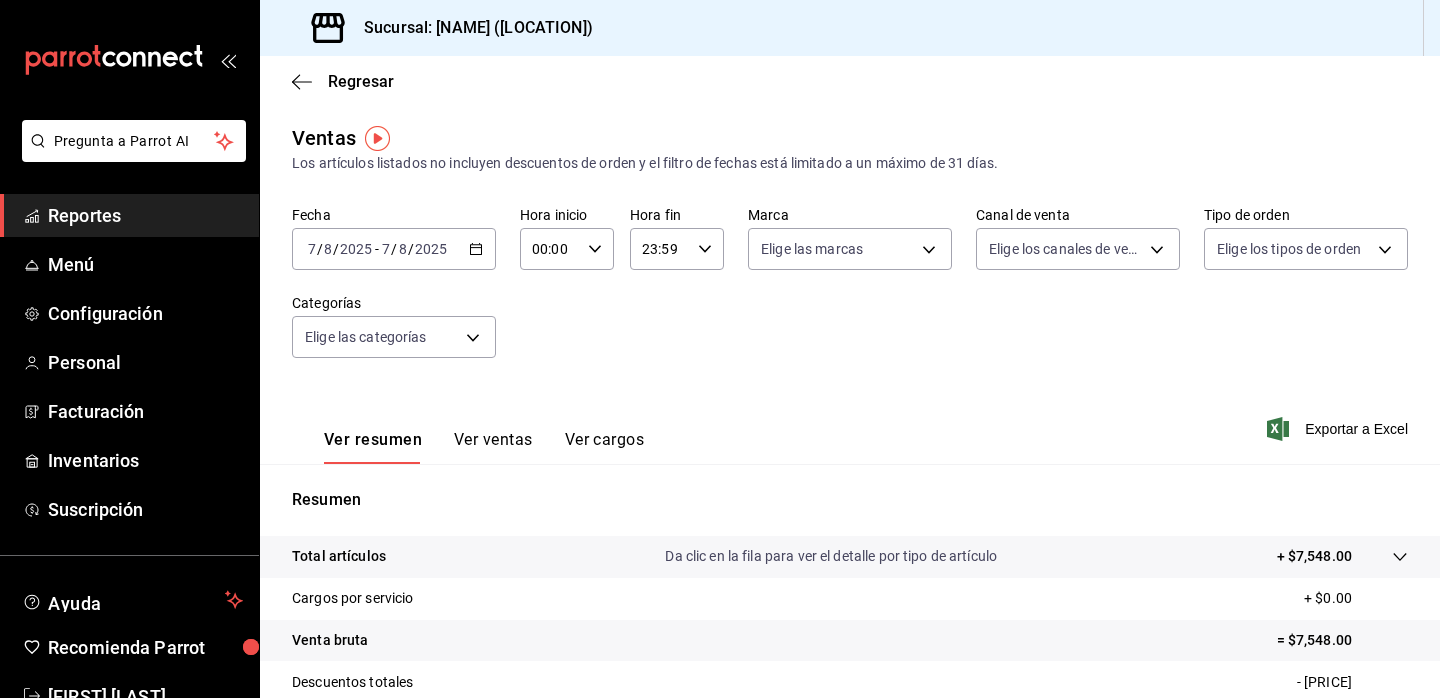 click on "Reportes" at bounding box center (145, 215) 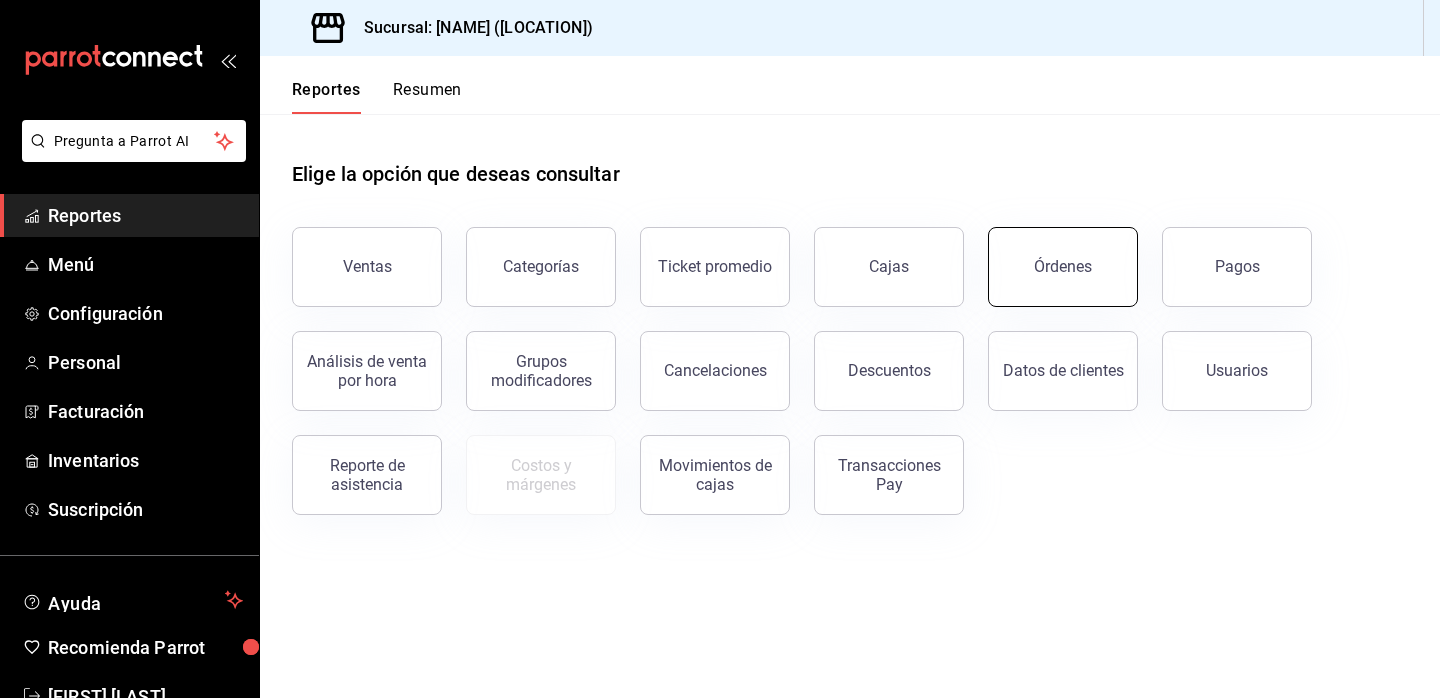 click on "Órdenes" at bounding box center [1063, 267] 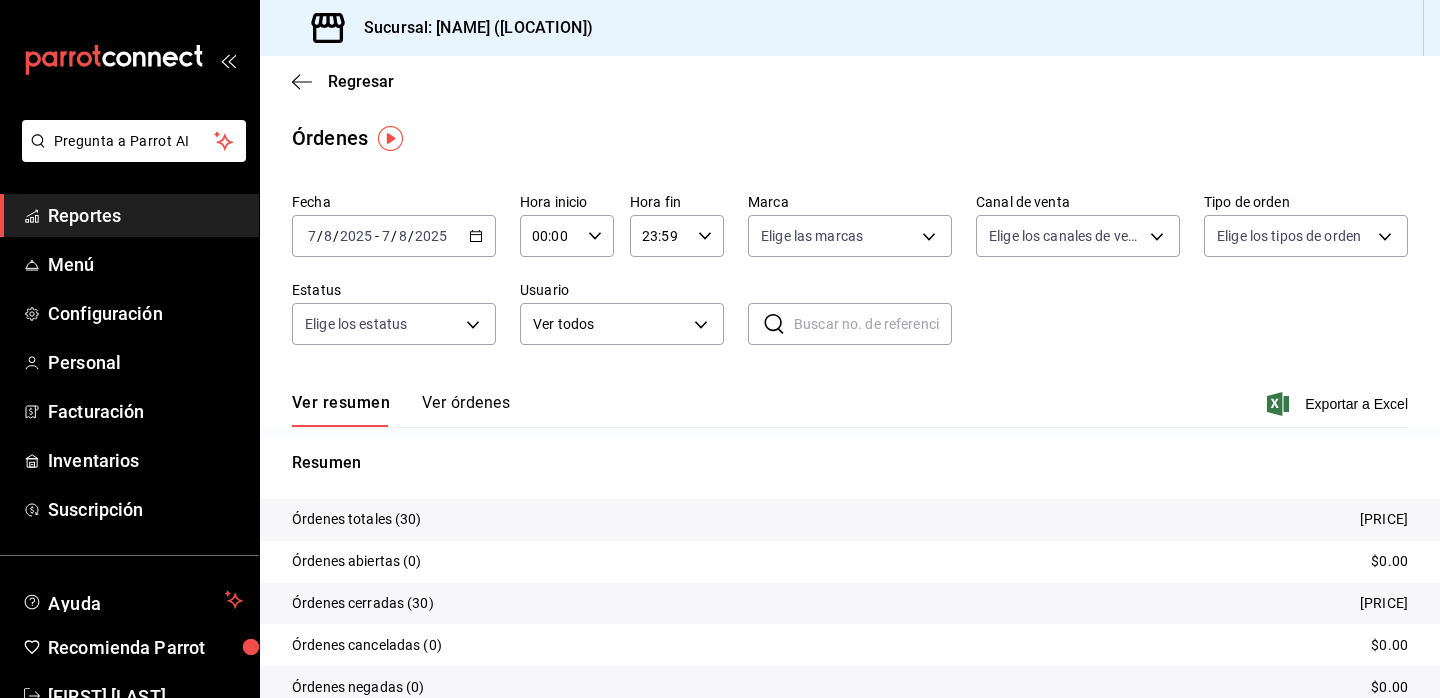 click on "Reportes" at bounding box center [129, 215] 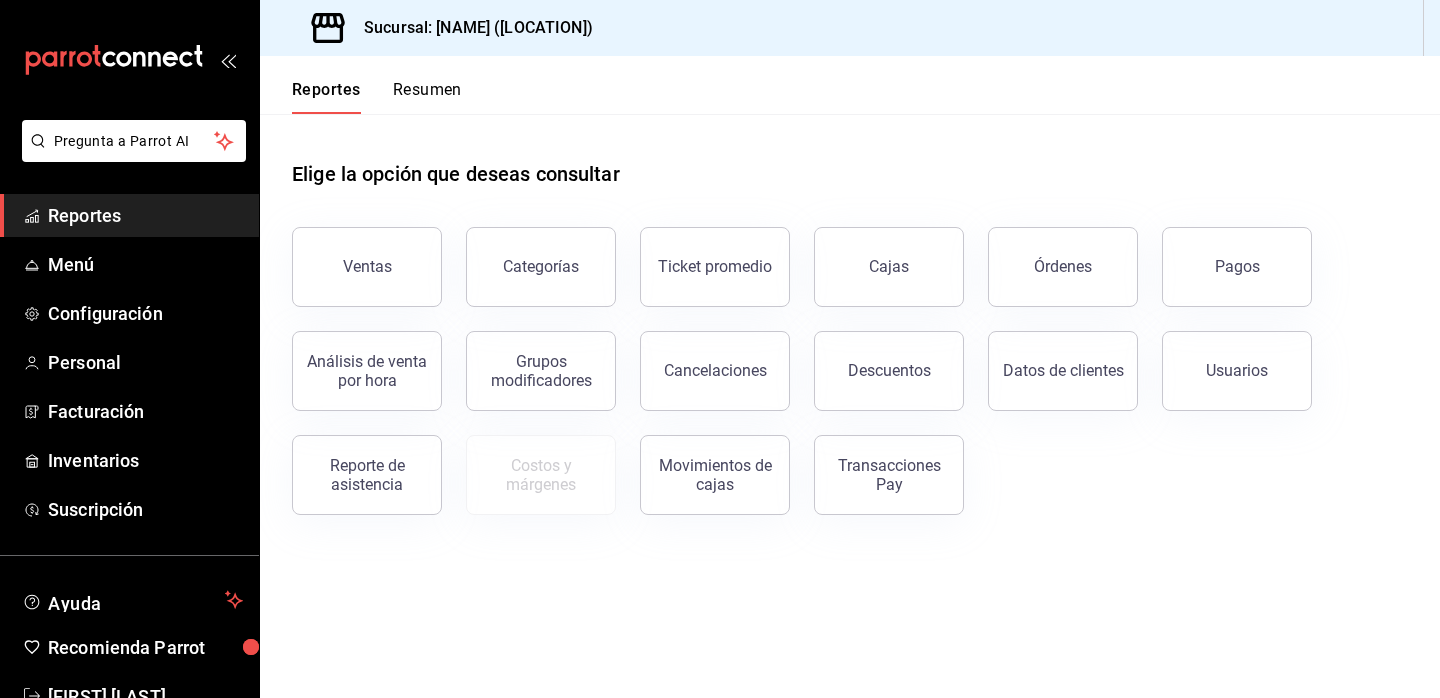 click on "Reportes" at bounding box center (145, 215) 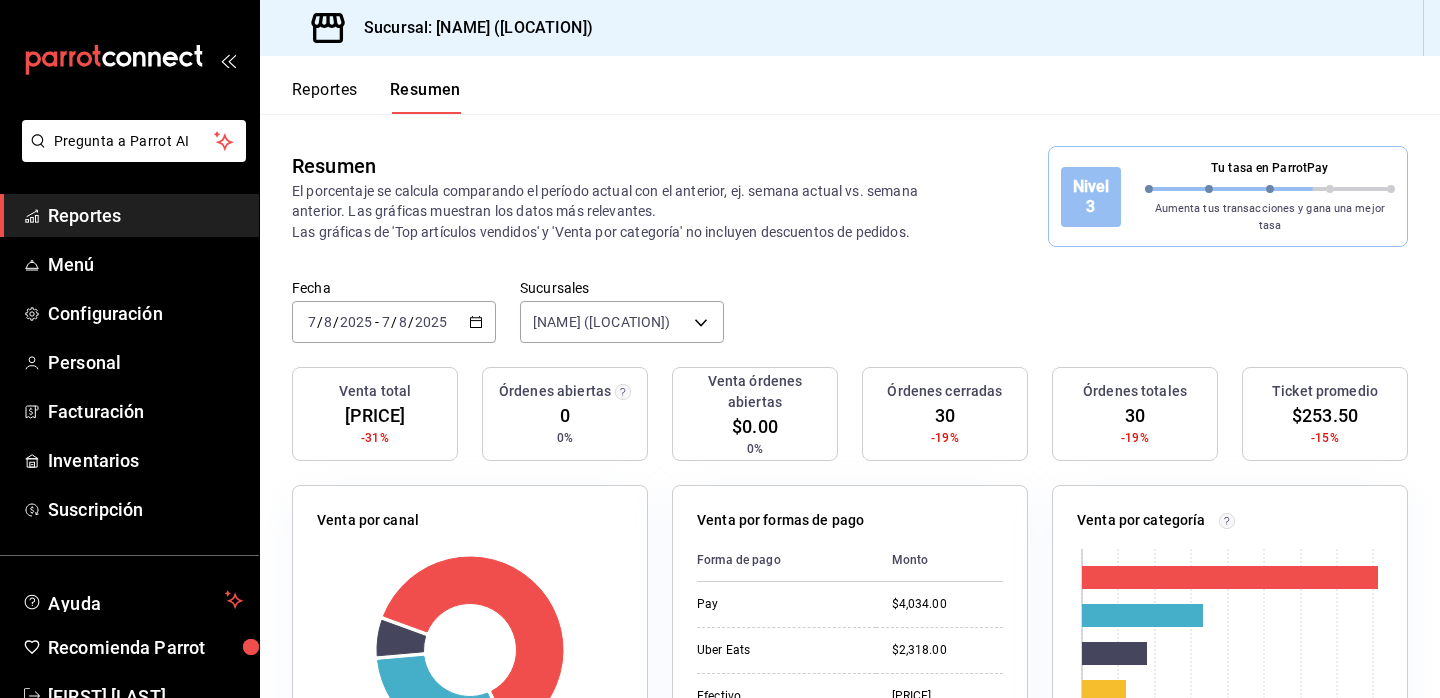click on "Reportes" at bounding box center [145, 215] 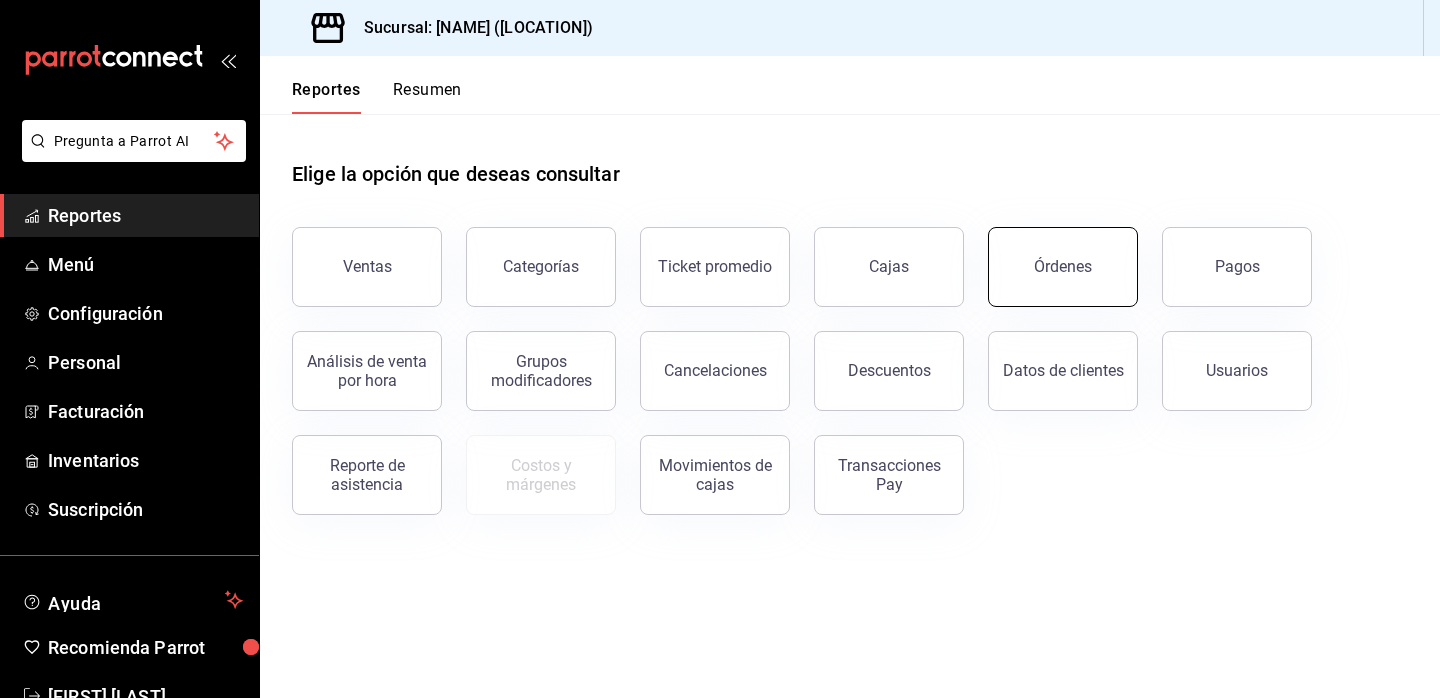 click on "Órdenes" at bounding box center [1063, 267] 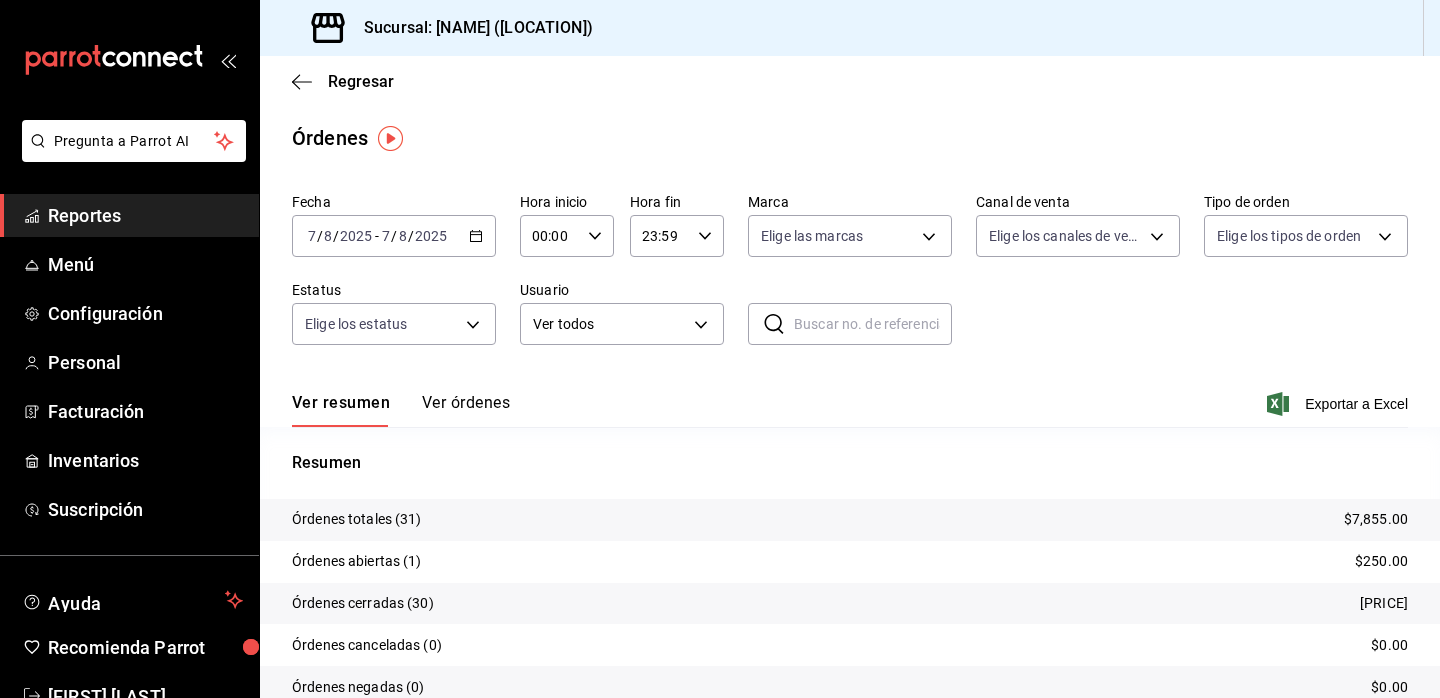 click on "Reportes" at bounding box center [145, 215] 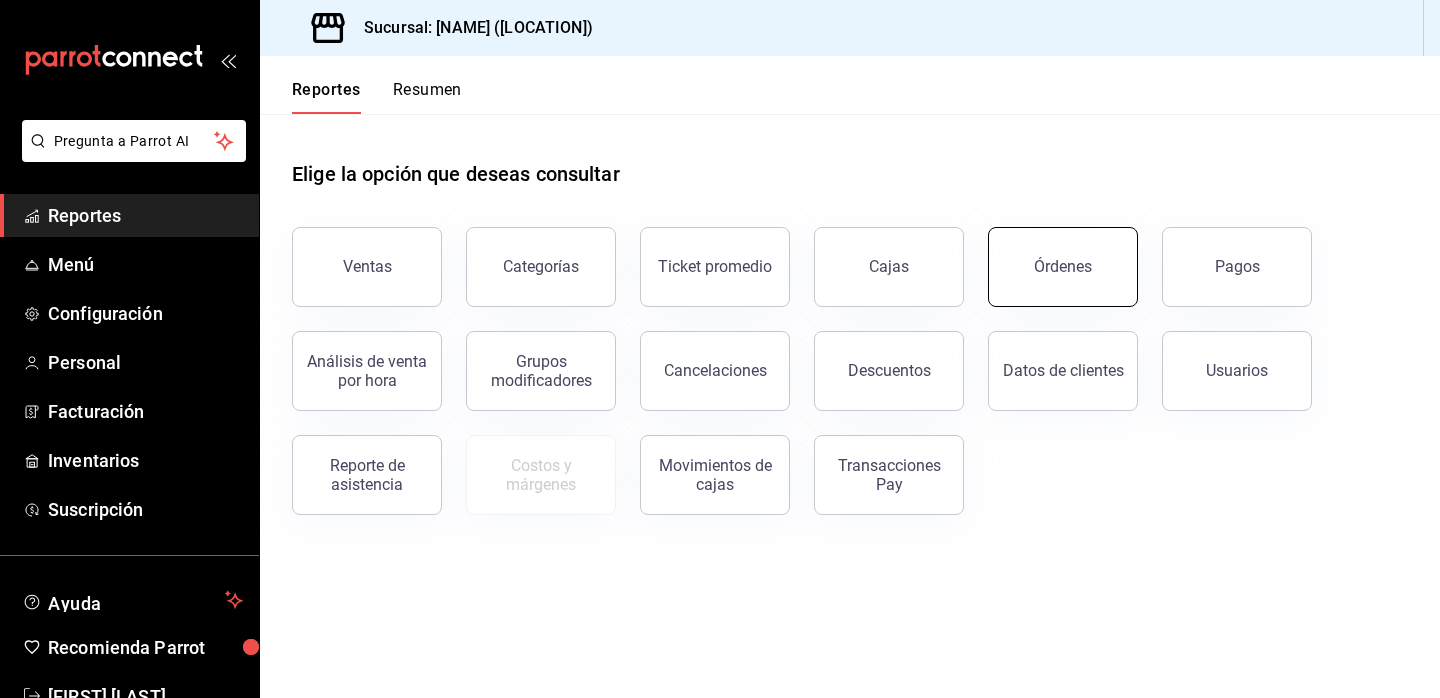 click on "Órdenes" at bounding box center [1063, 266] 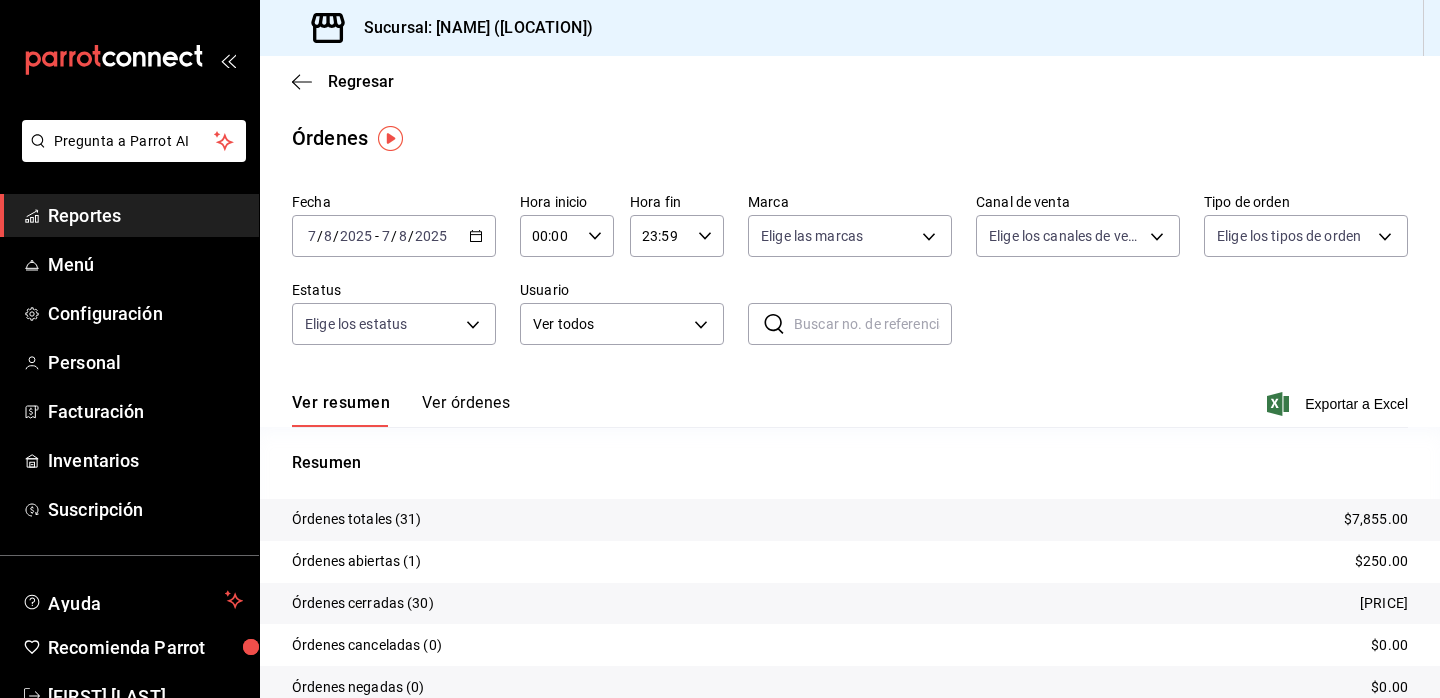 click on "Reportes" at bounding box center [129, 215] 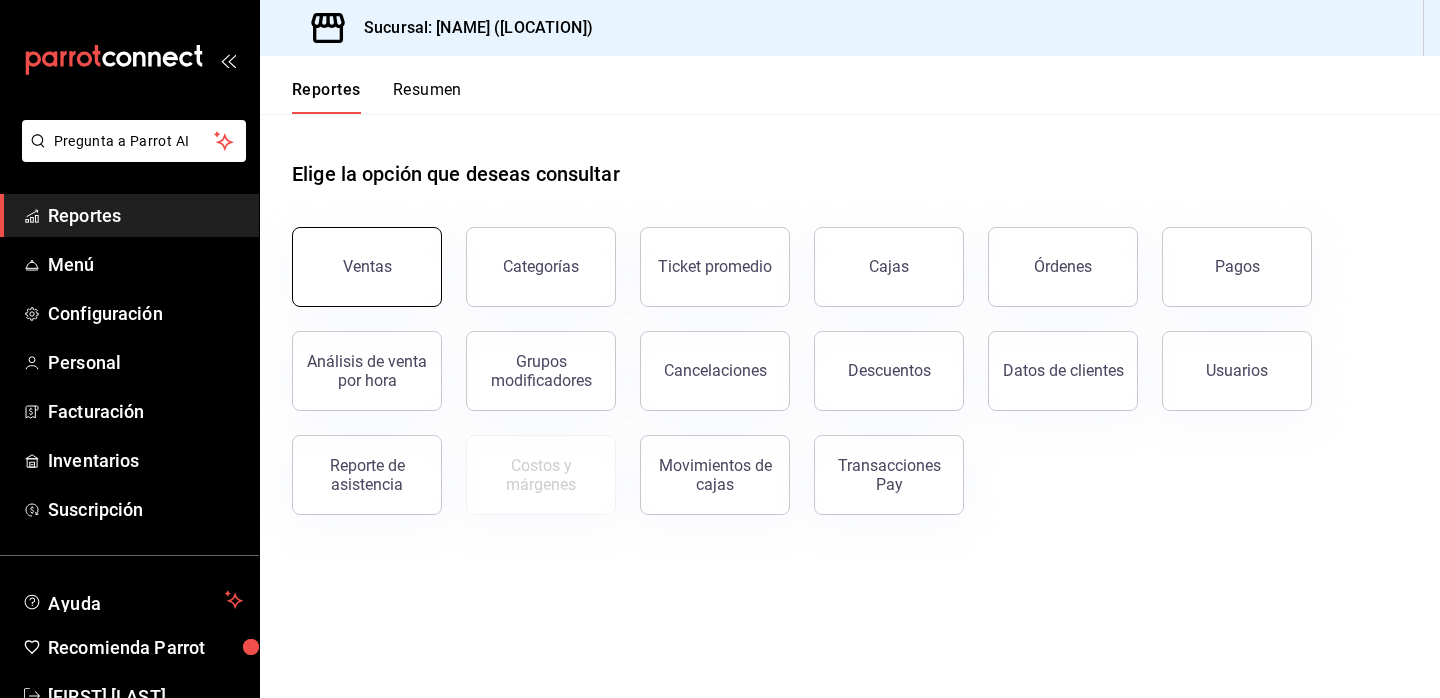 click on "Ventas" at bounding box center (355, 255) 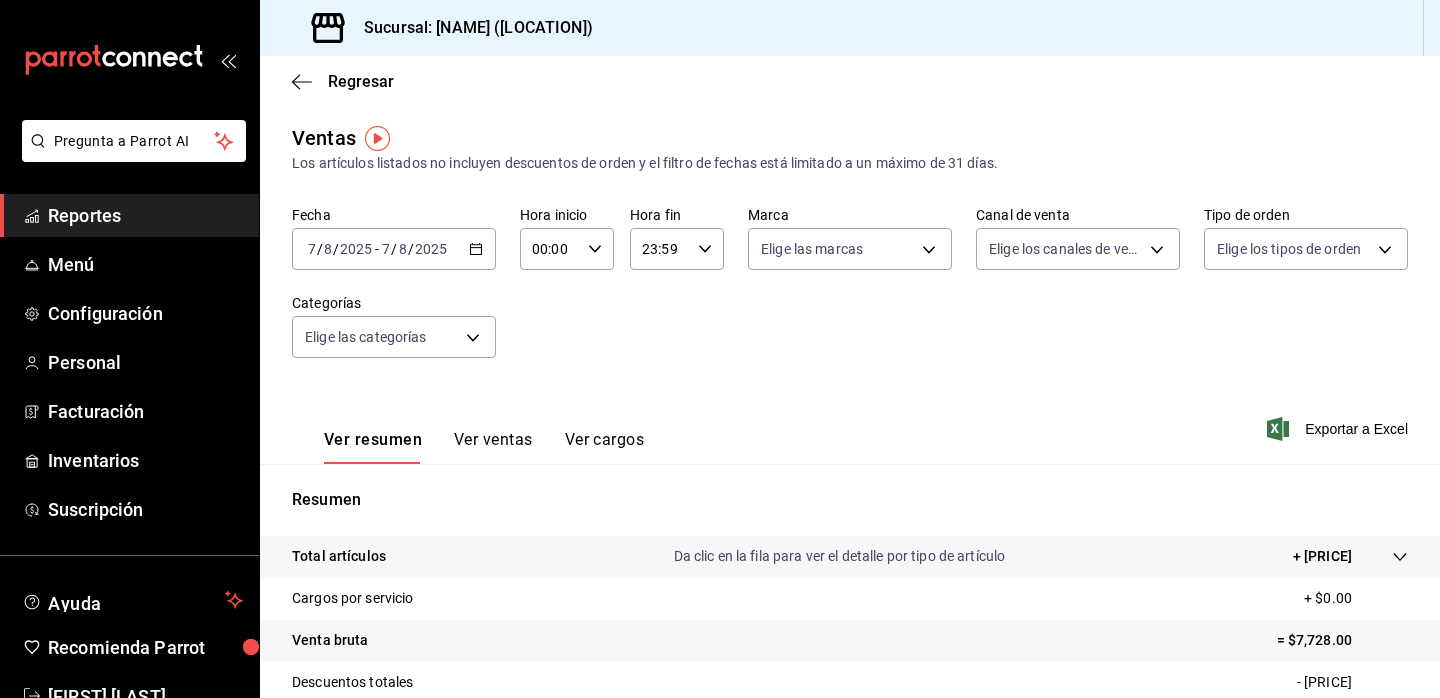 click on "Reportes" at bounding box center (145, 215) 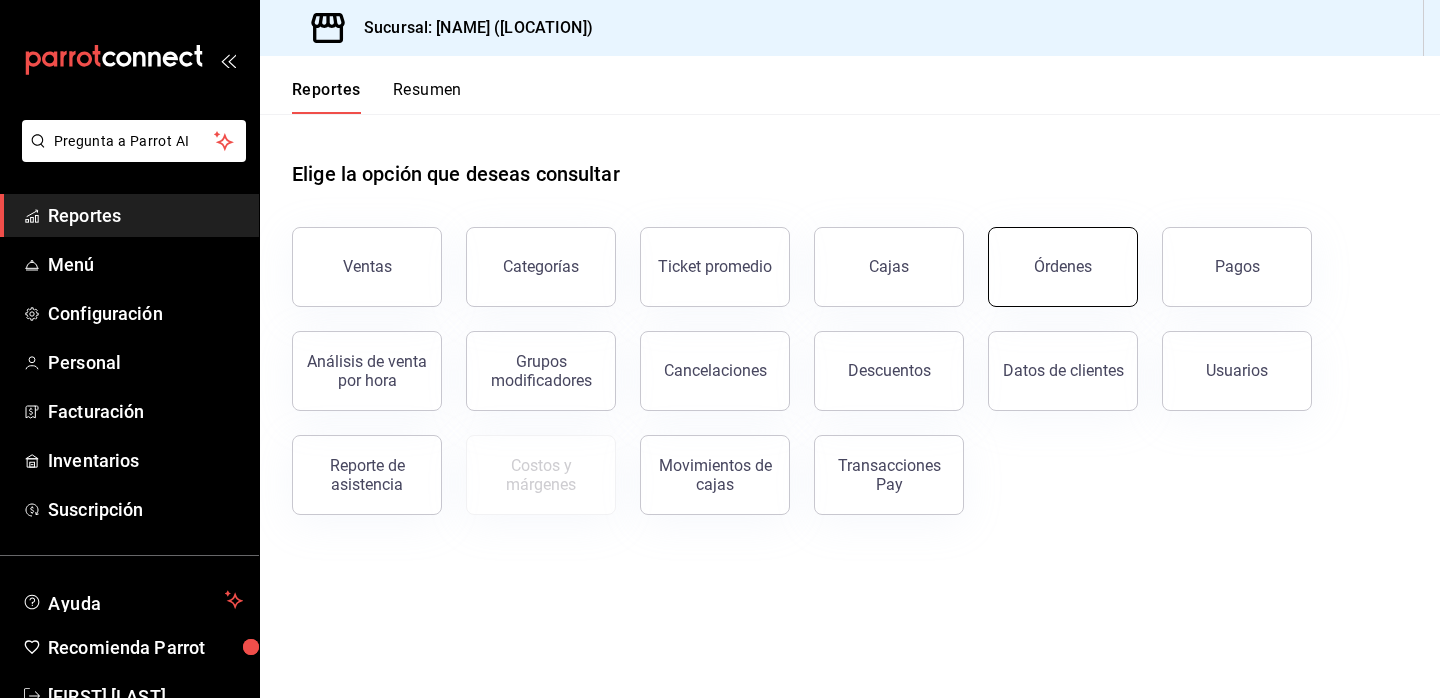 click on "Órdenes" at bounding box center [1063, 267] 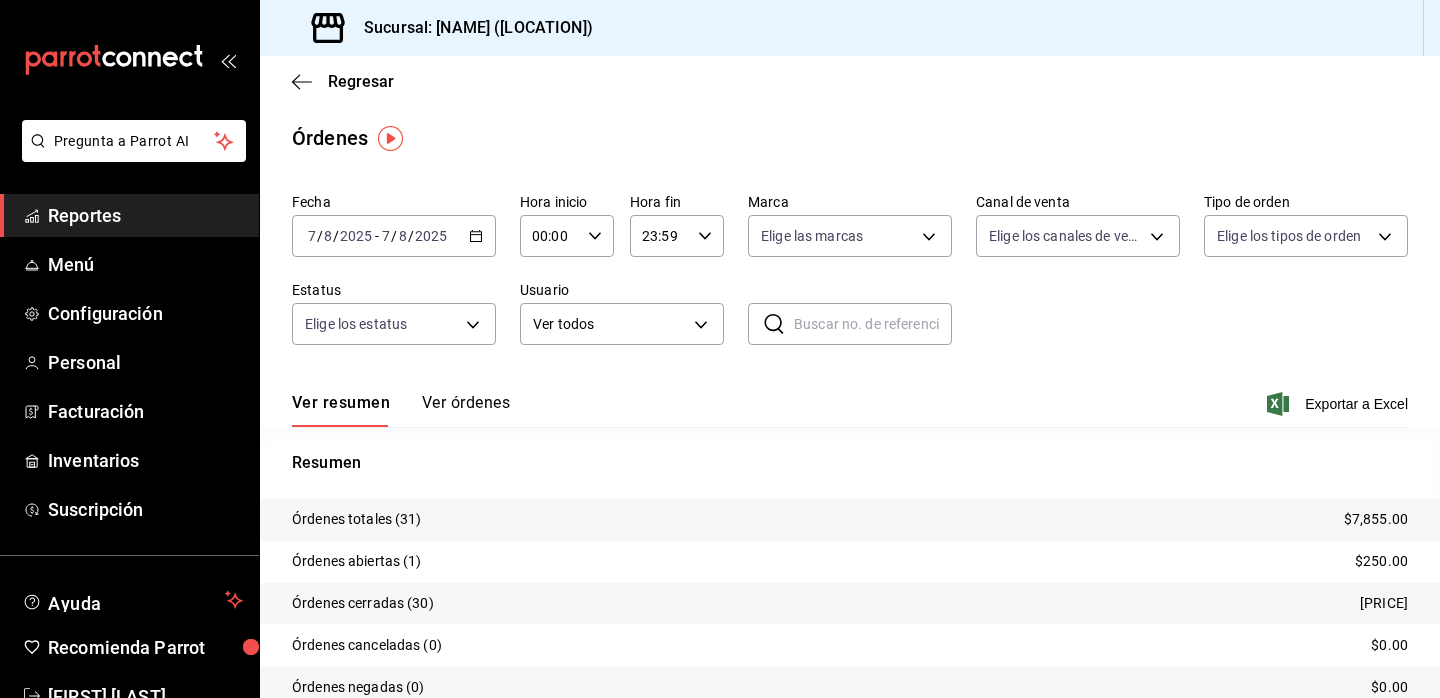 click on "Reportes" at bounding box center (145, 215) 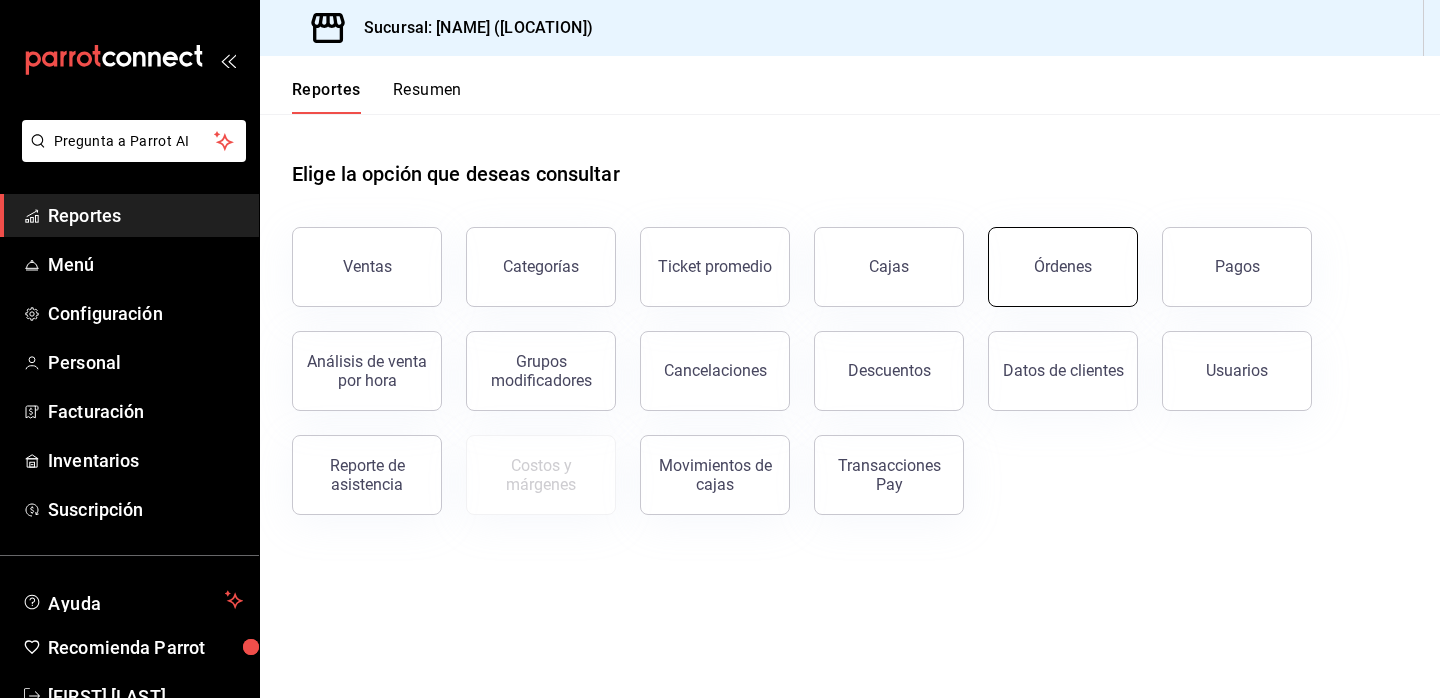 click on "Órdenes" at bounding box center [1063, 267] 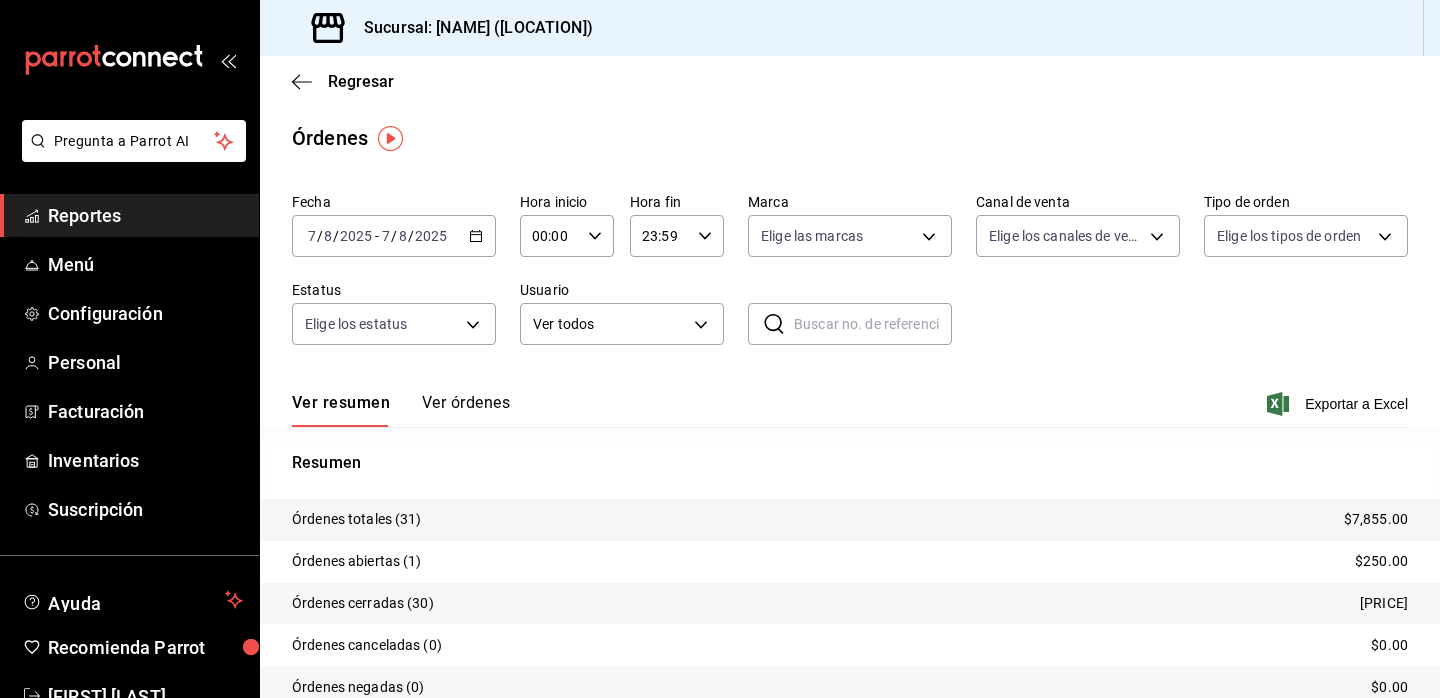 click on "Reportes" at bounding box center (145, 215) 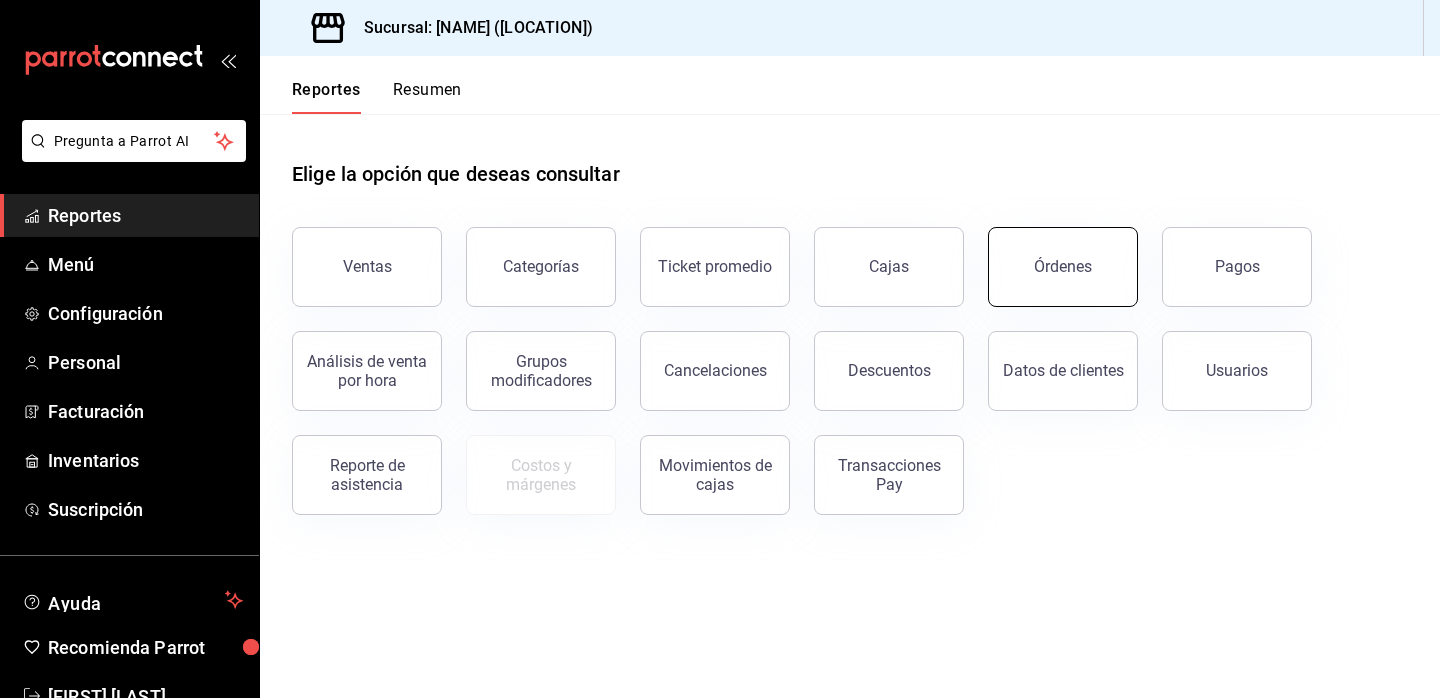 click on "Órdenes" at bounding box center (1063, 267) 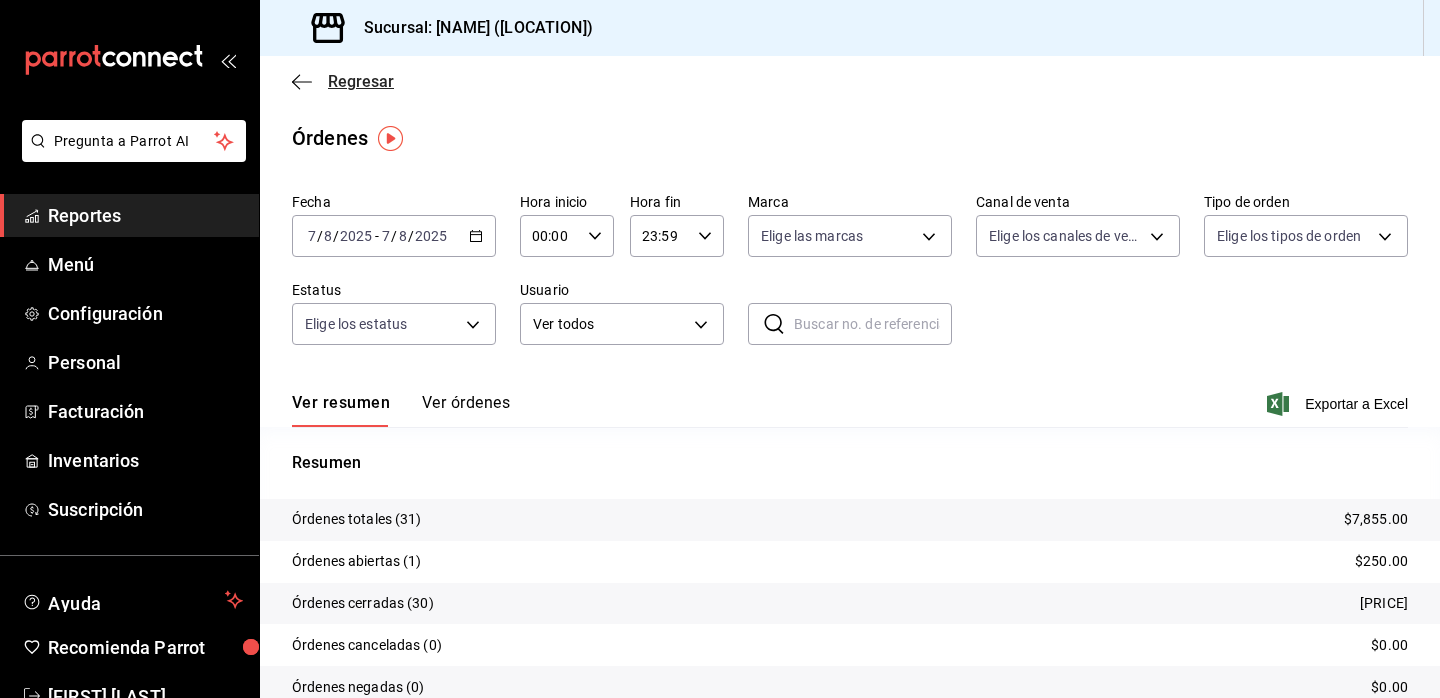 click on "Regresar" at bounding box center [361, 81] 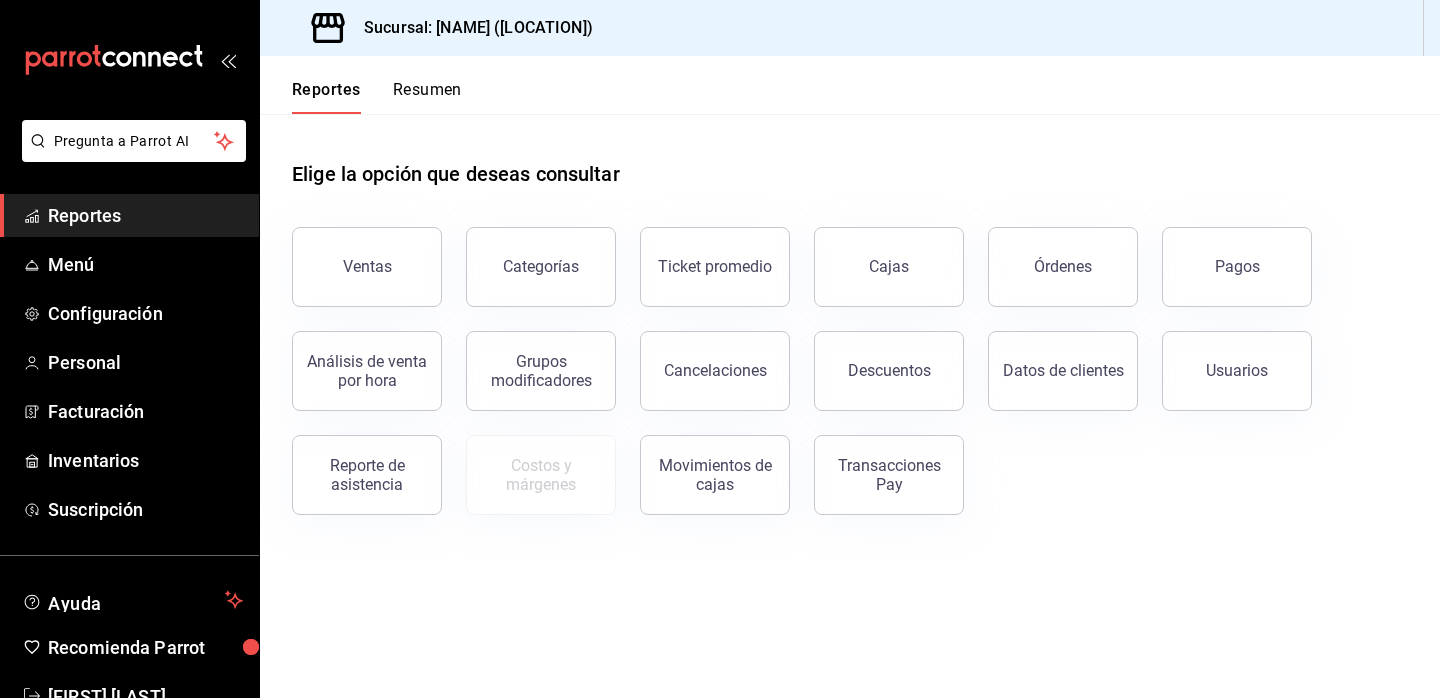 click on "Resumen" at bounding box center (427, 97) 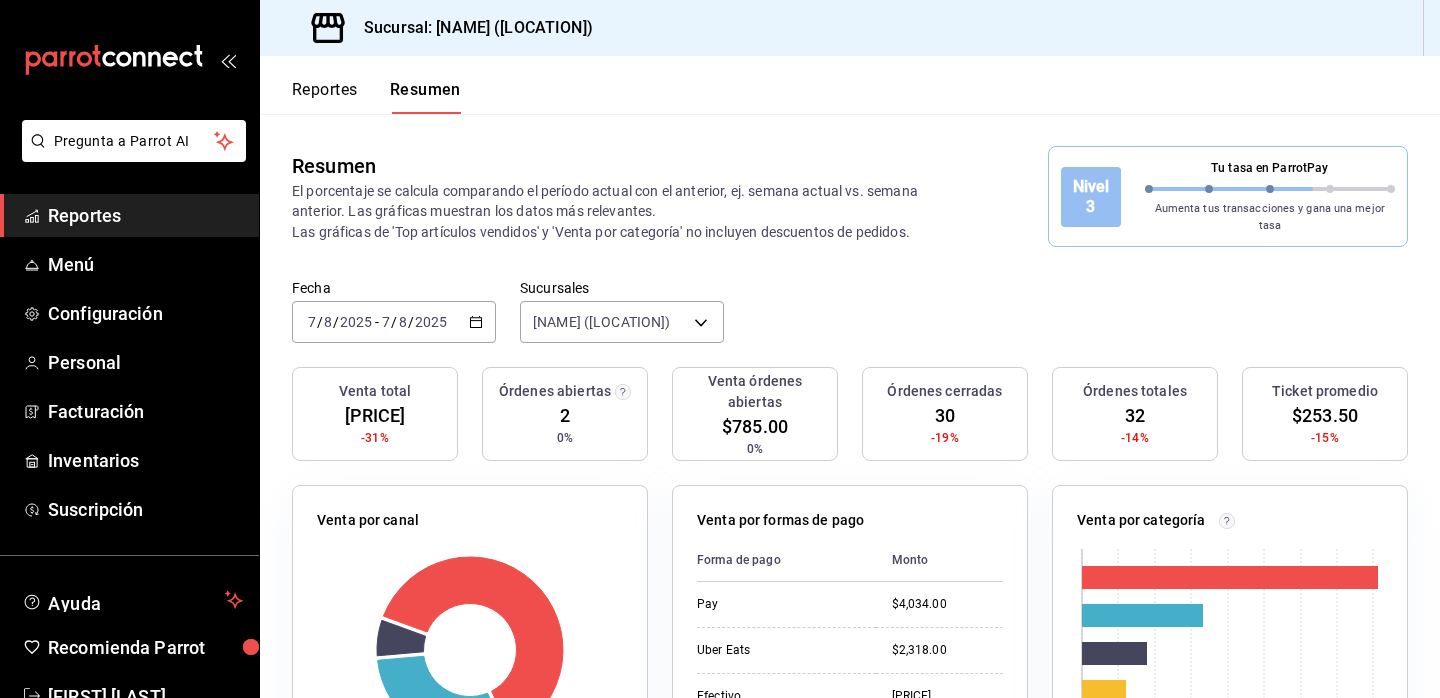 click on "Reportes" at bounding box center [145, 215] 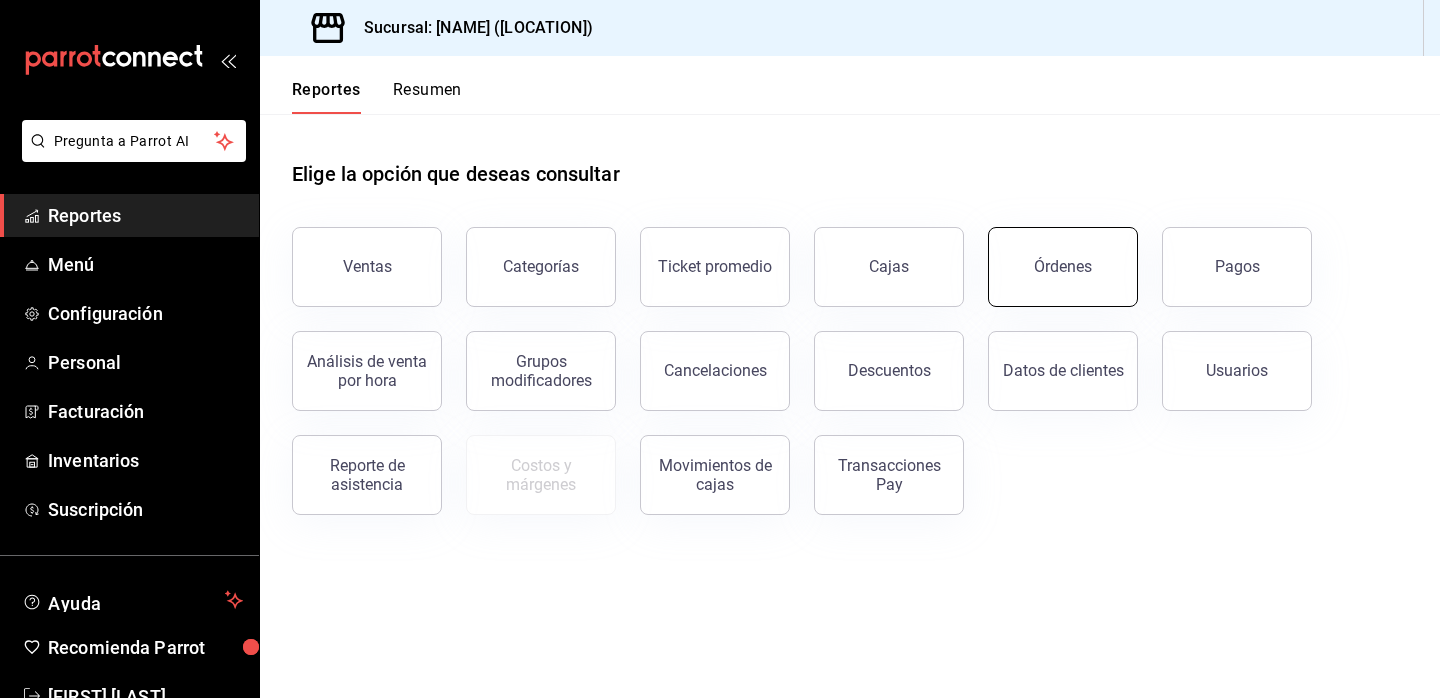 click on "Órdenes" at bounding box center (1063, 267) 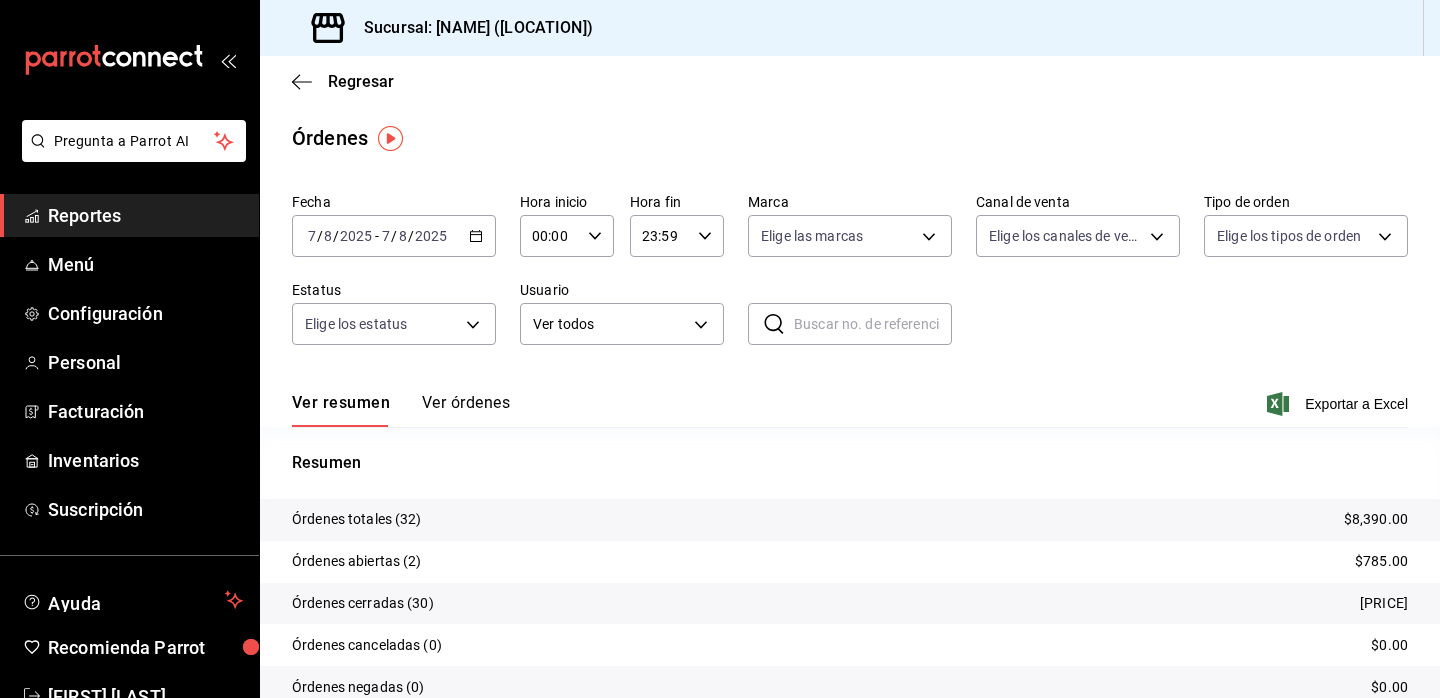 click on "Reportes" at bounding box center (145, 215) 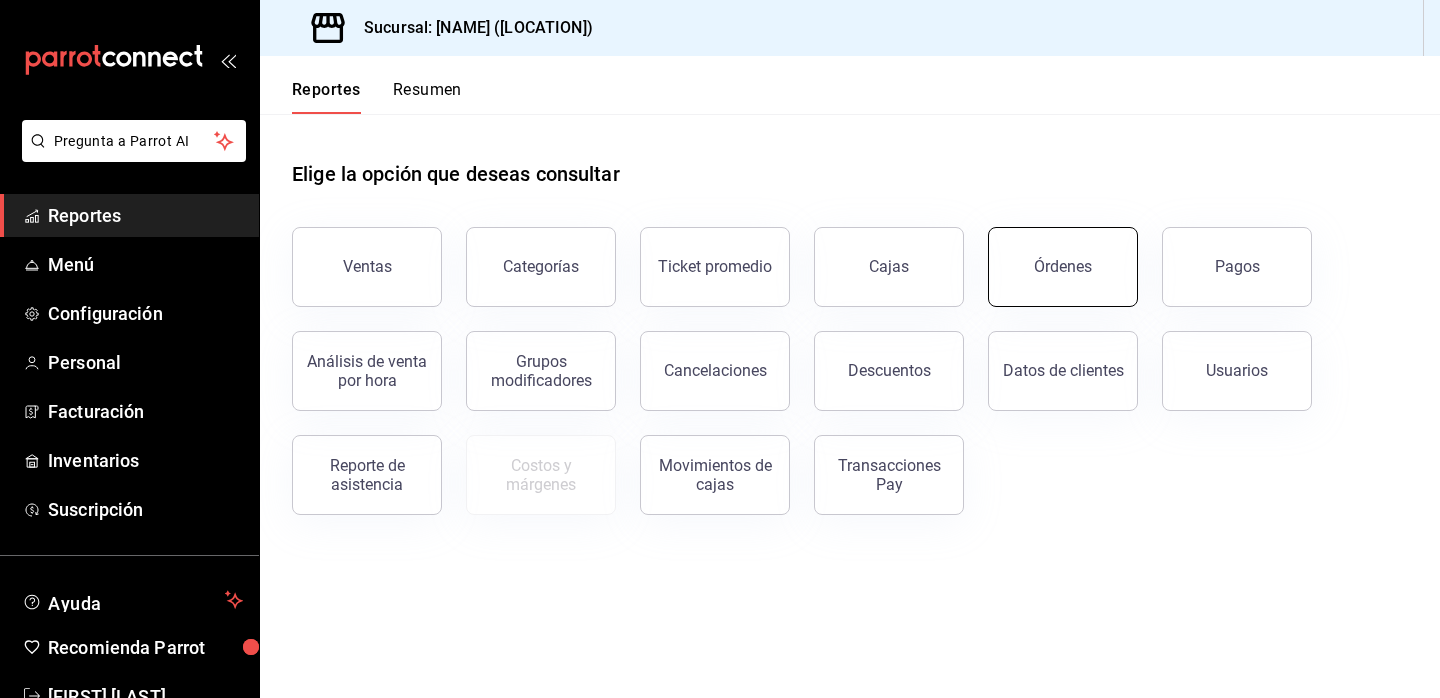 click on "Órdenes" at bounding box center (1063, 266) 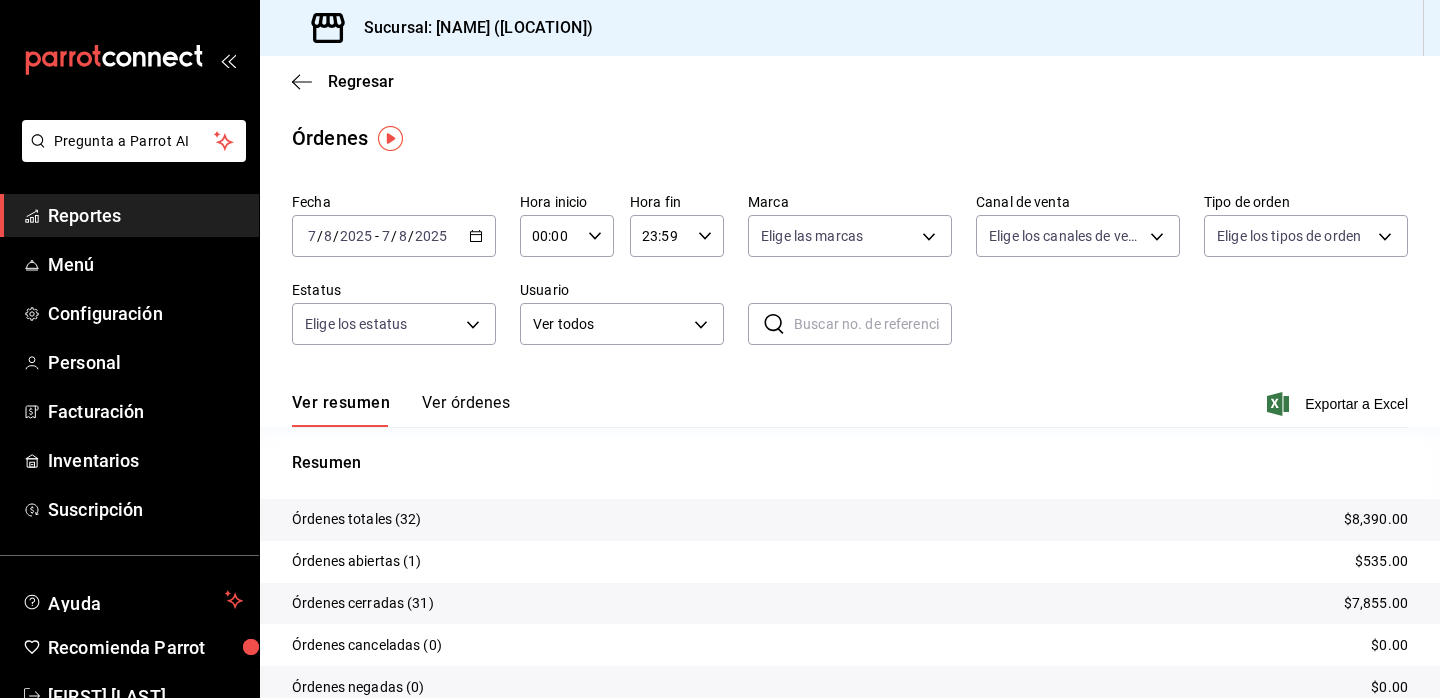 click on "Reportes" at bounding box center (145, 215) 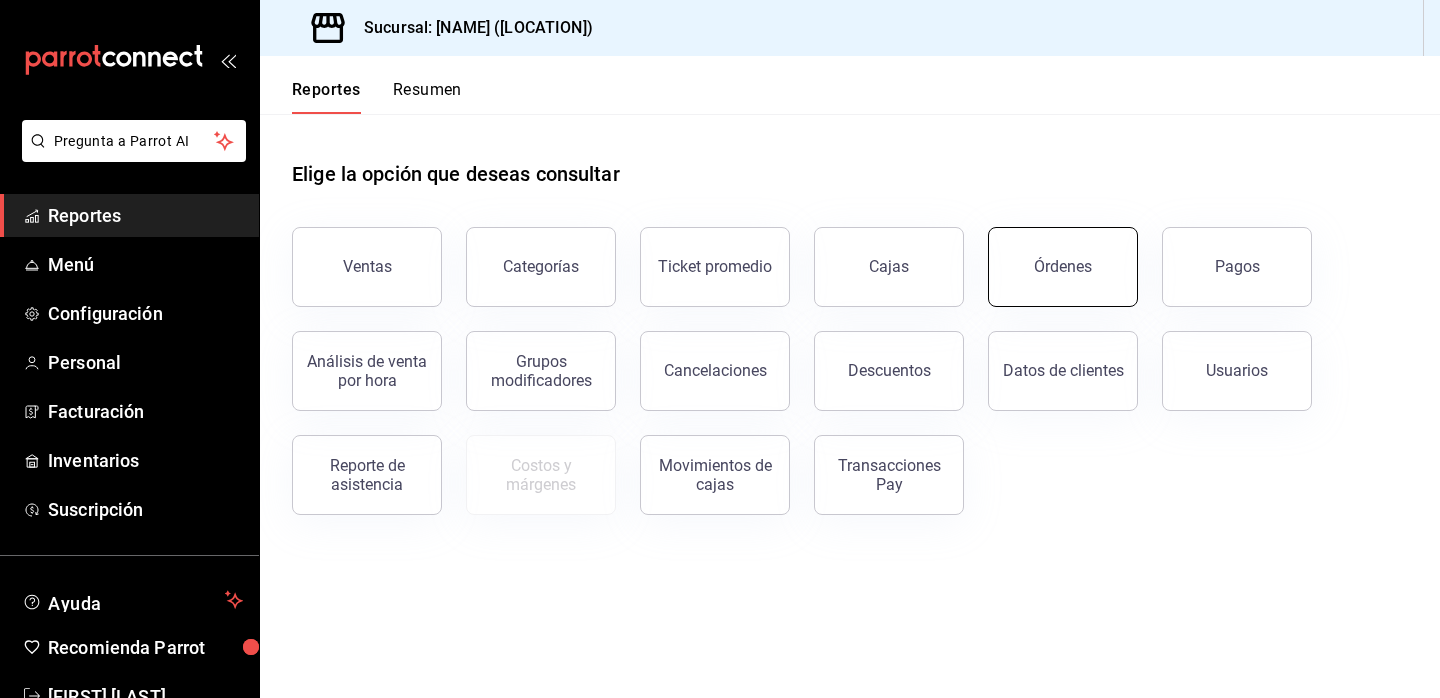 click on "Órdenes" at bounding box center (1063, 266) 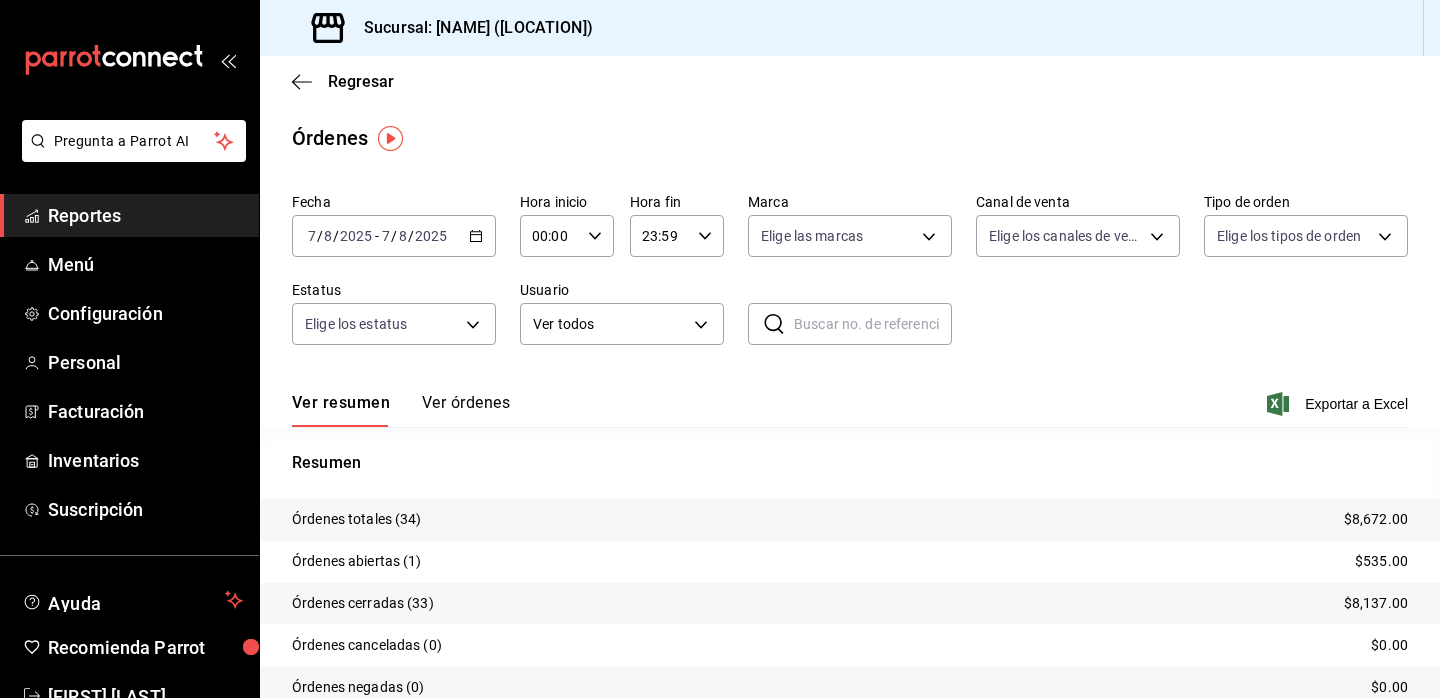 click on "Ver órdenes" at bounding box center (466, 410) 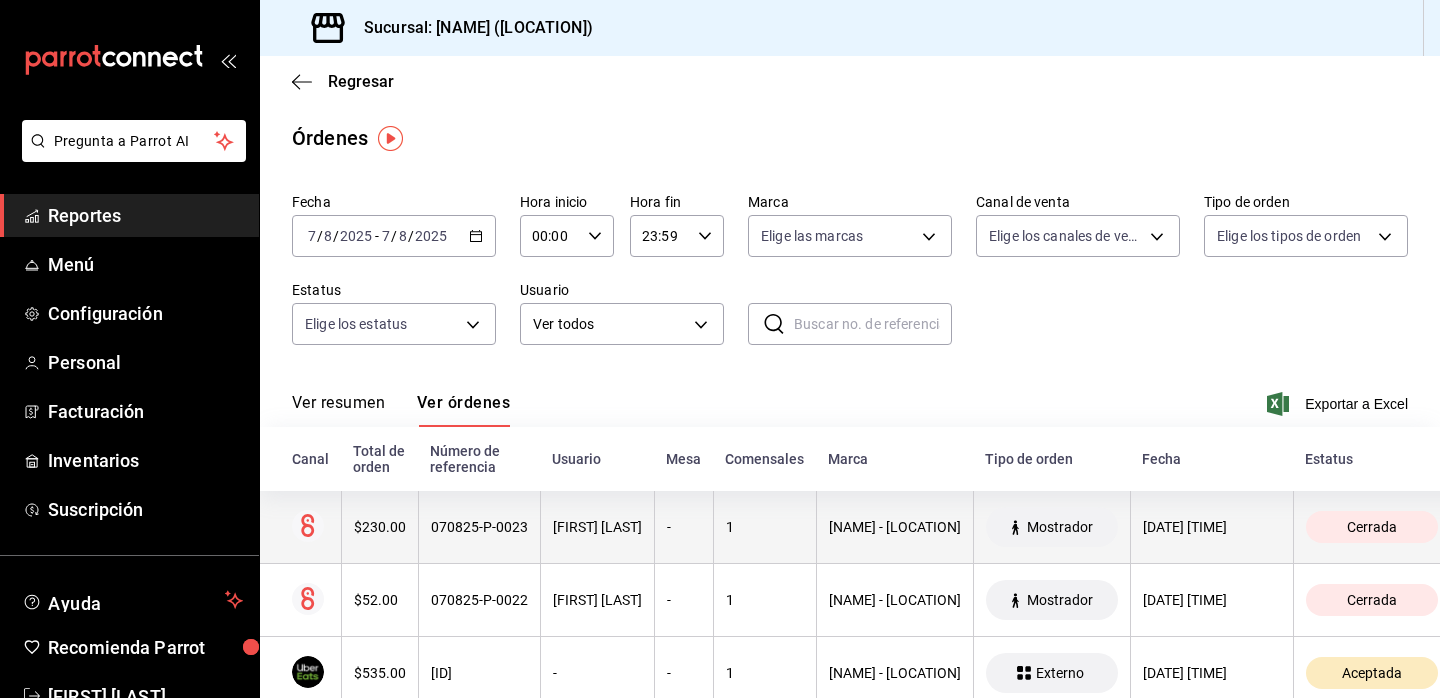 click on "$230.00" at bounding box center [380, 527] 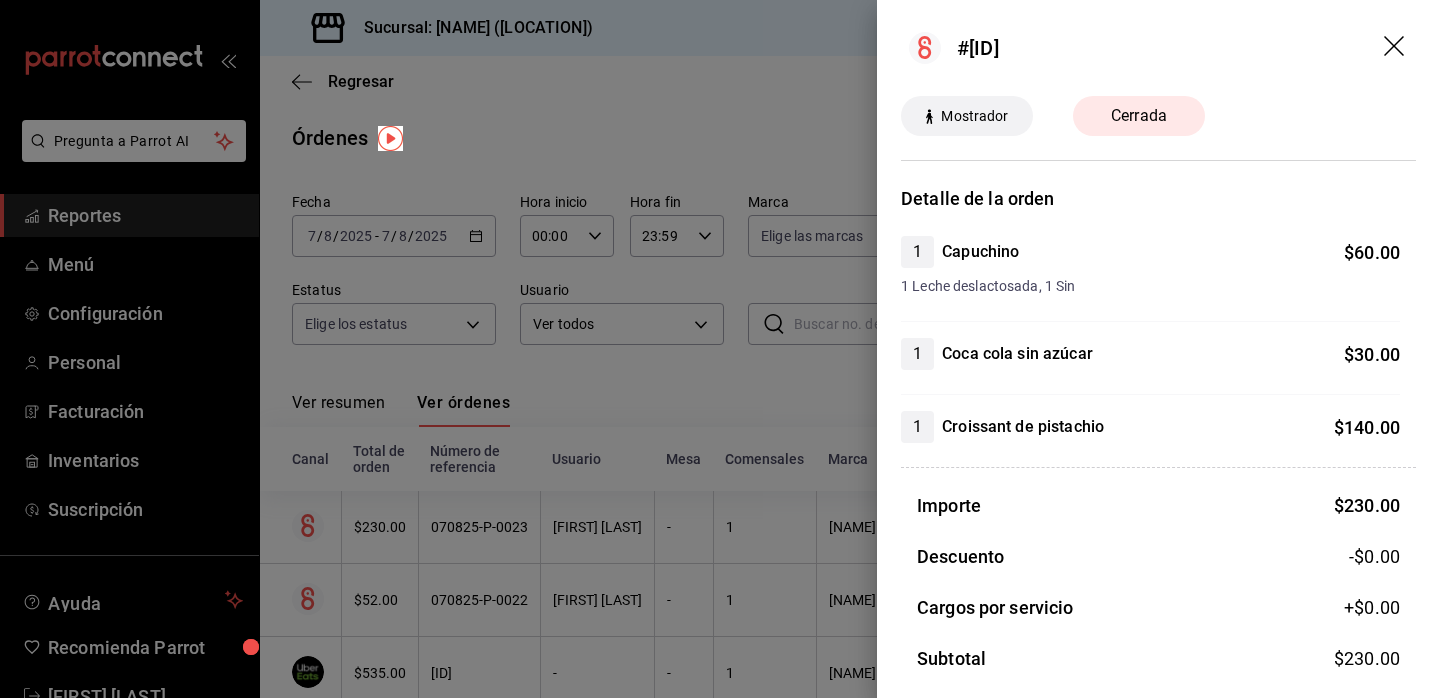 click at bounding box center (720, 349) 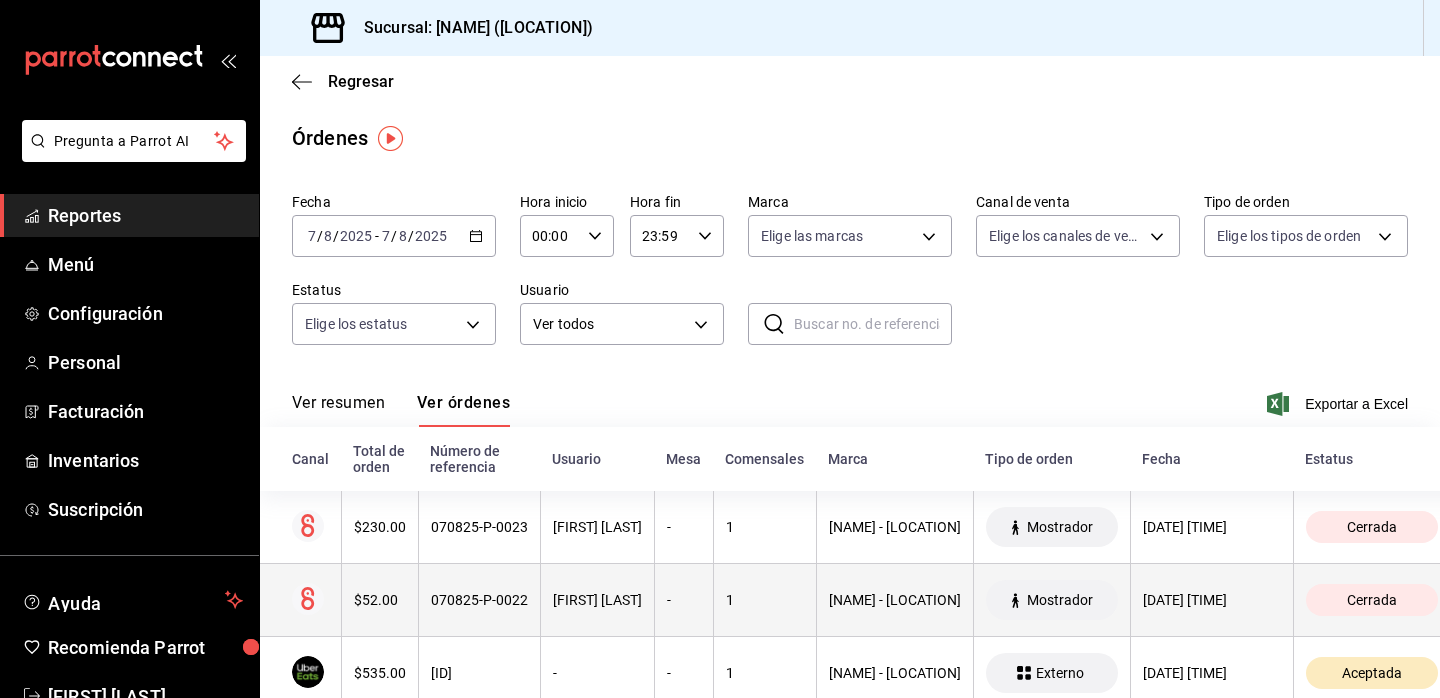 click on "$52.00" at bounding box center (380, 600) 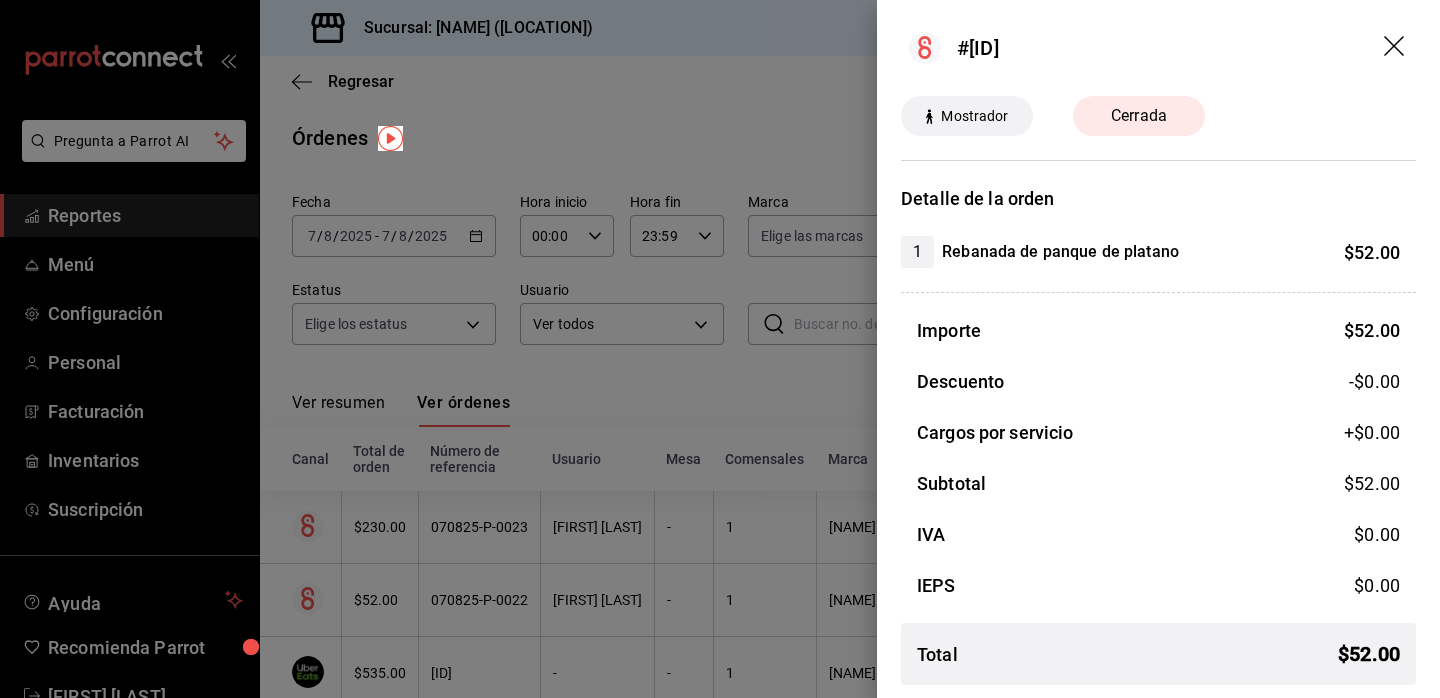 click at bounding box center [720, 349] 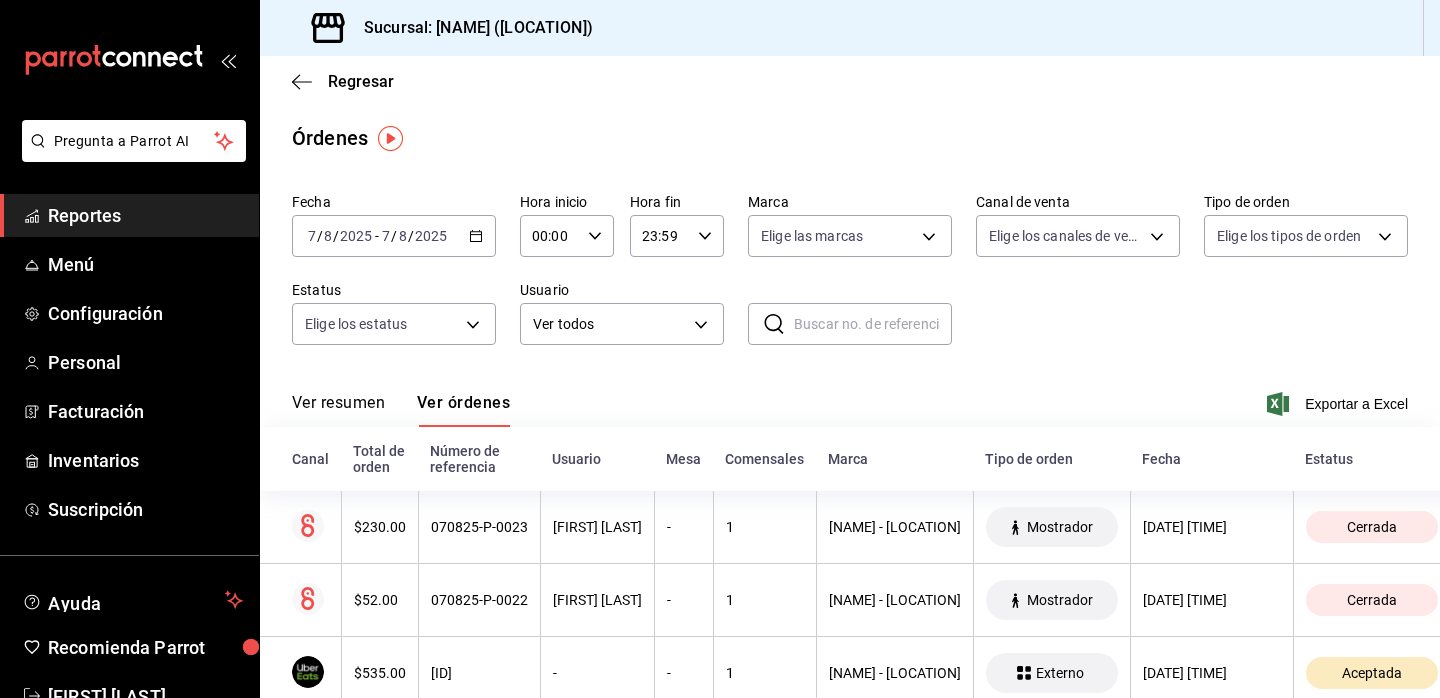 click on "Reportes" at bounding box center [145, 215] 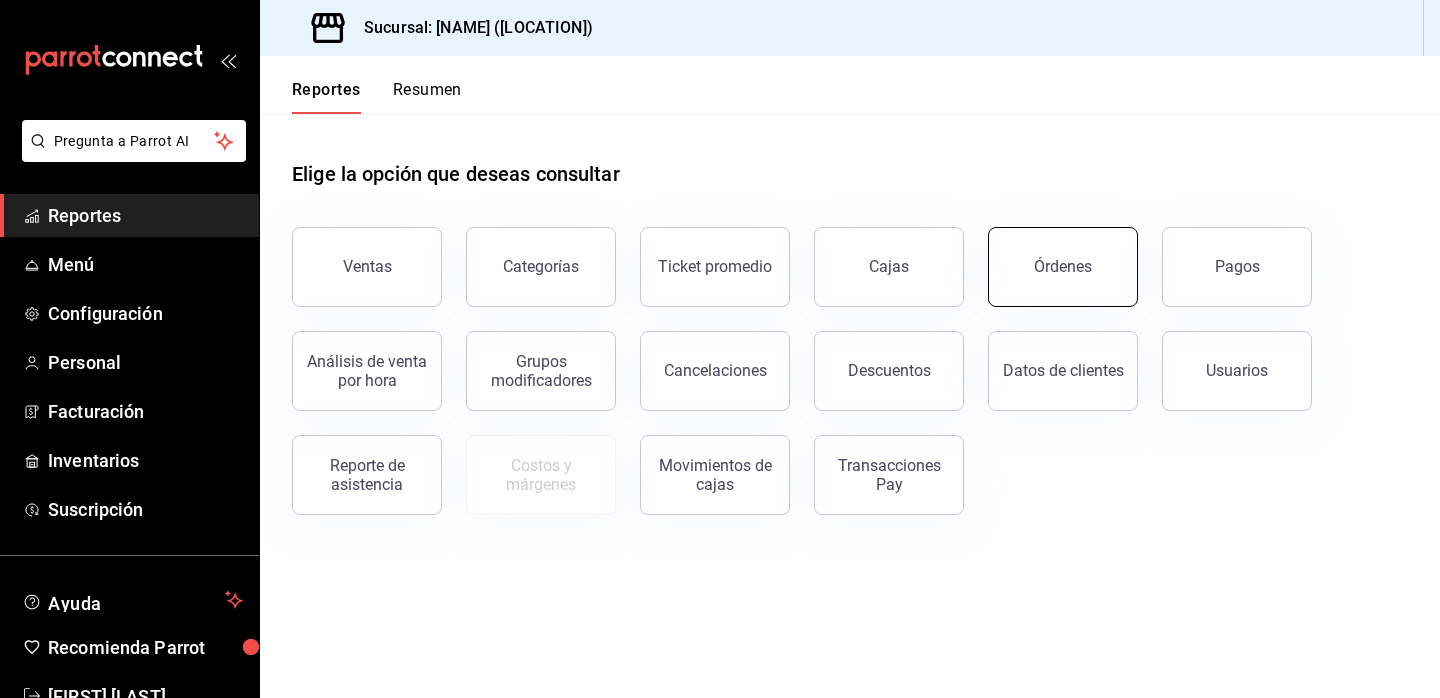 click on "Órdenes" at bounding box center [1063, 266] 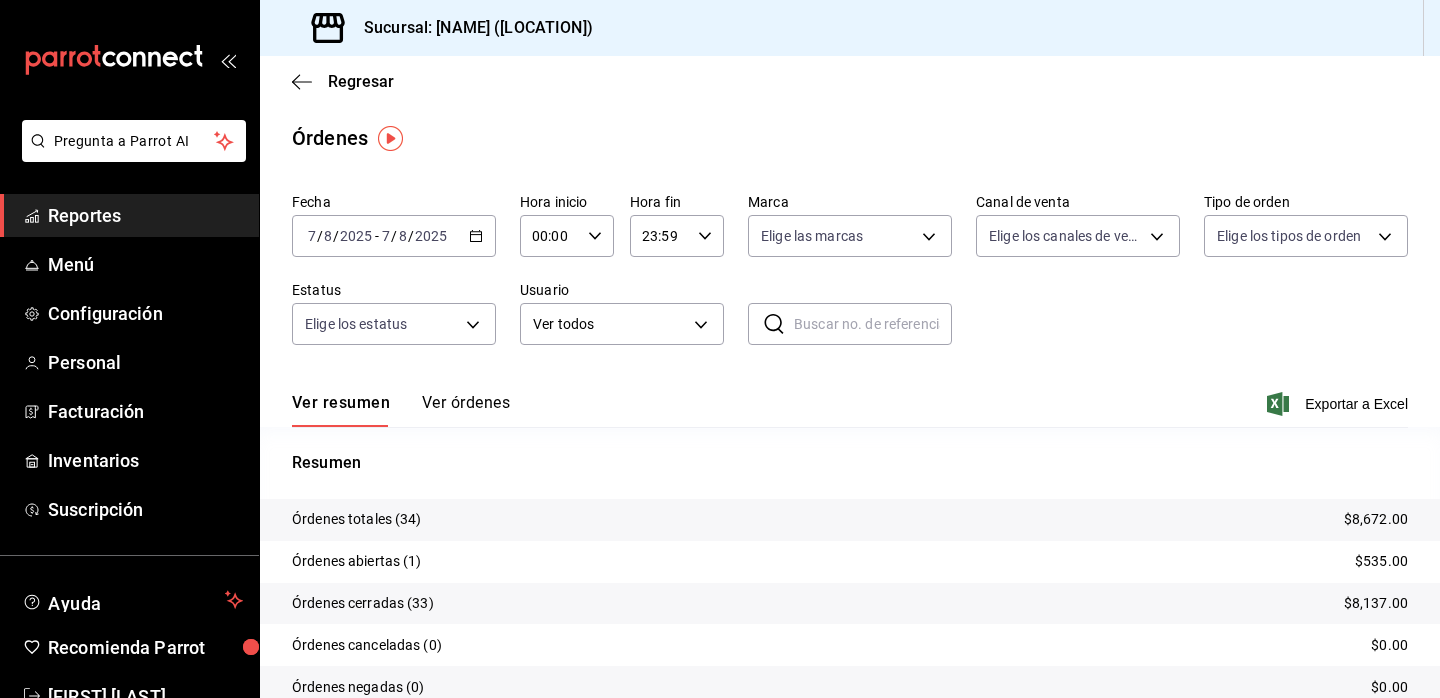click on "Reportes" at bounding box center [145, 215] 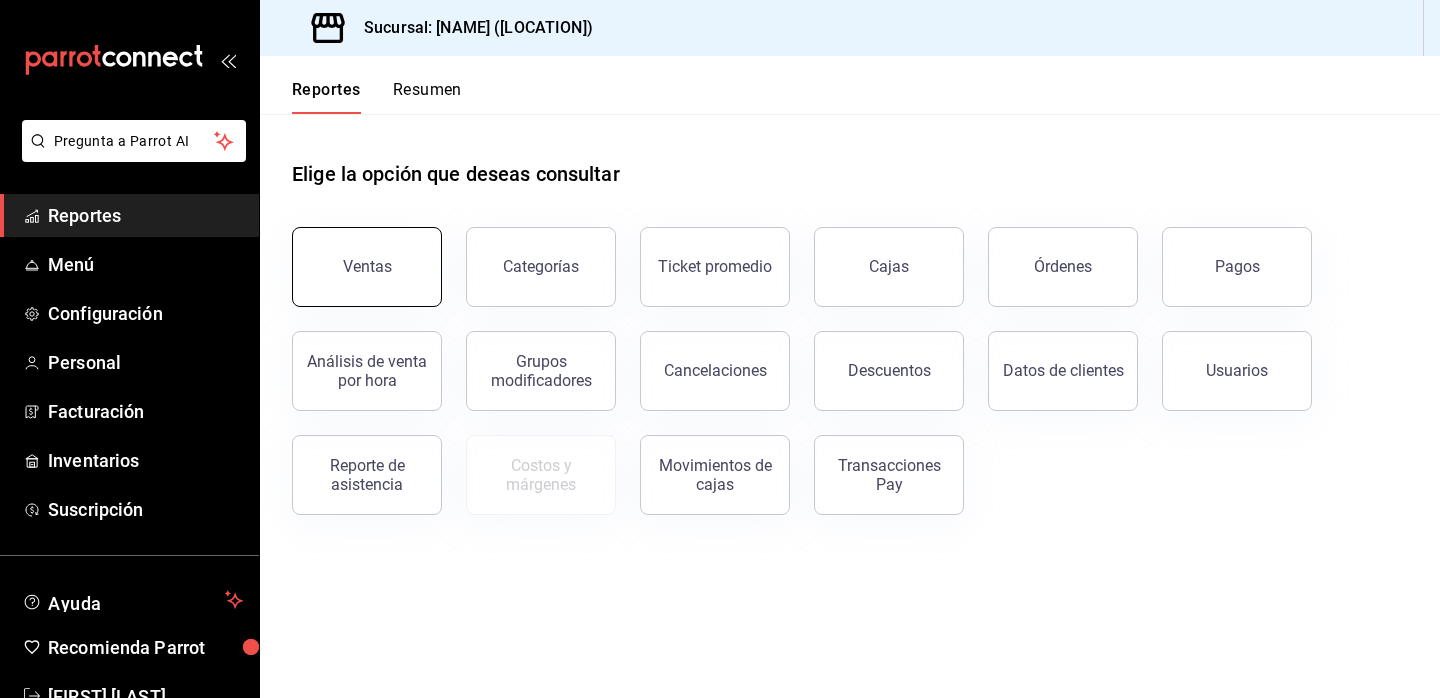 click on "Ventas" at bounding box center [367, 267] 